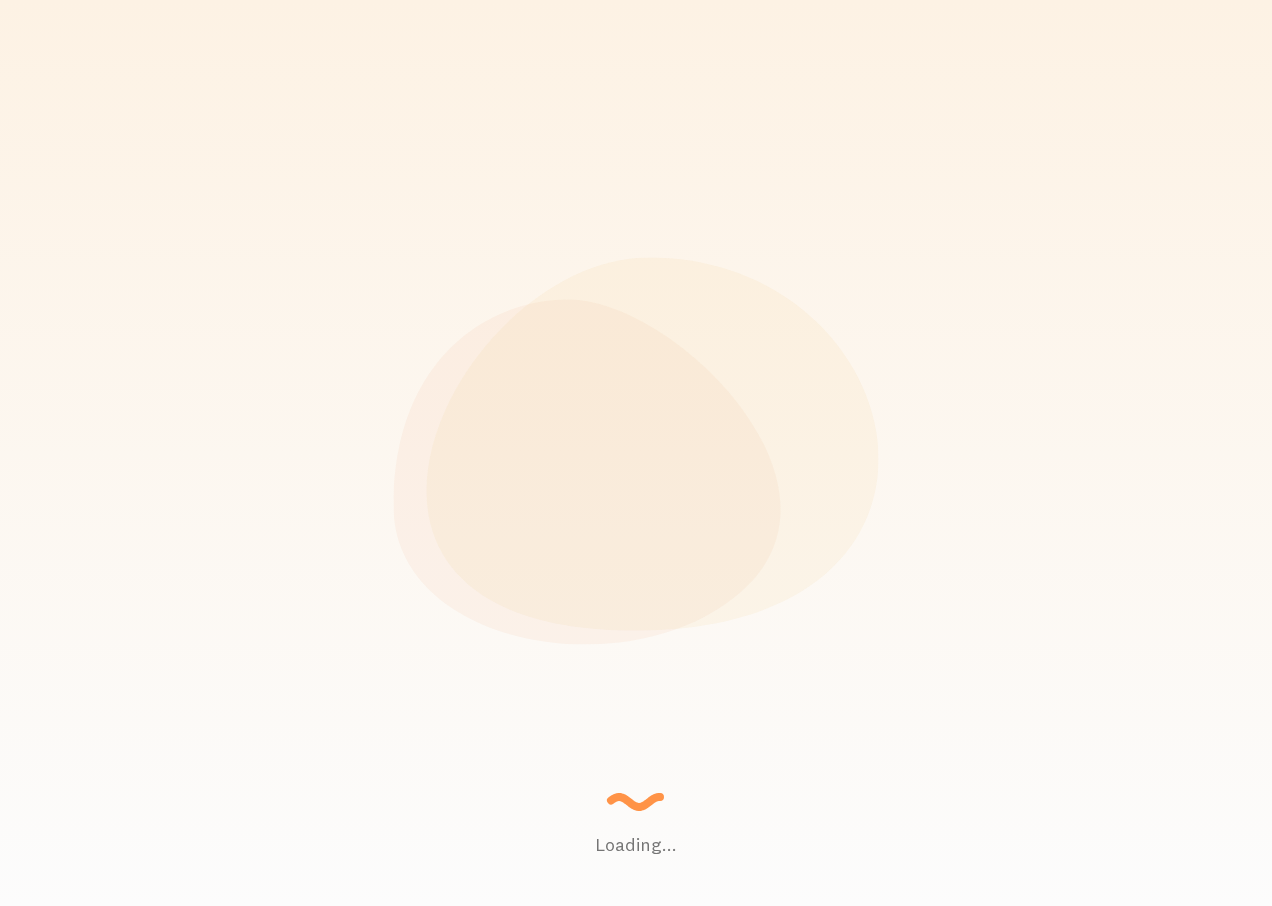 scroll, scrollTop: 0, scrollLeft: 0, axis: both 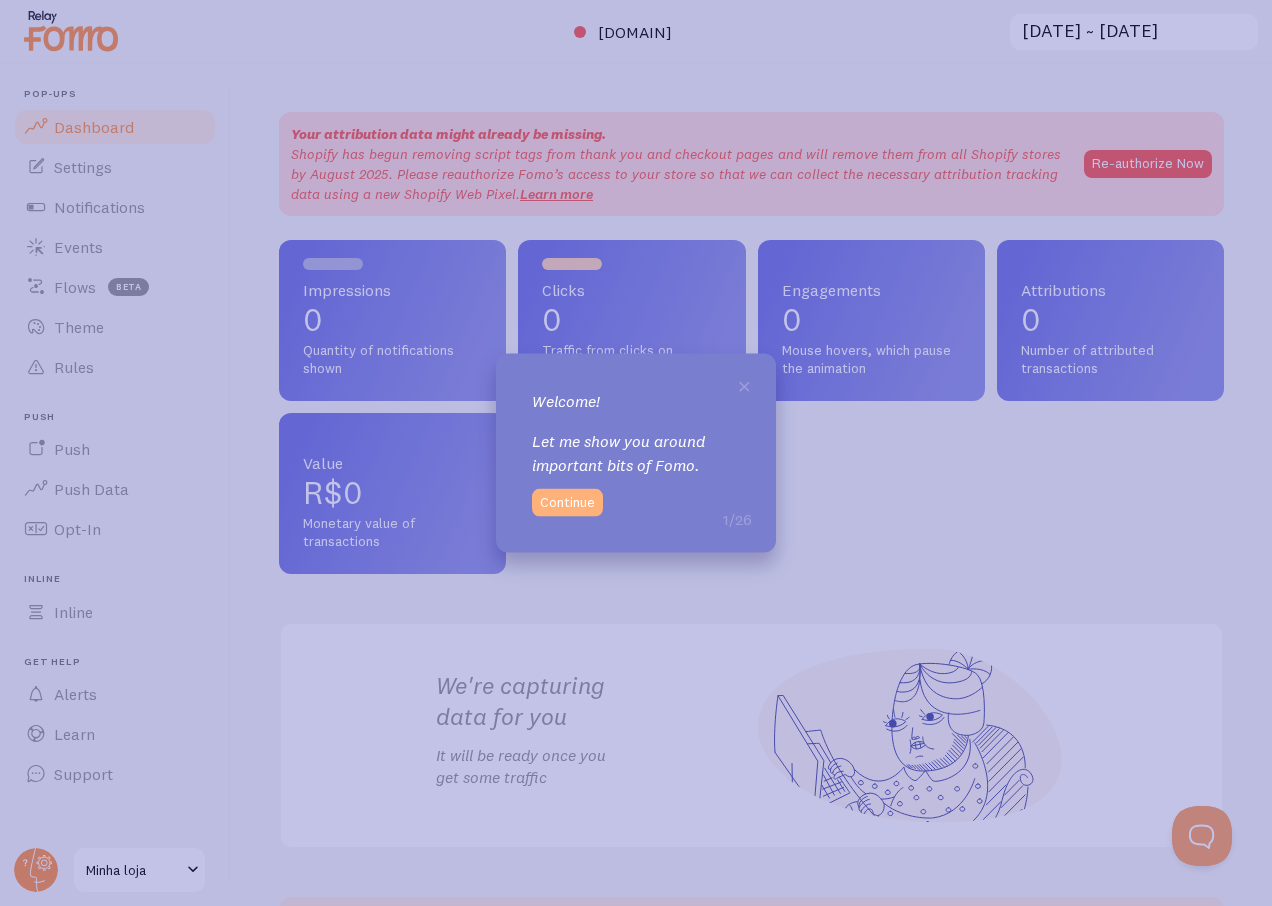 click on "Continue" at bounding box center (567, 502) 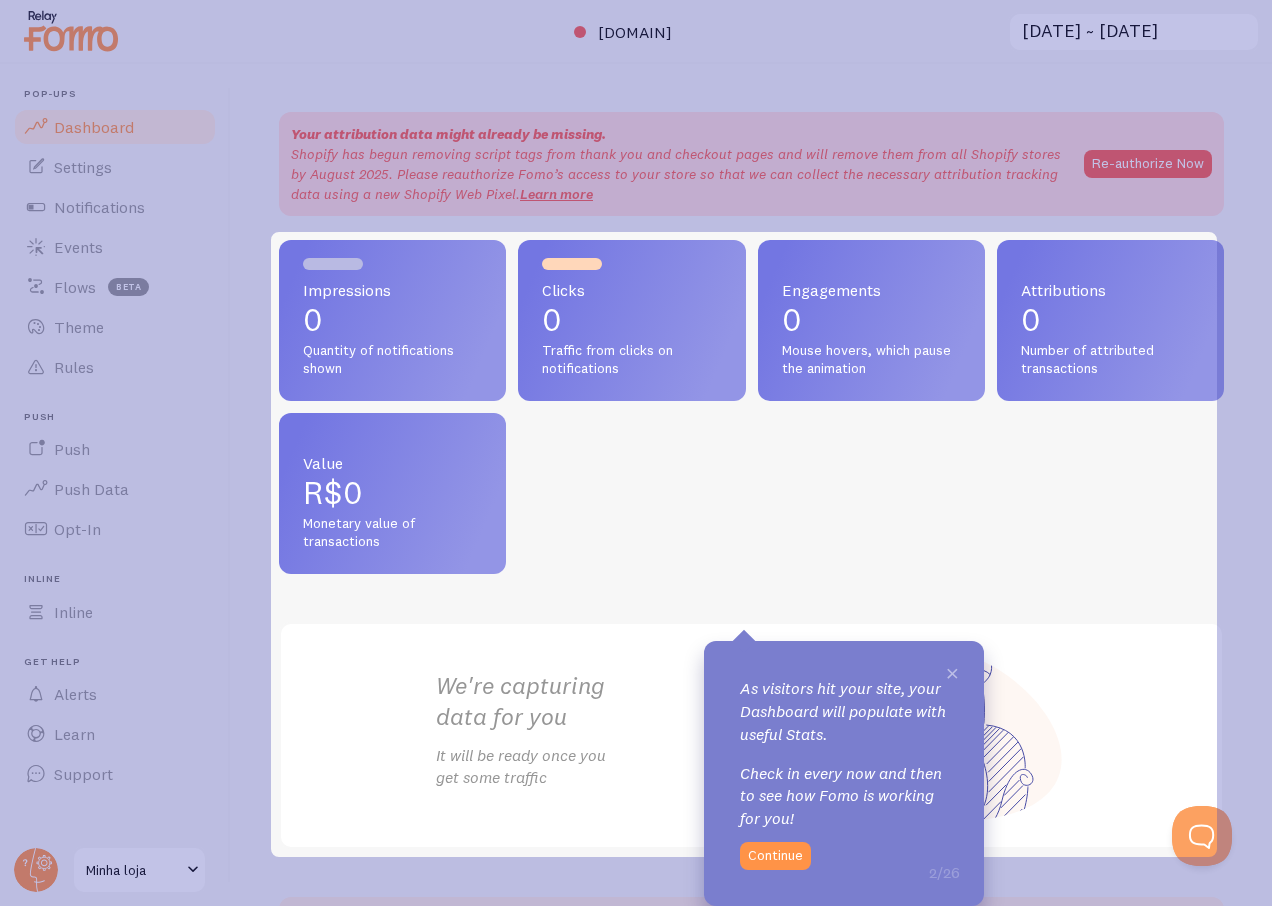 click on "×" at bounding box center (952, 672) 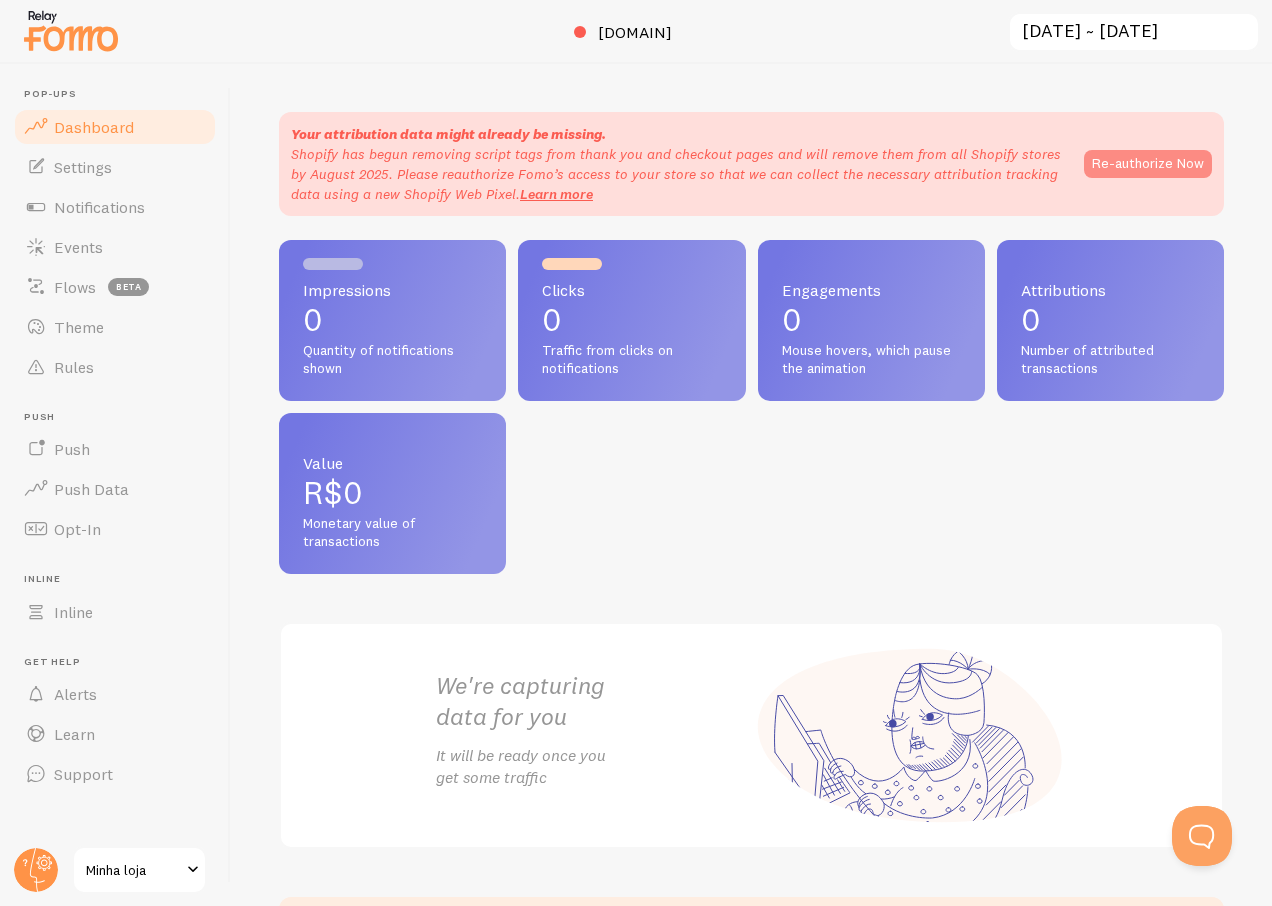 click on "Re-authorize Now" at bounding box center (1148, 164) 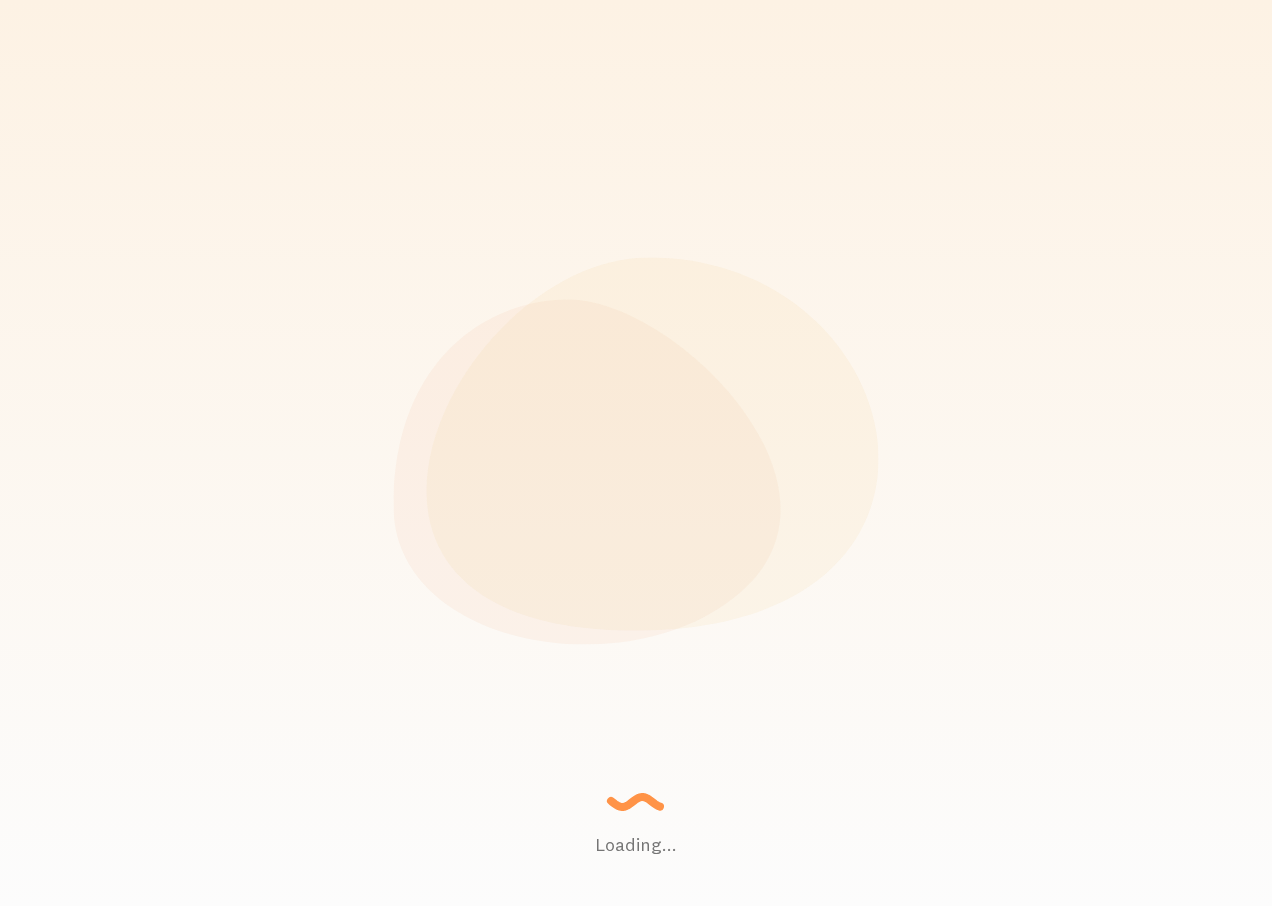 scroll, scrollTop: 0, scrollLeft: 0, axis: both 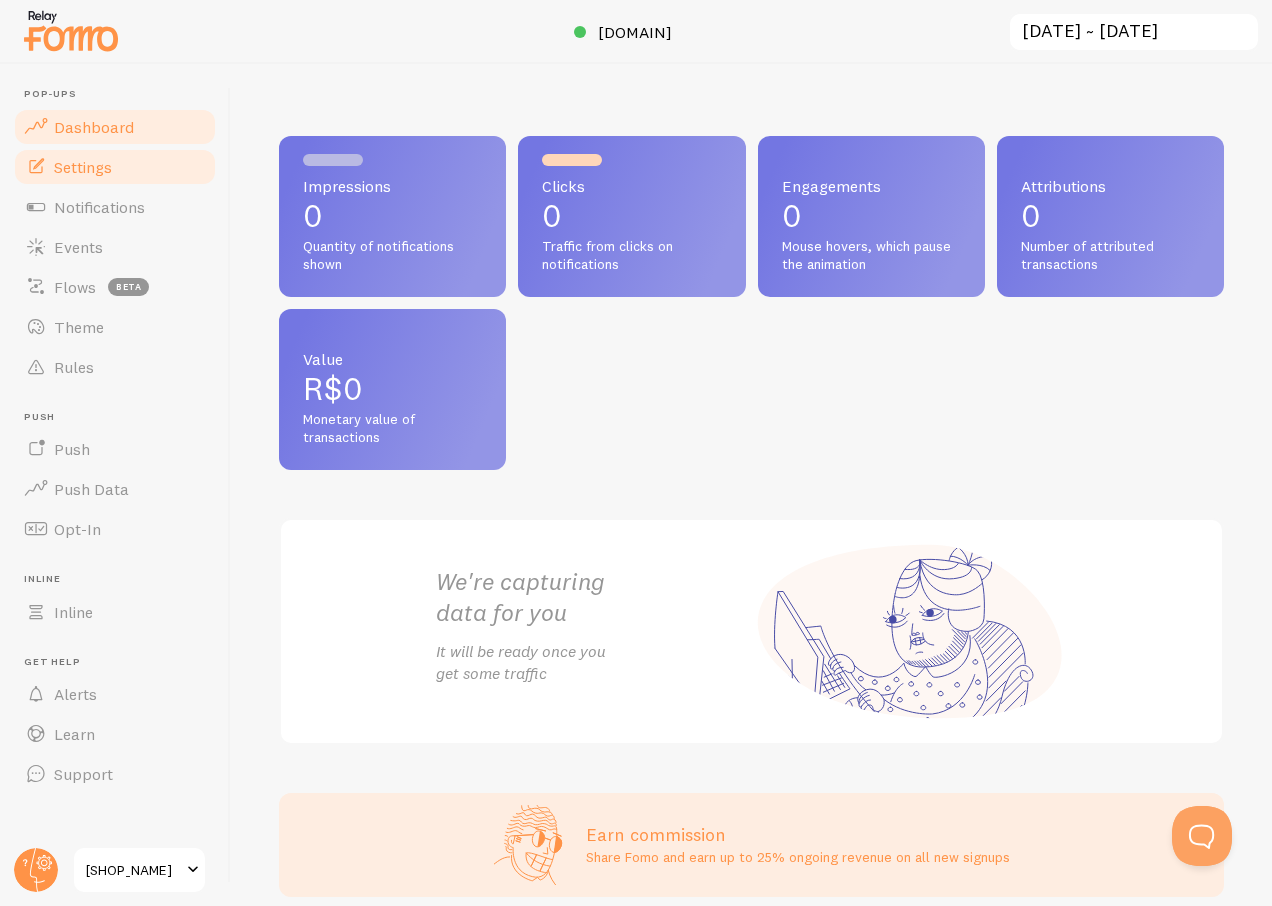 click on "Settings" at bounding box center (115, 167) 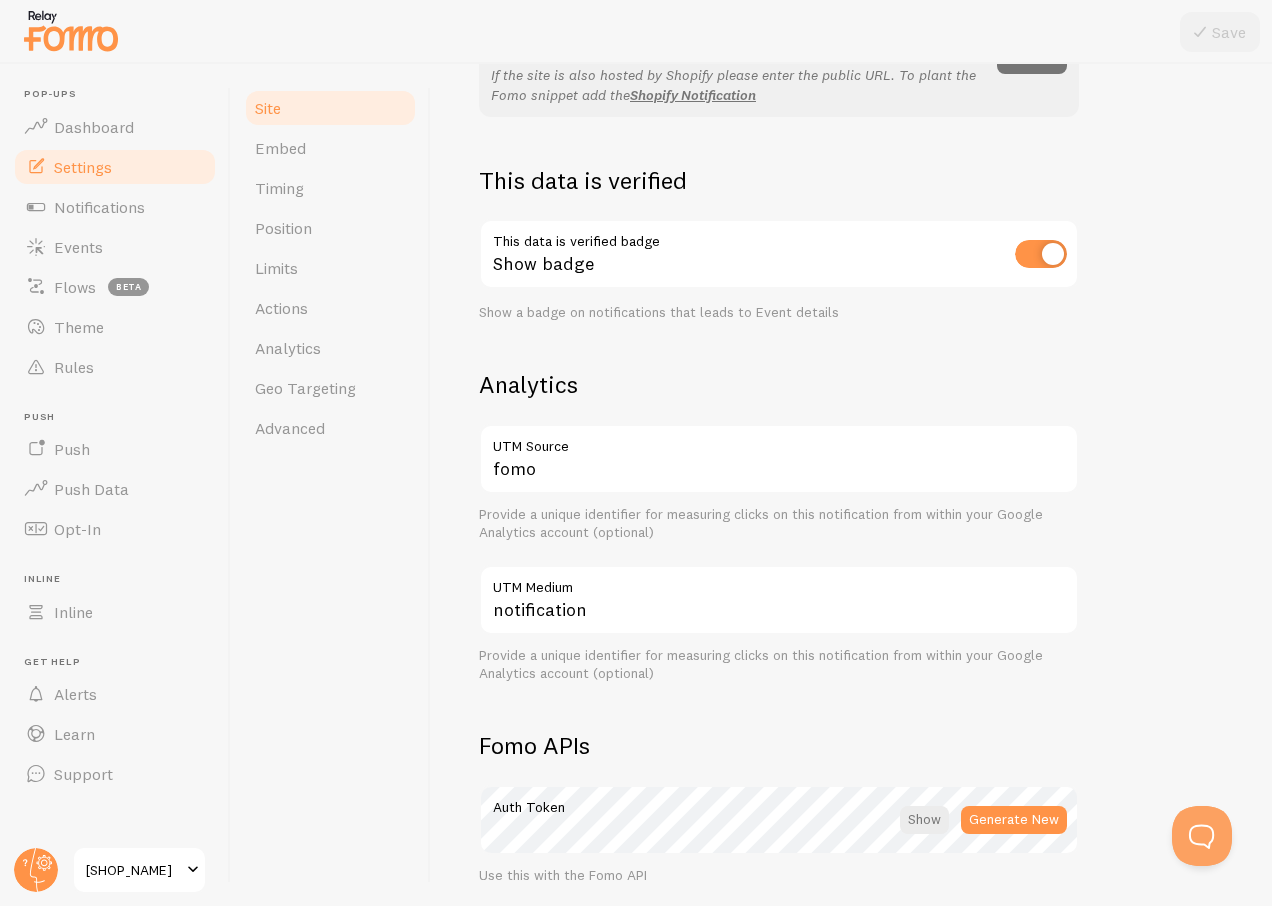scroll, scrollTop: 500, scrollLeft: 0, axis: vertical 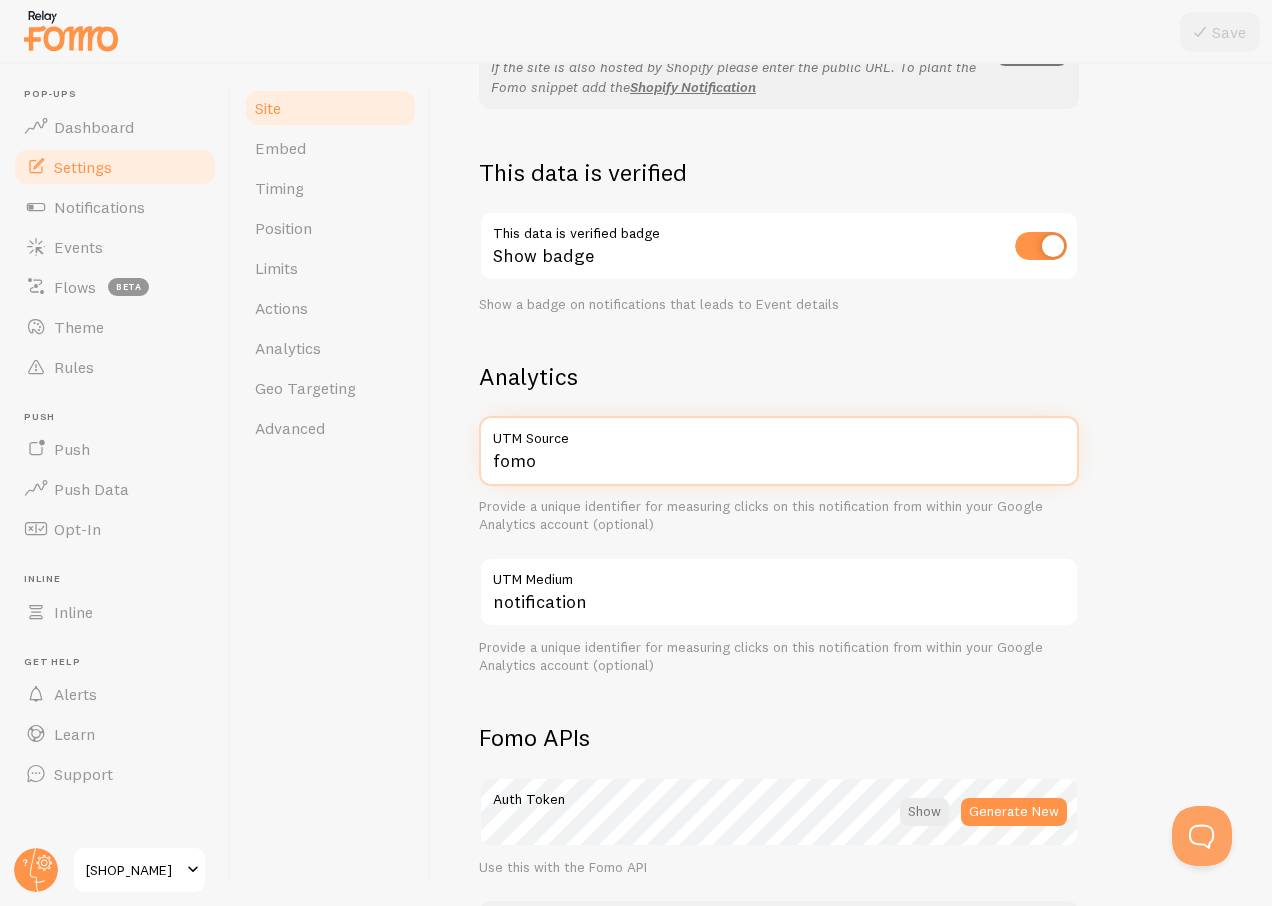 click on "fomo" at bounding box center [779, 451] 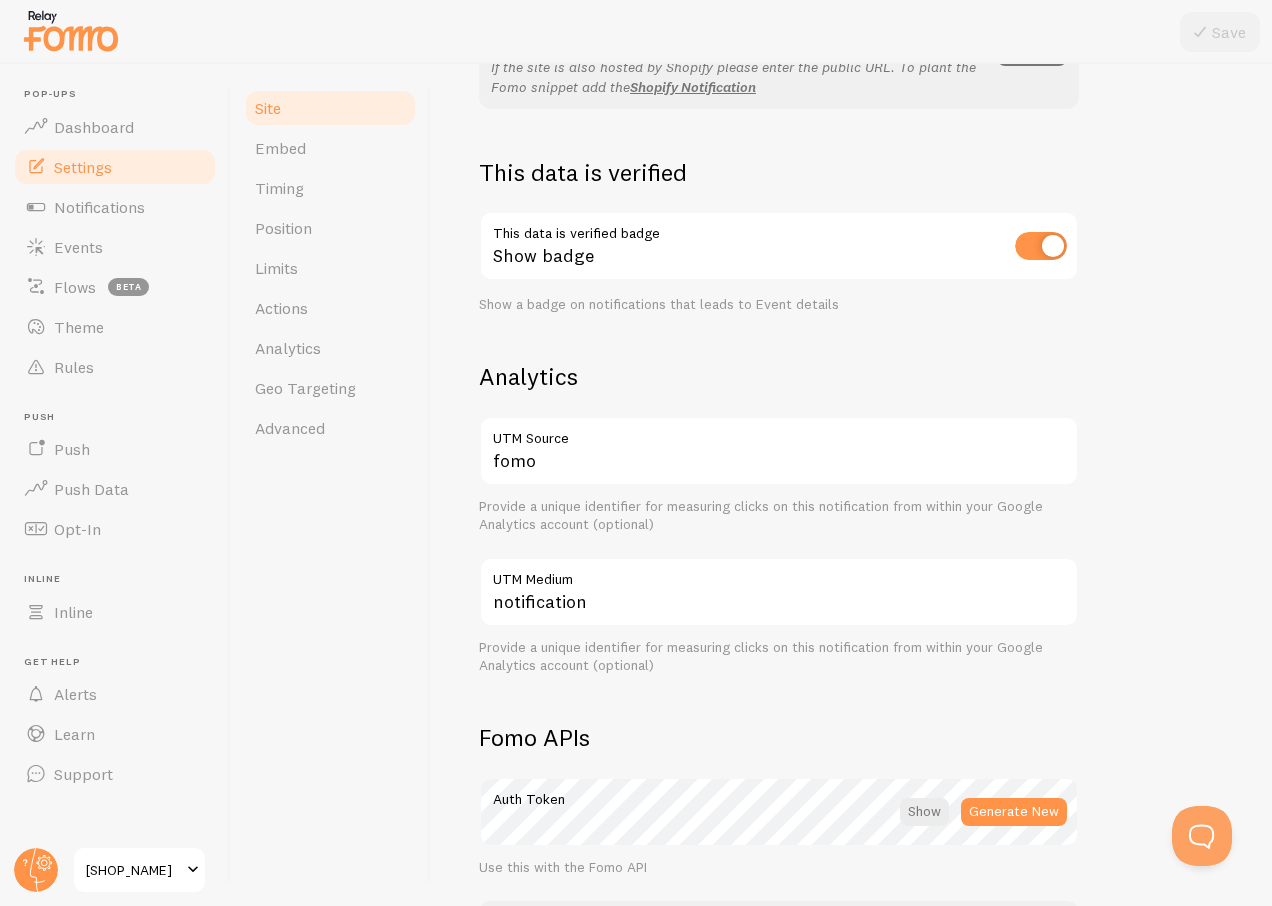 click on "Provide a unique identifier for measuring clicks on this notification from within your Google Analytics account (optional)" at bounding box center (779, 515) 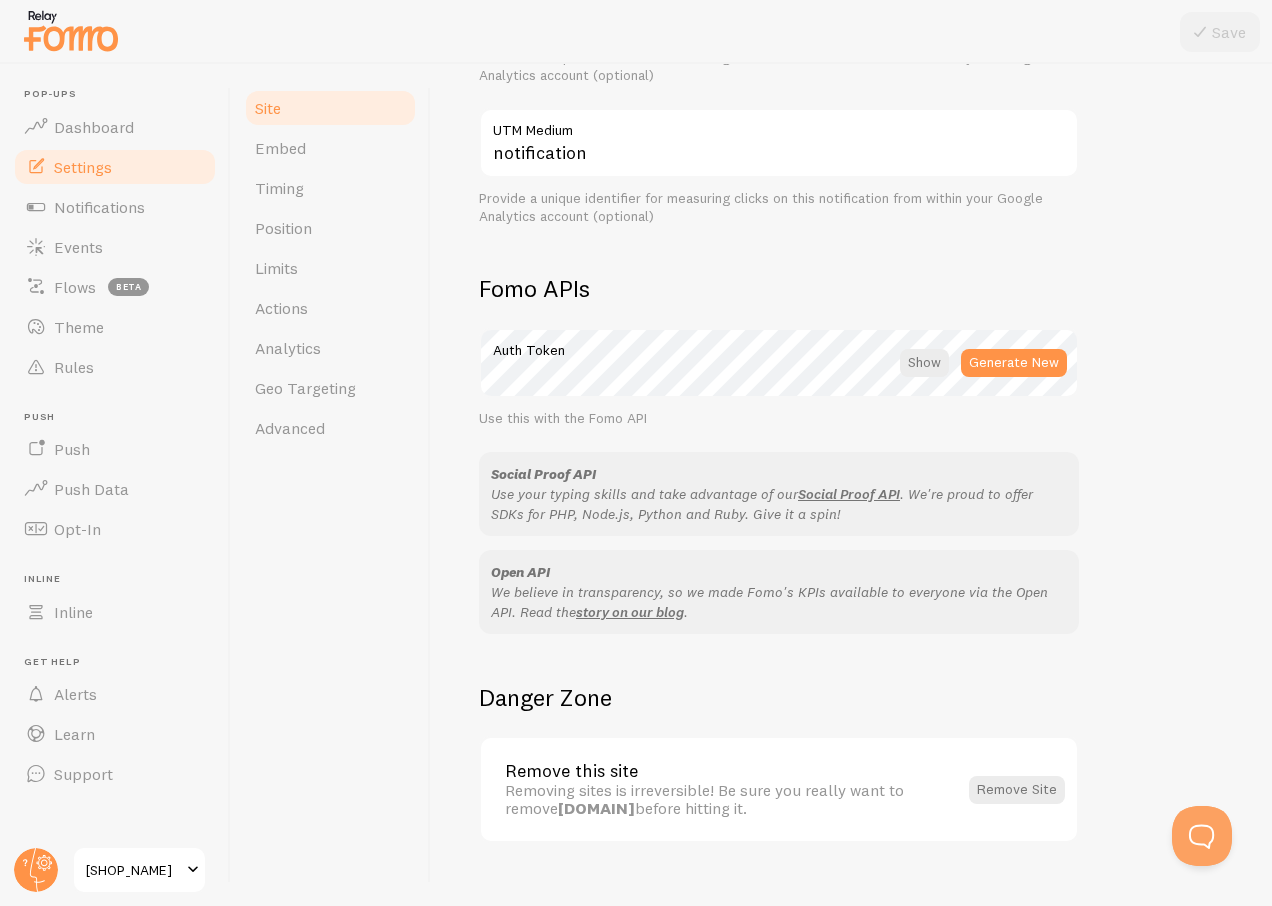 scroll, scrollTop: 982, scrollLeft: 0, axis: vertical 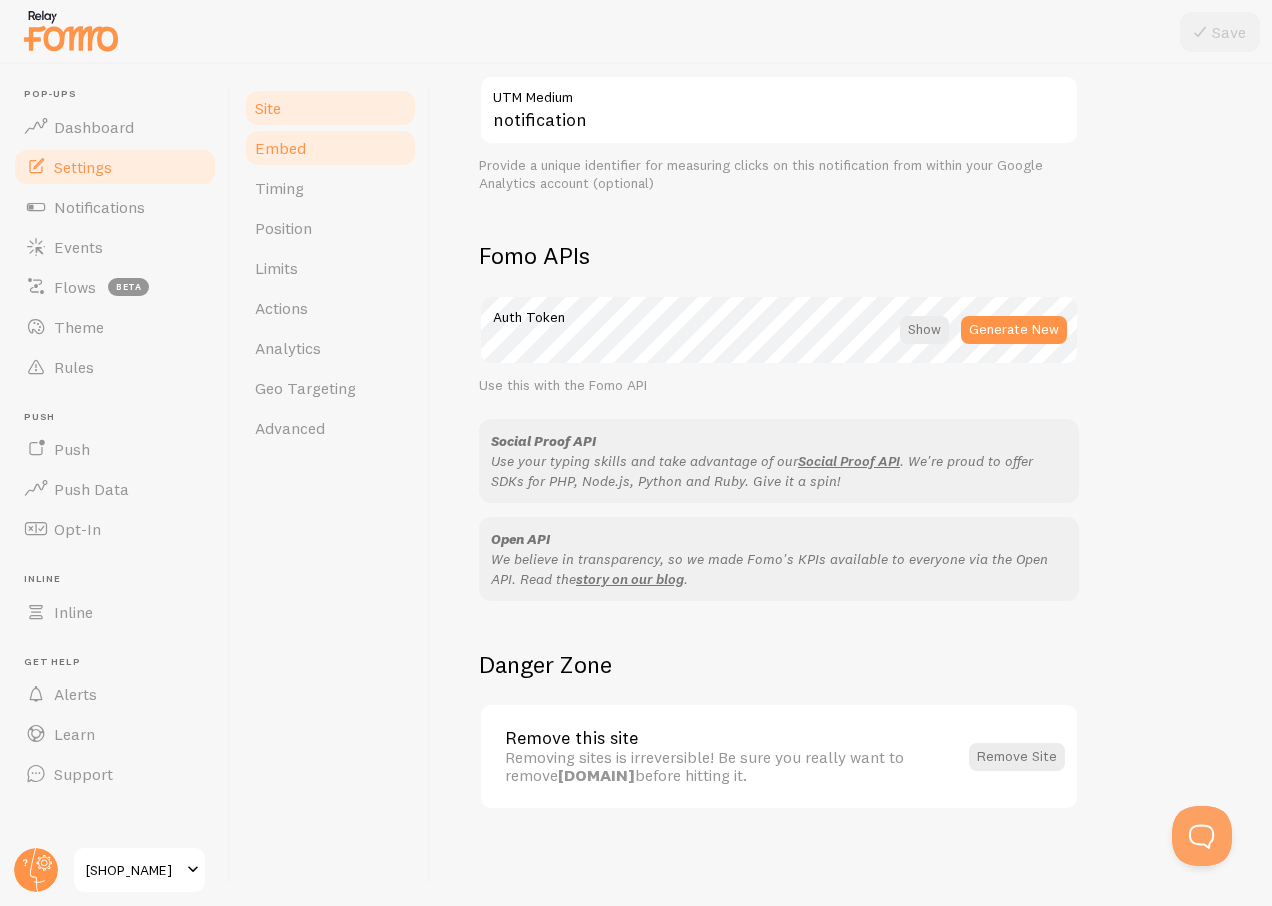 click on "Embed" at bounding box center [280, 148] 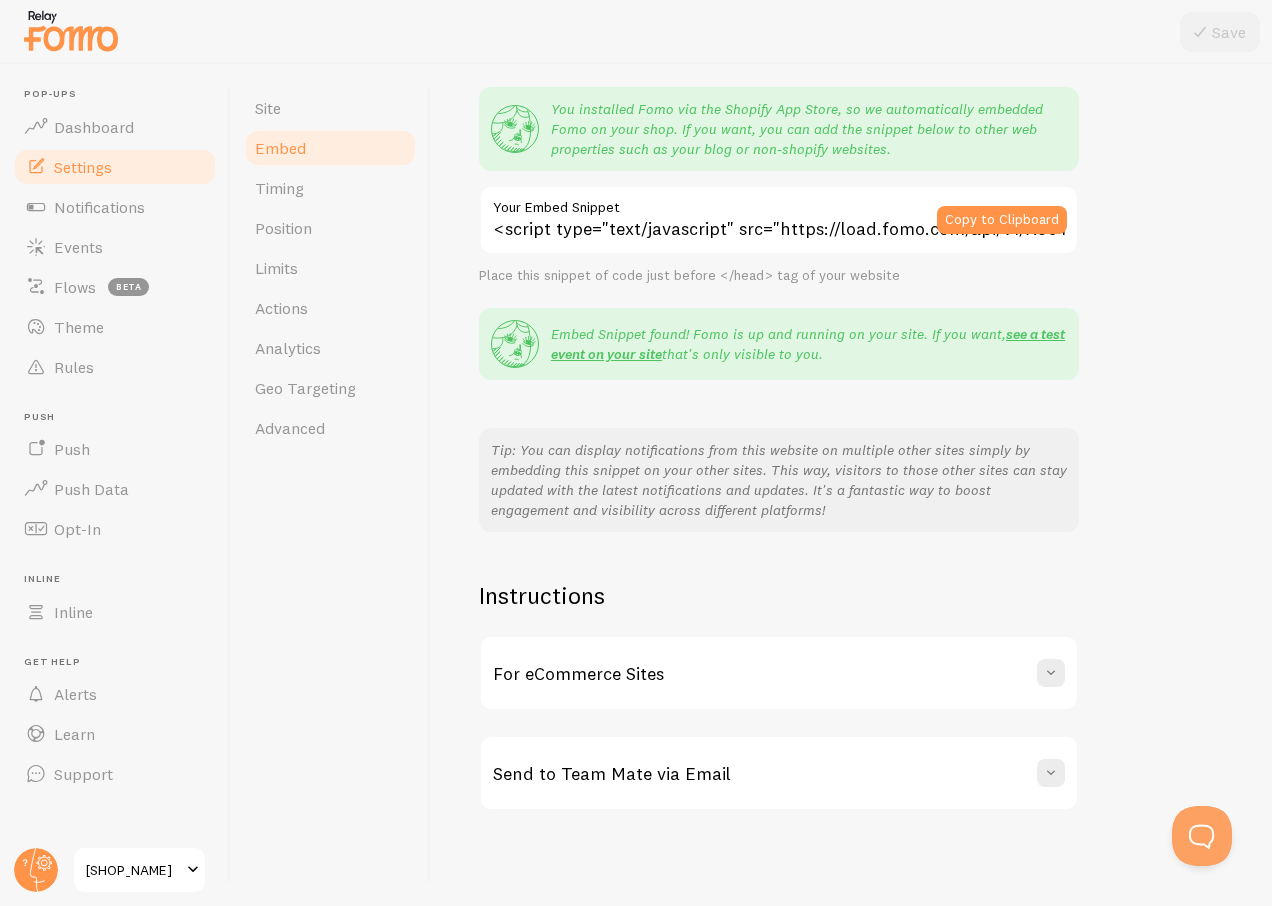 scroll, scrollTop: 167, scrollLeft: 0, axis: vertical 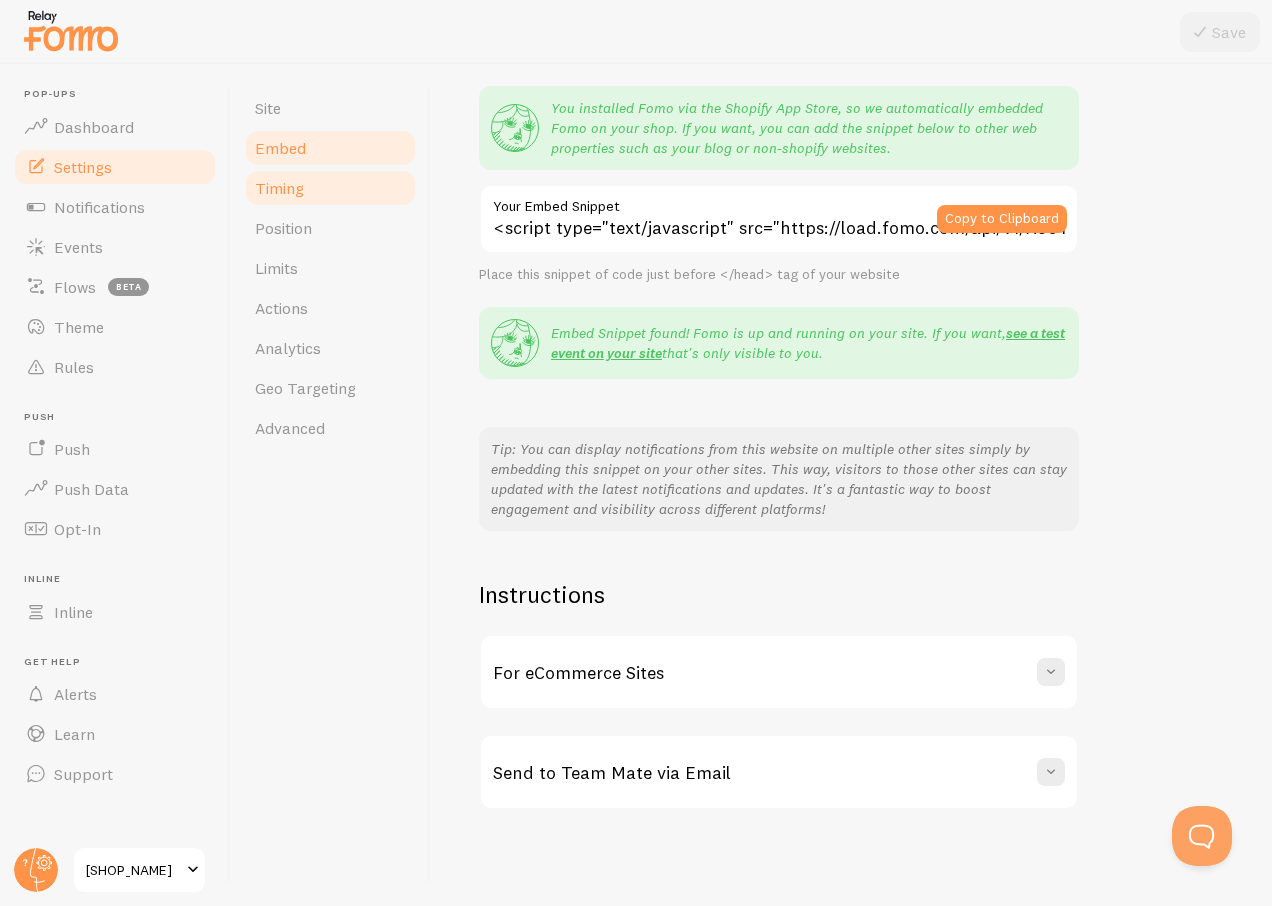 click on "Timing" at bounding box center (330, 188) 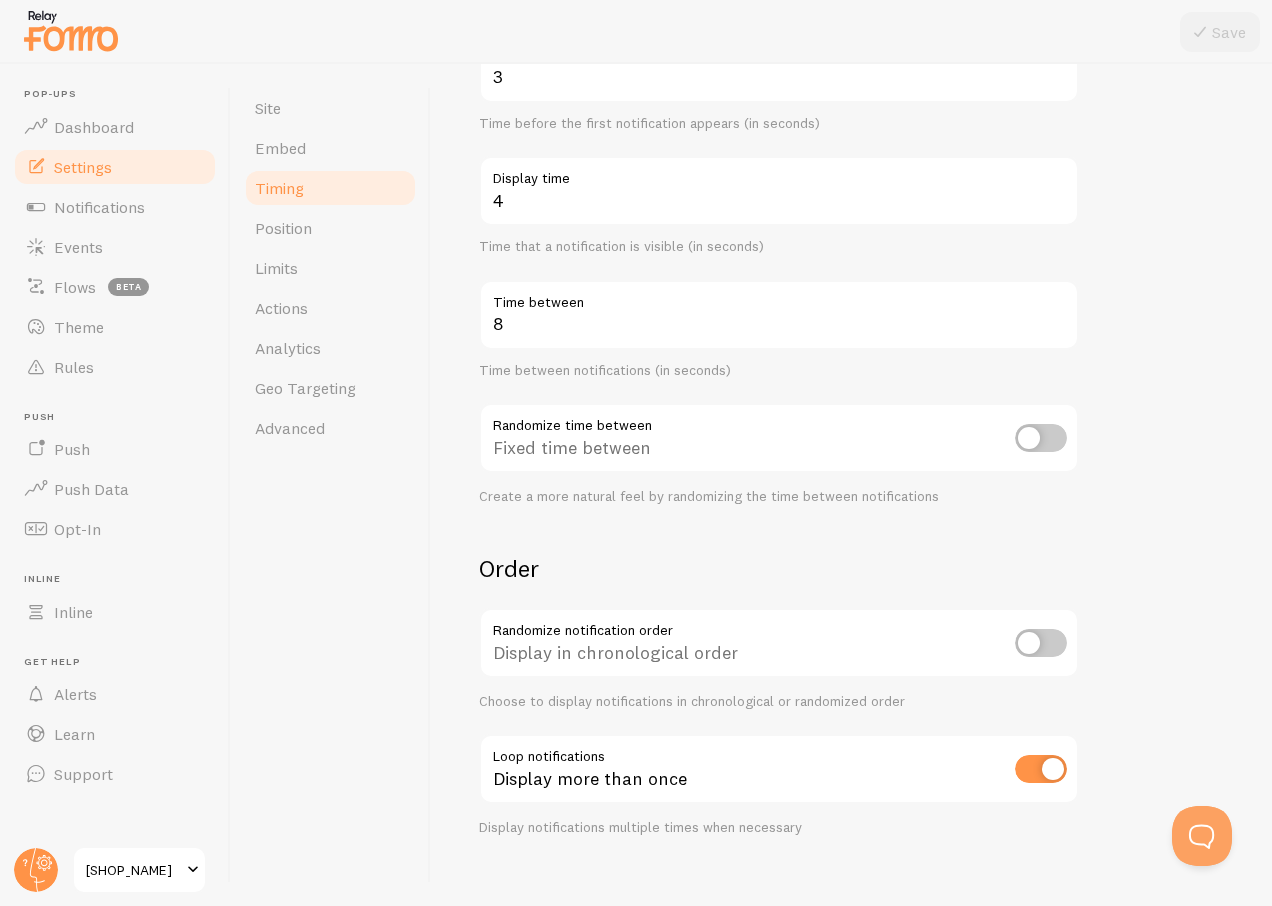 scroll, scrollTop: 278, scrollLeft: 0, axis: vertical 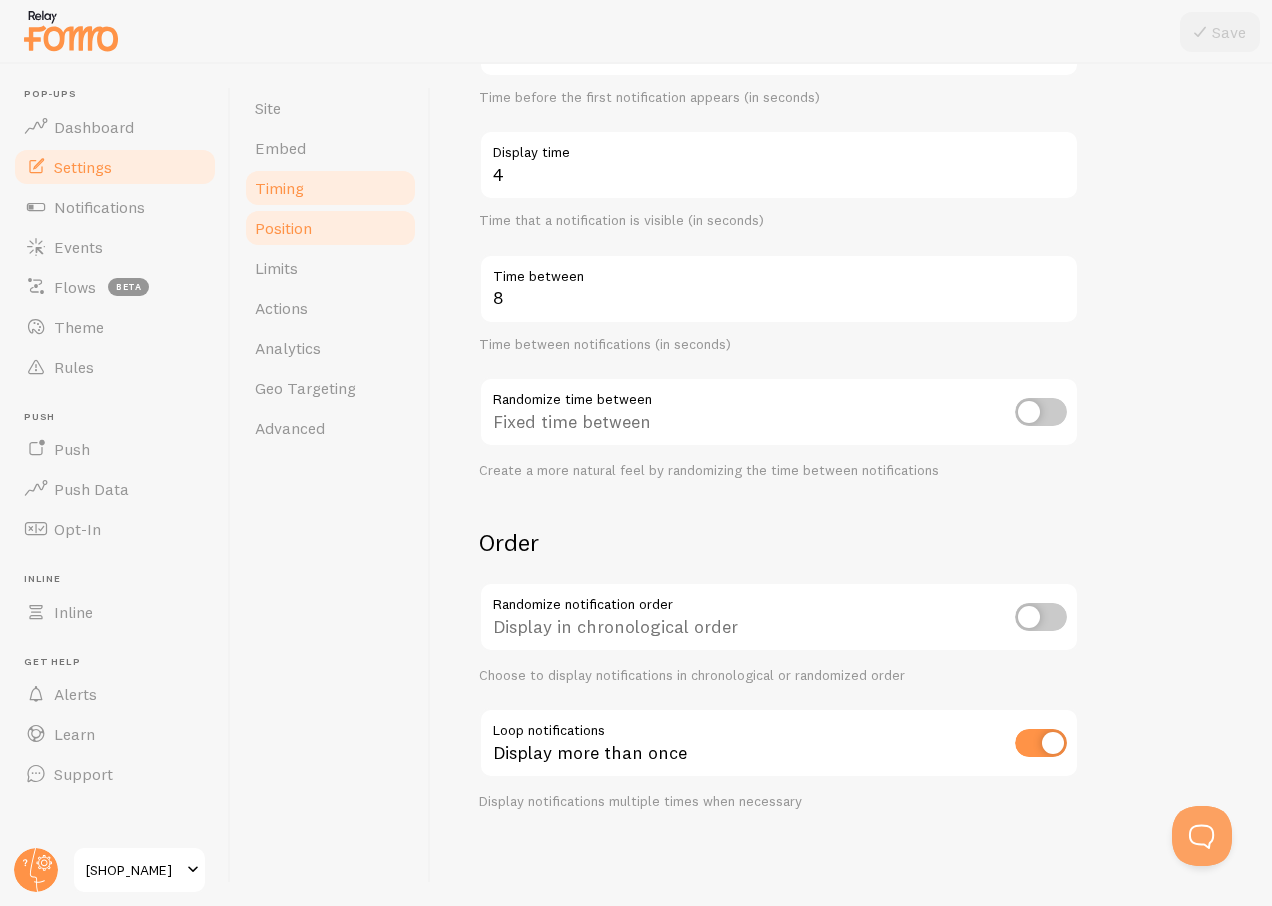 click on "Position" at bounding box center [330, 228] 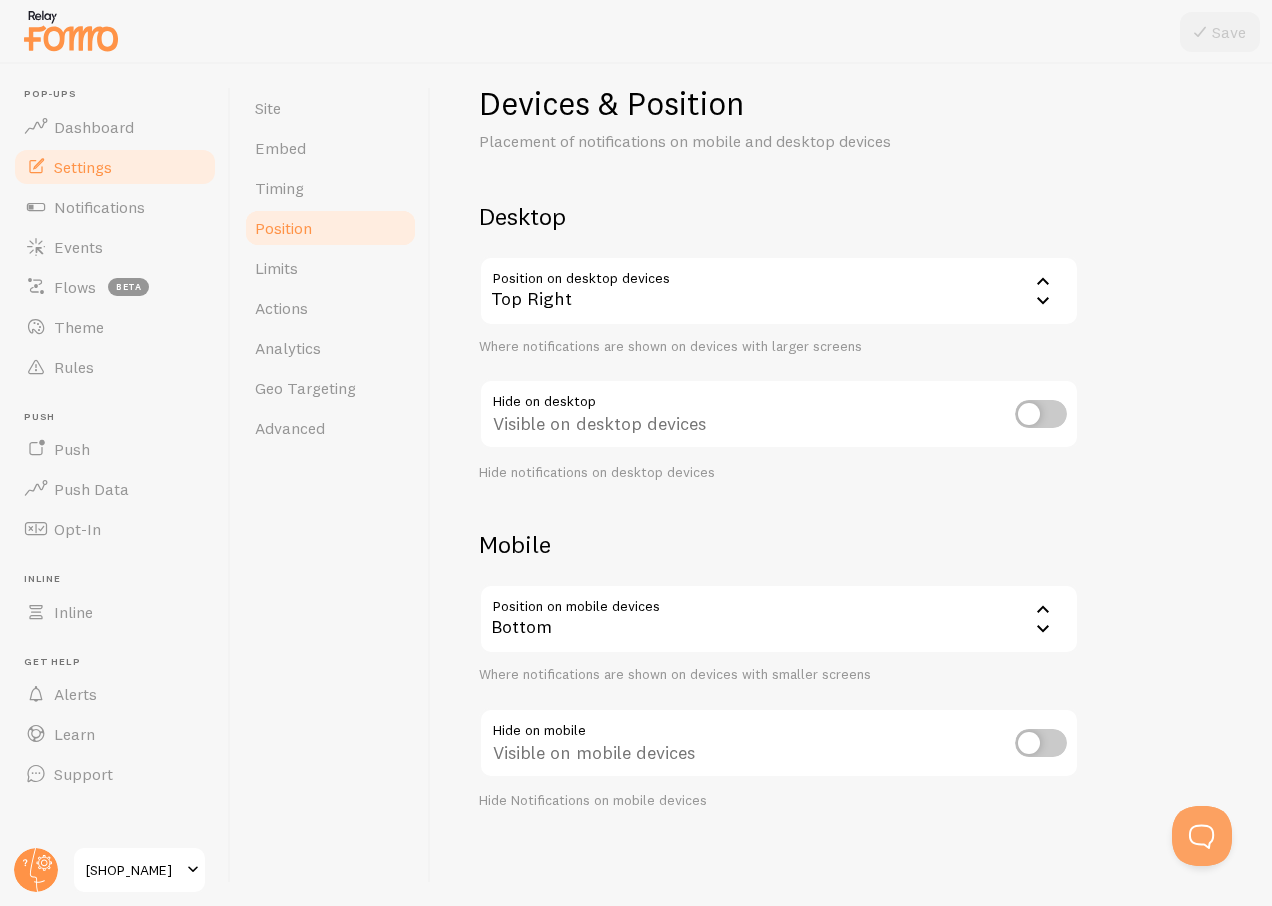 scroll, scrollTop: 0, scrollLeft: 0, axis: both 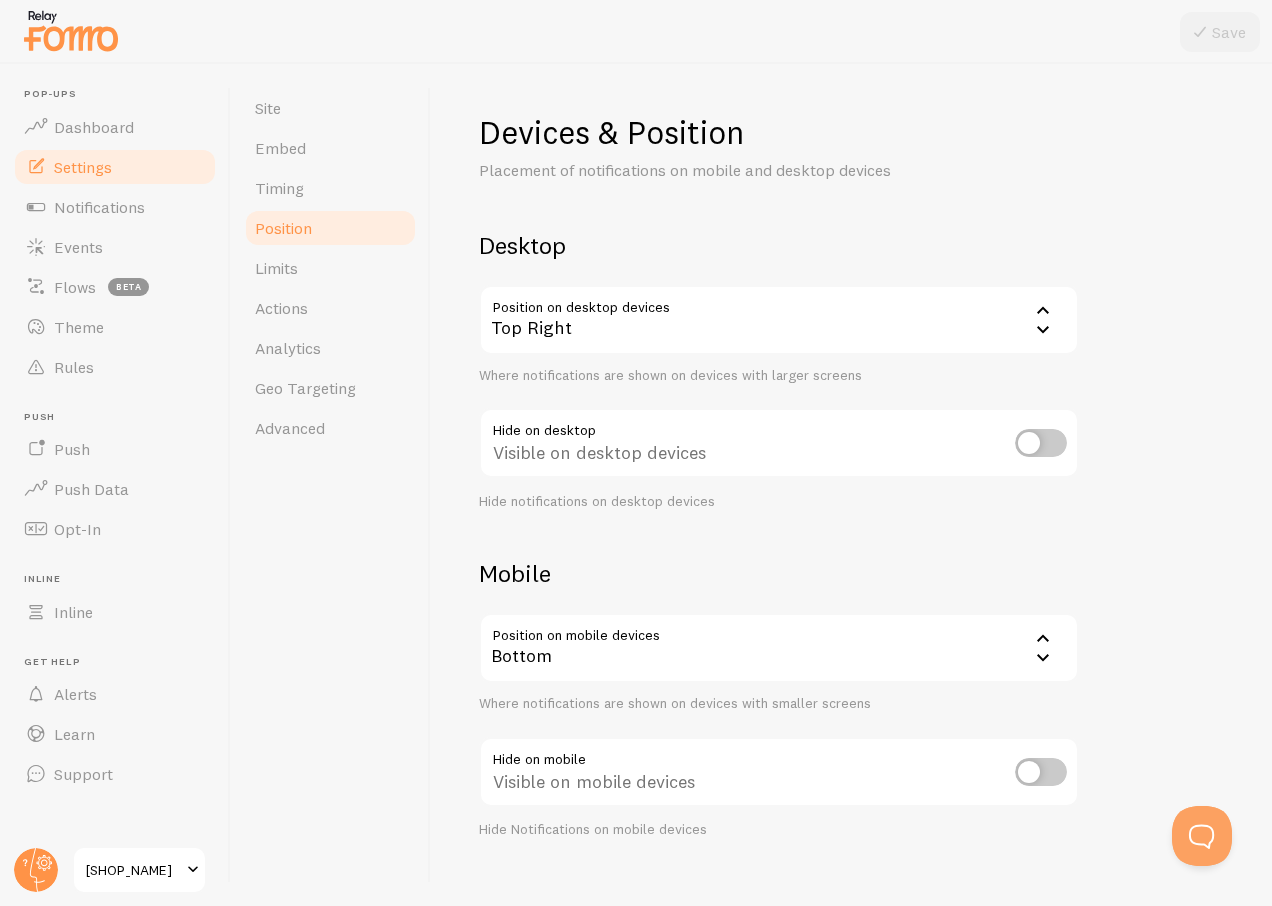 click on "Top Right" at bounding box center (779, 320) 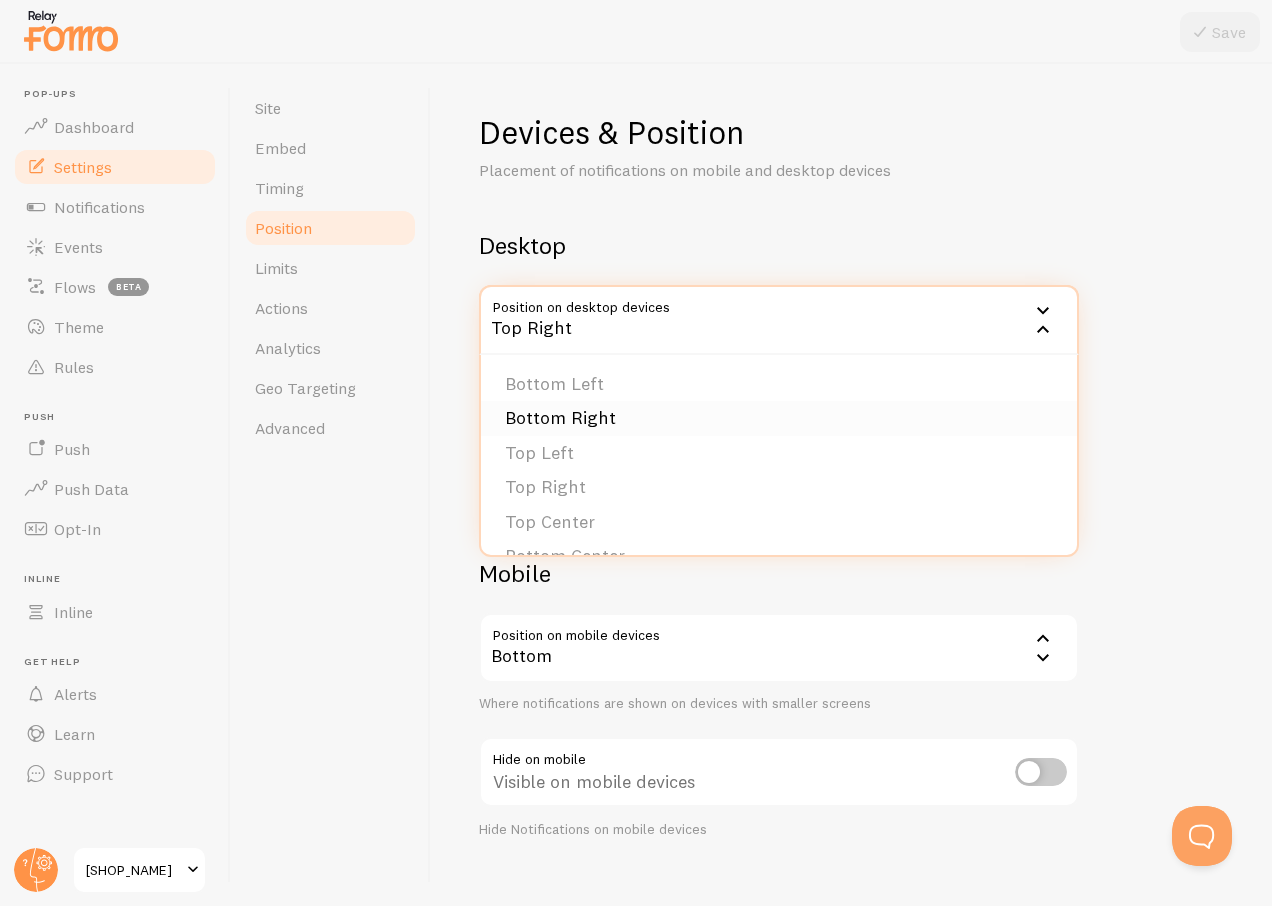 click on "Bottom Right" at bounding box center [779, 418] 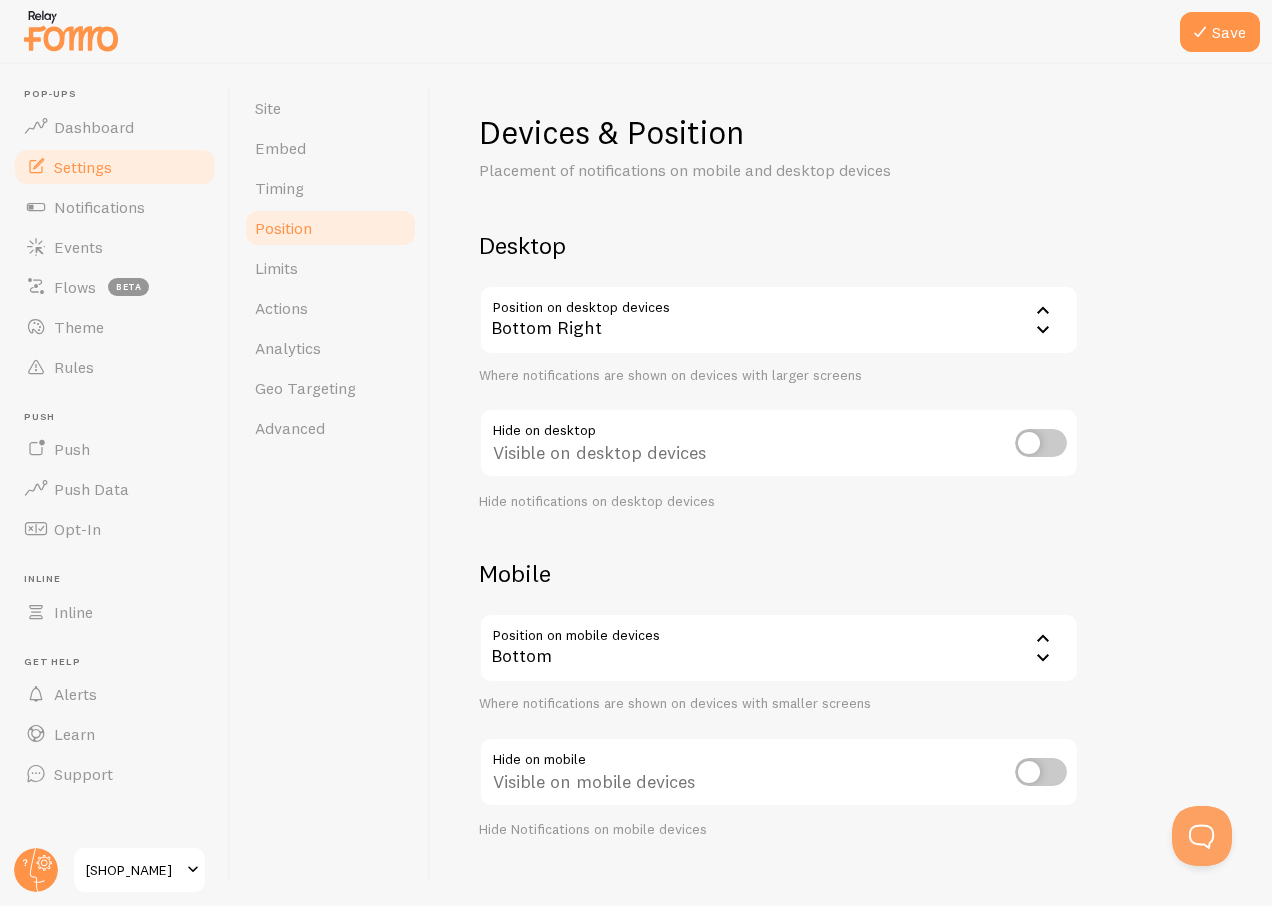 click on "Bottom Right" at bounding box center [779, 320] 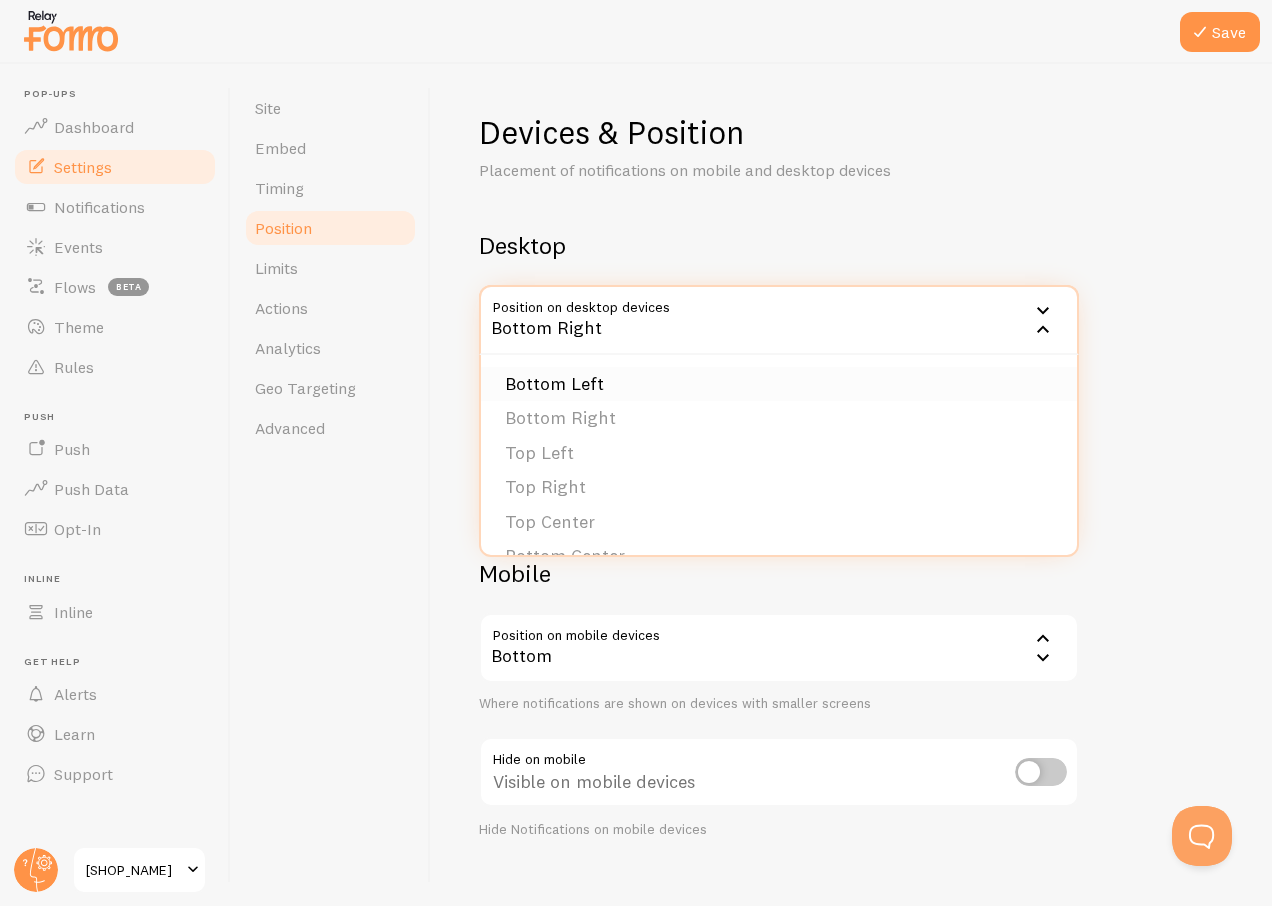 click on "Bottom Left" at bounding box center (779, 384) 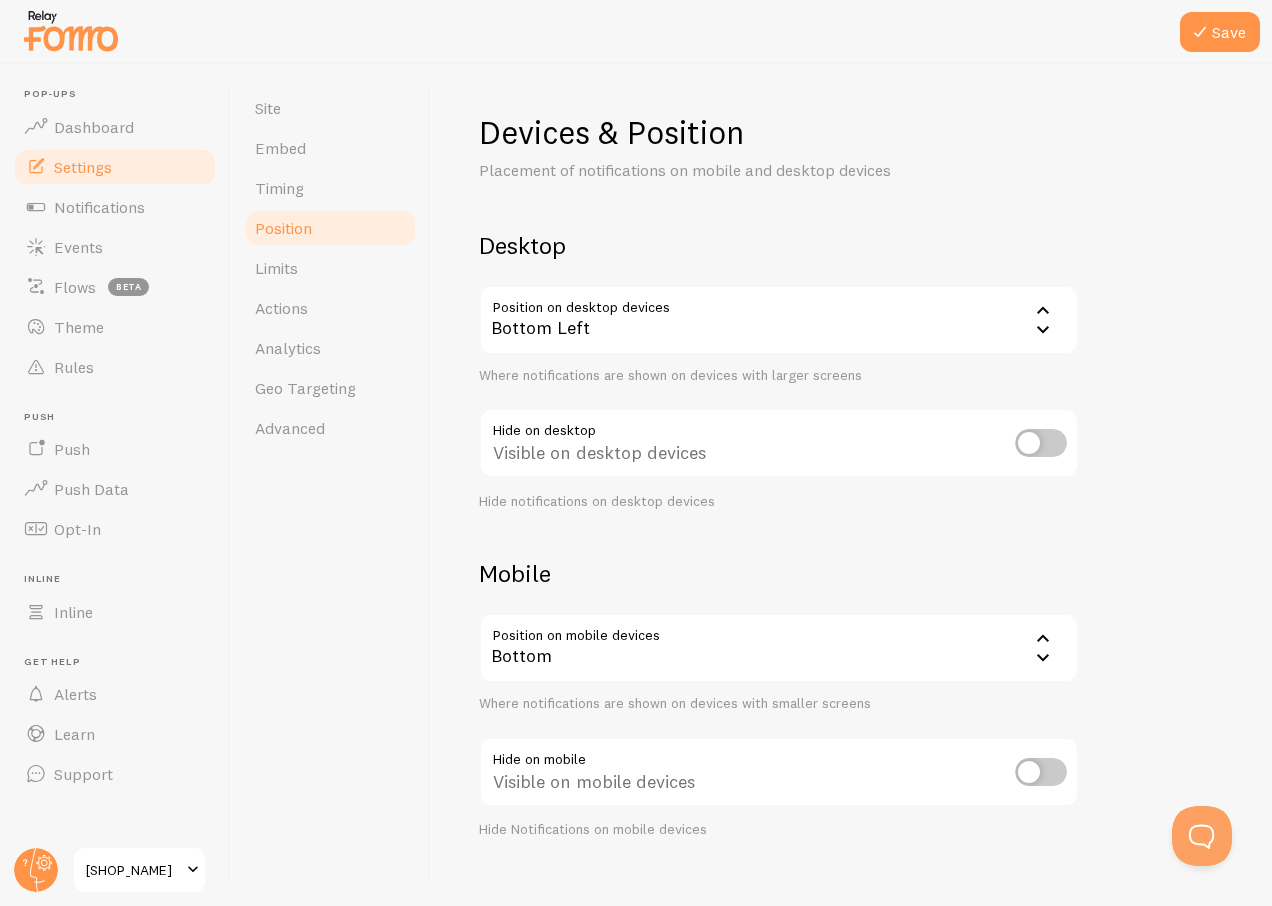 click at bounding box center (1041, 443) 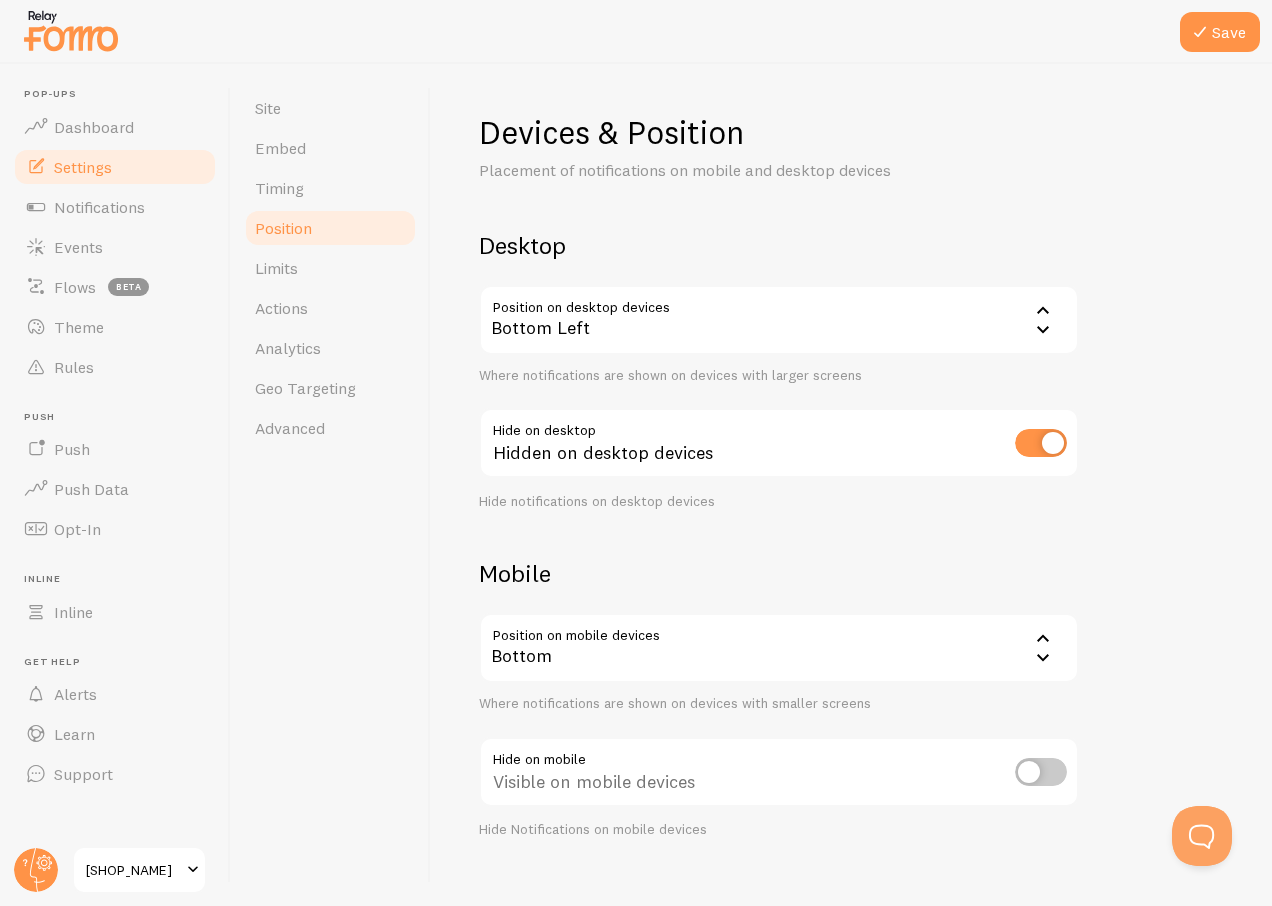 scroll, scrollTop: 29, scrollLeft: 0, axis: vertical 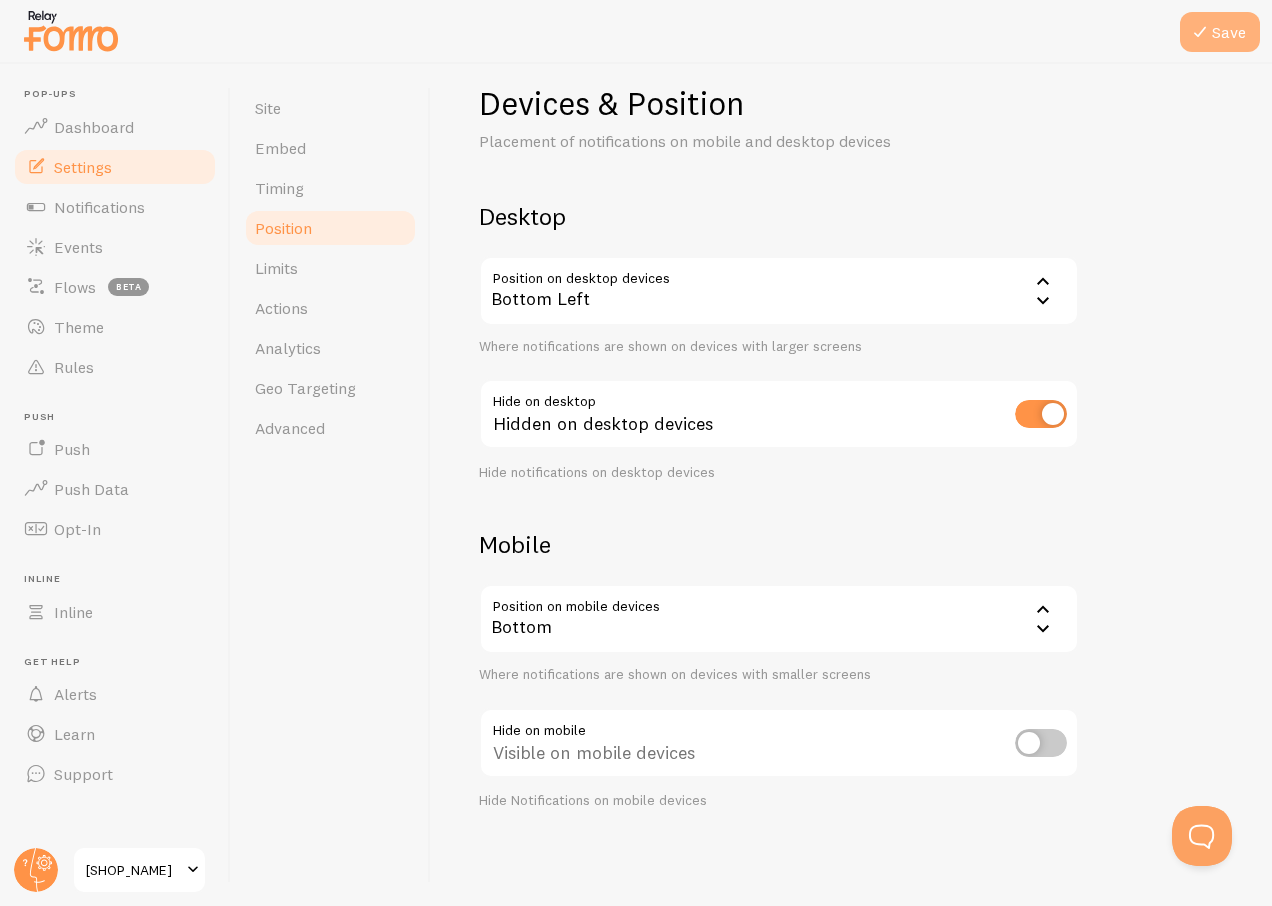click on "Save" at bounding box center (1220, 32) 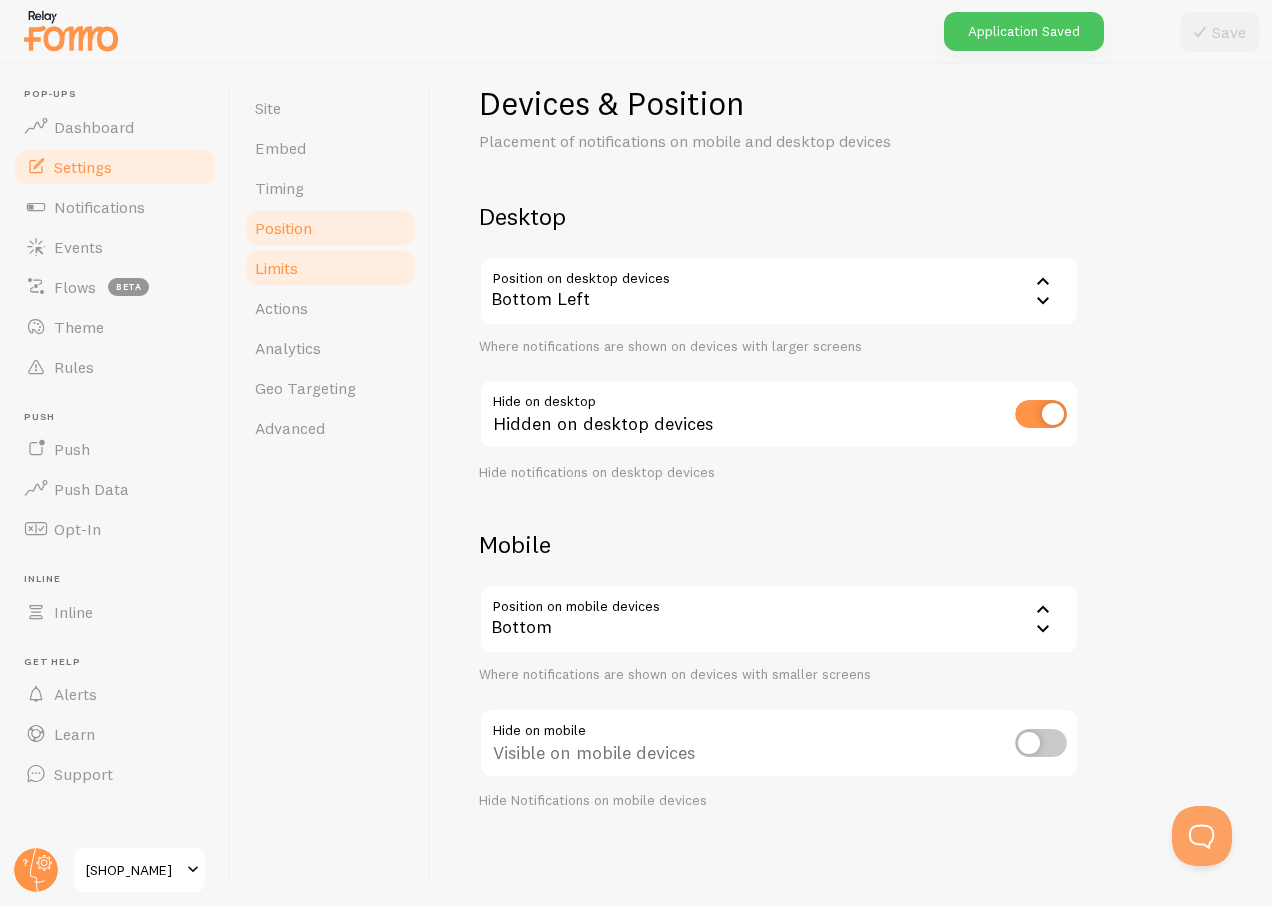 click on "Limits" at bounding box center (330, 268) 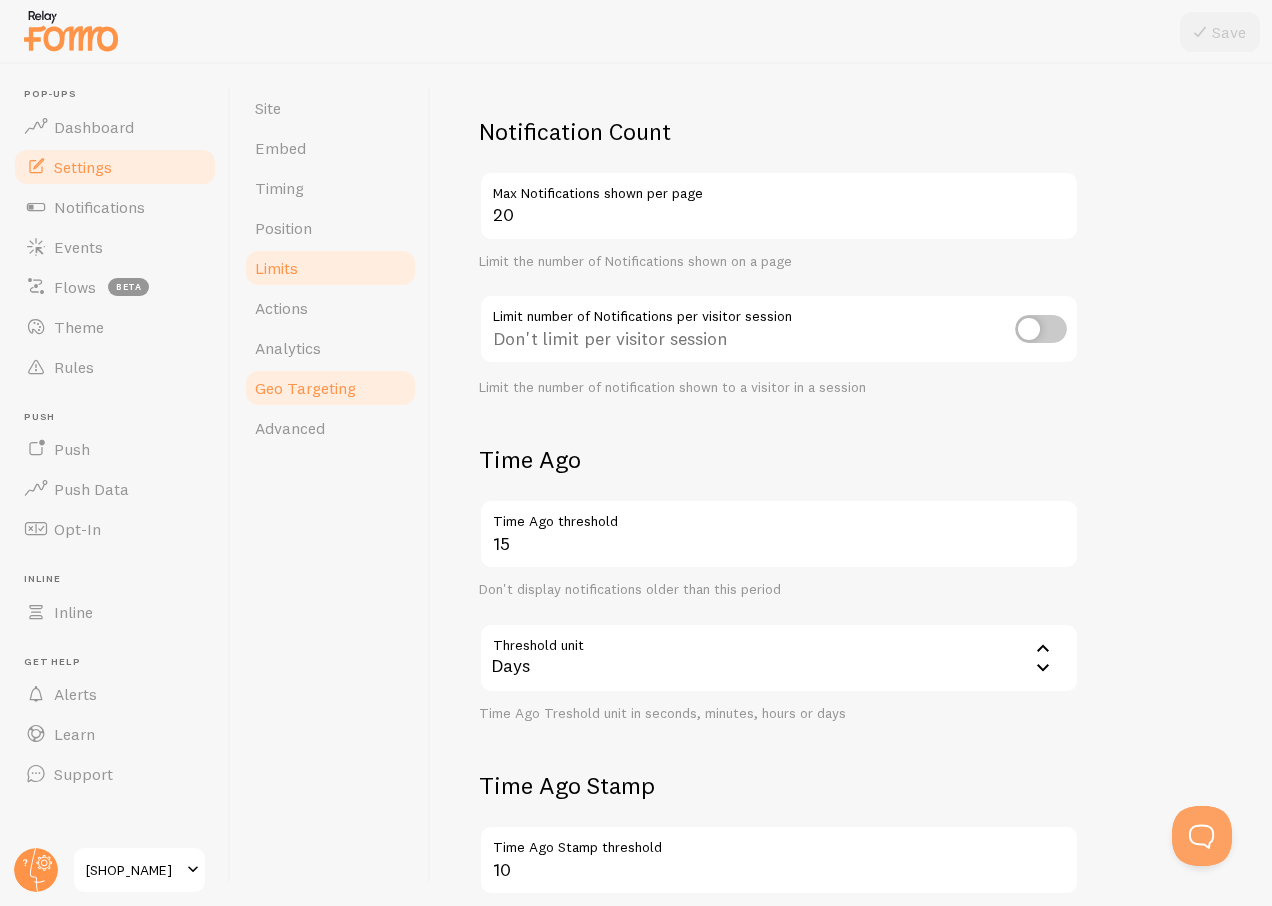 scroll, scrollTop: 391, scrollLeft: 0, axis: vertical 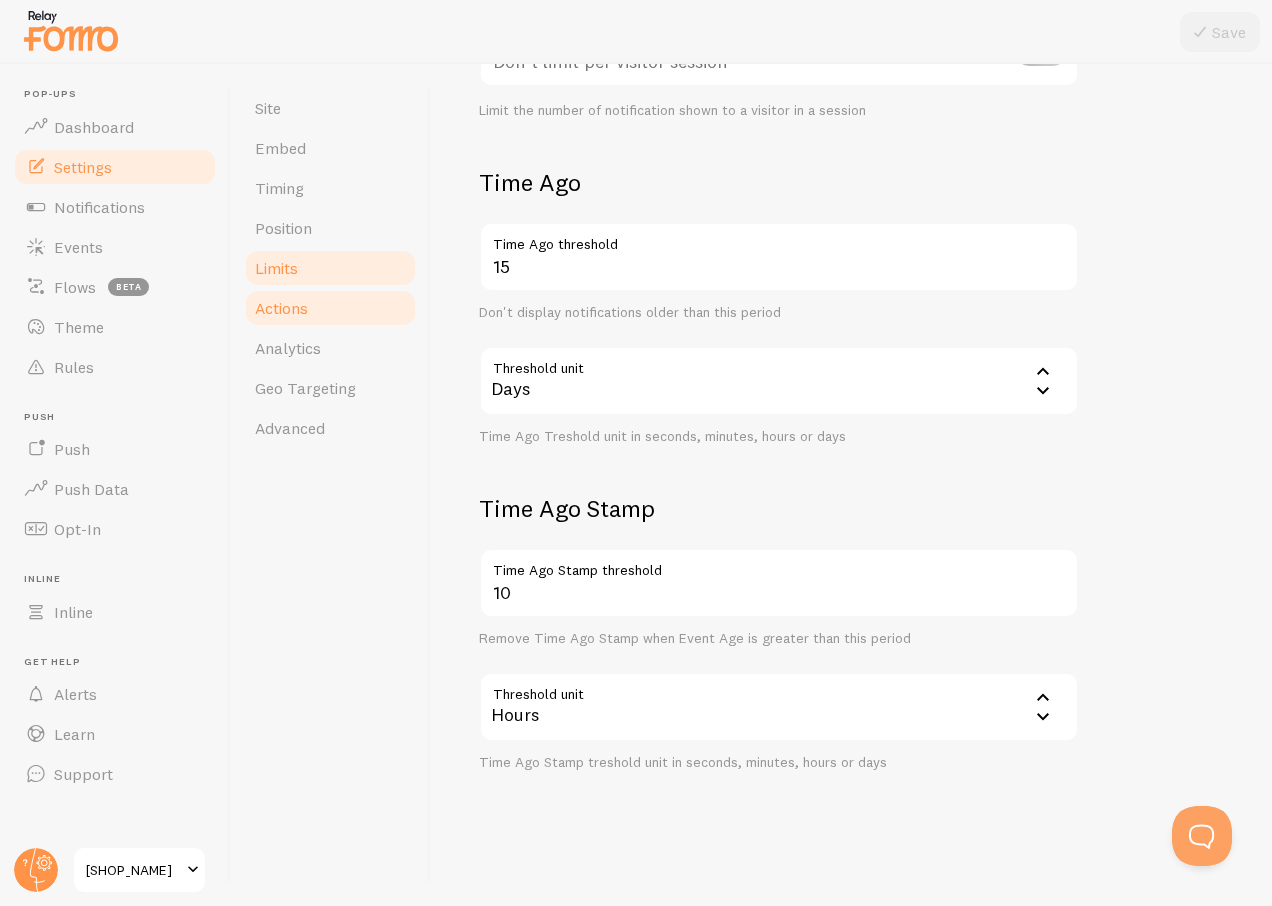 click on "Actions" at bounding box center [330, 308] 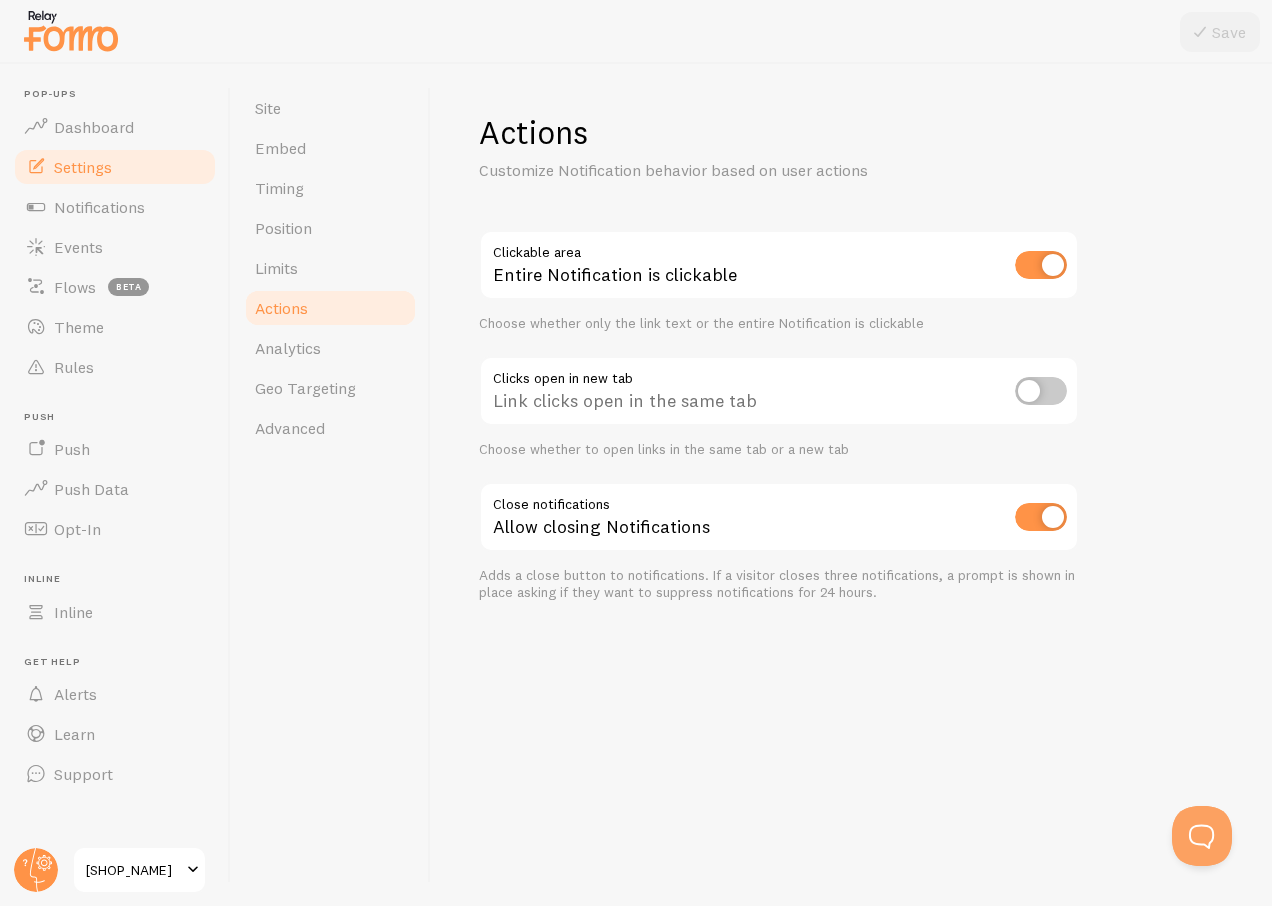 scroll, scrollTop: 0, scrollLeft: 0, axis: both 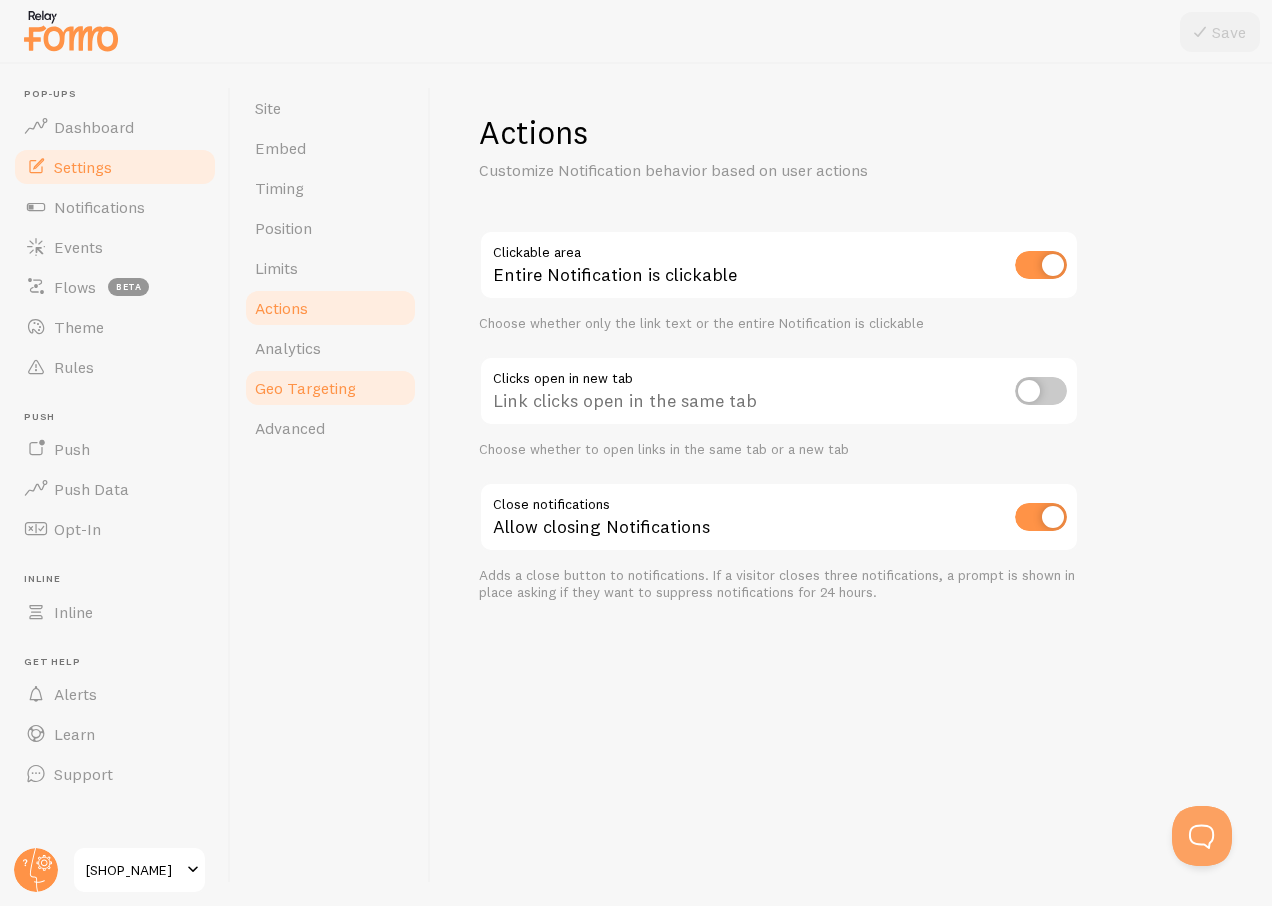 click on "Geo Targeting" at bounding box center (330, 388) 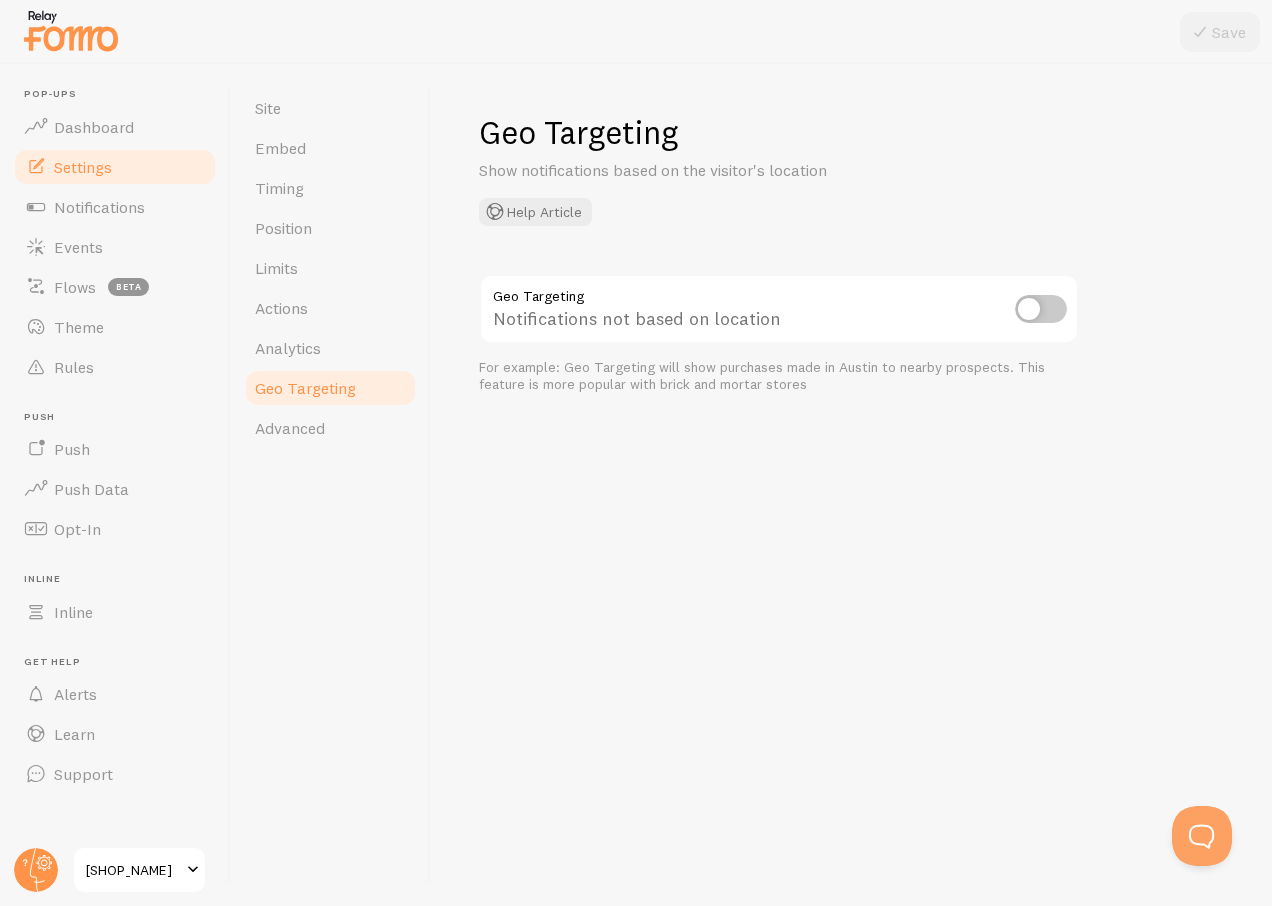 click at bounding box center [1041, 309] 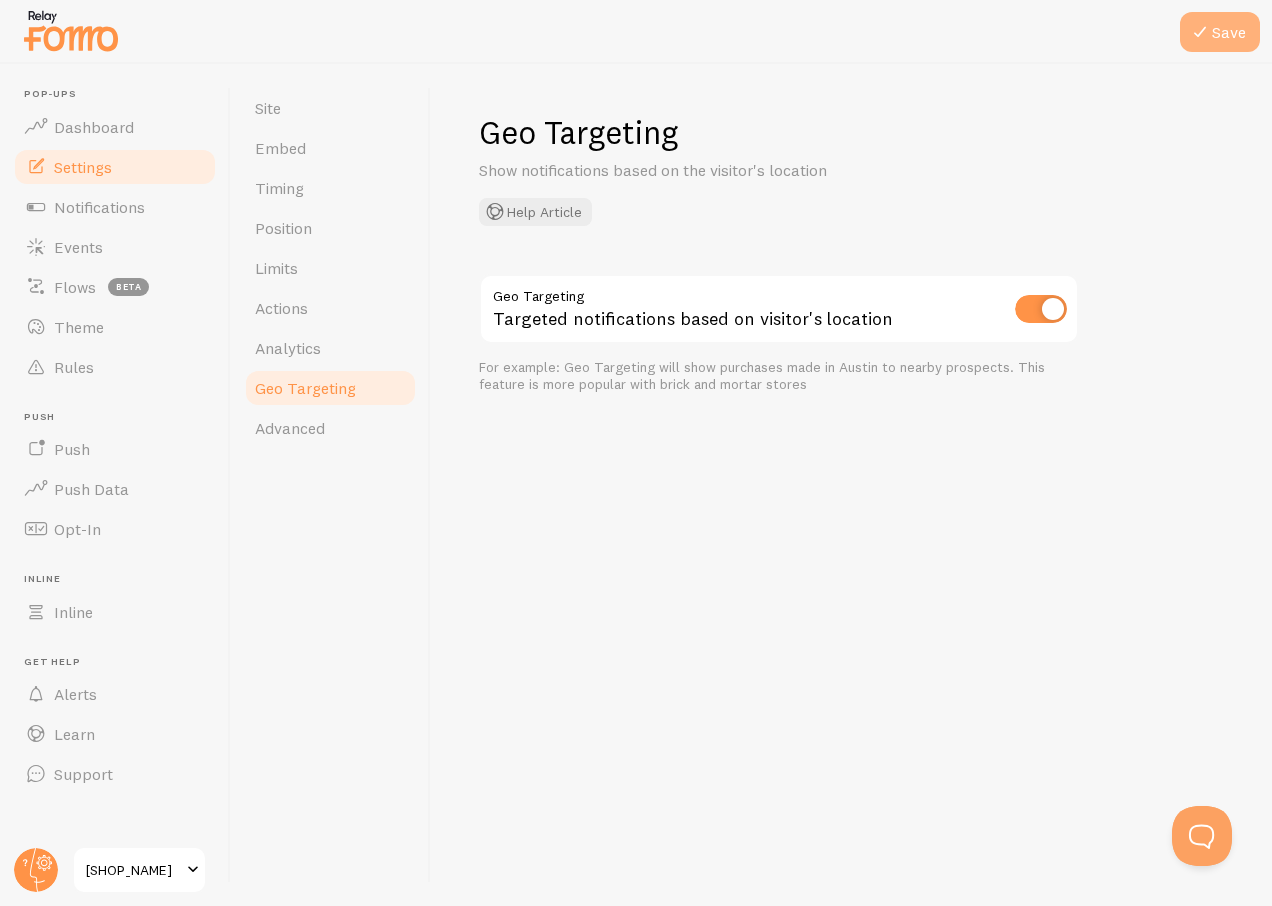 click on "Save" at bounding box center (1220, 32) 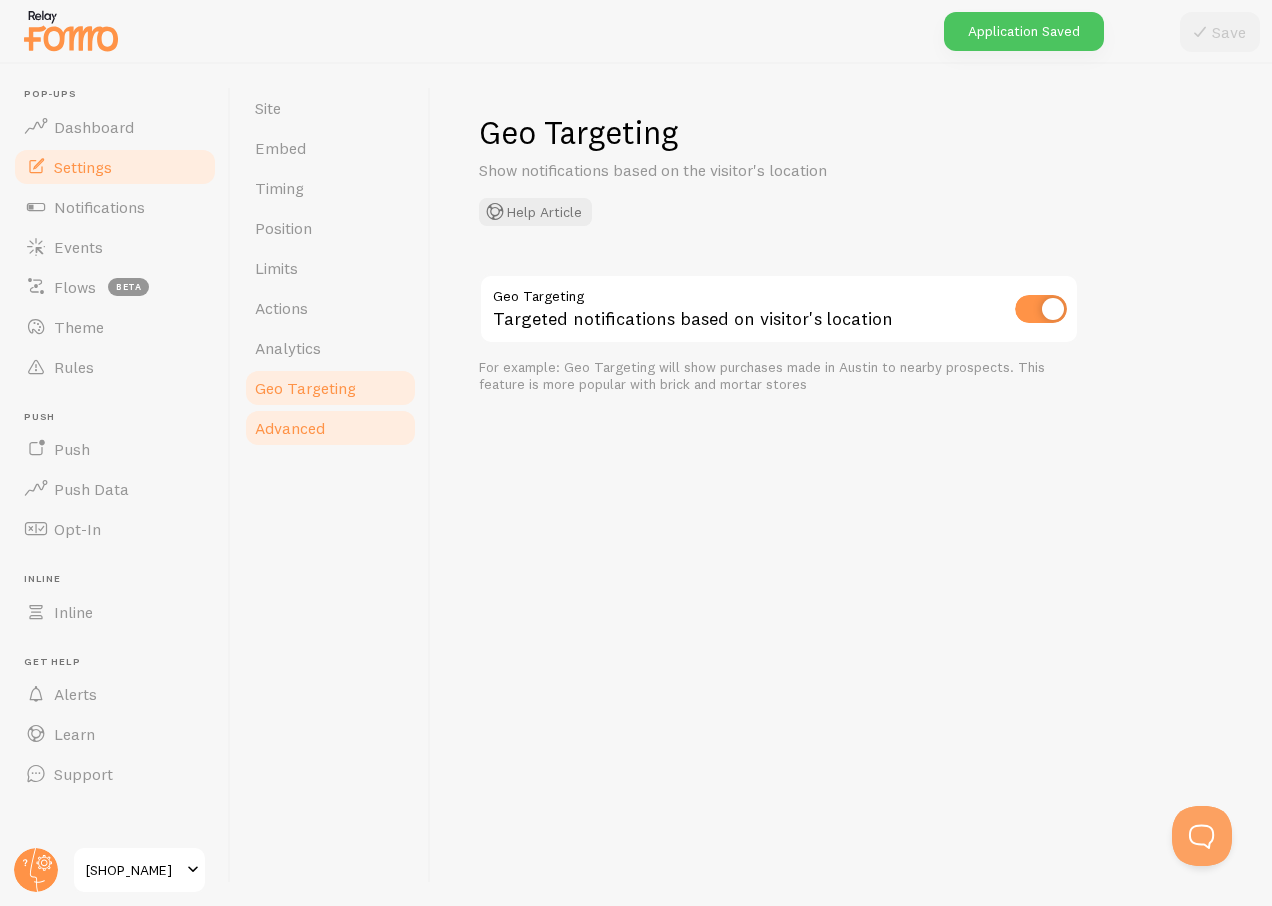 click on "Advanced" at bounding box center [330, 428] 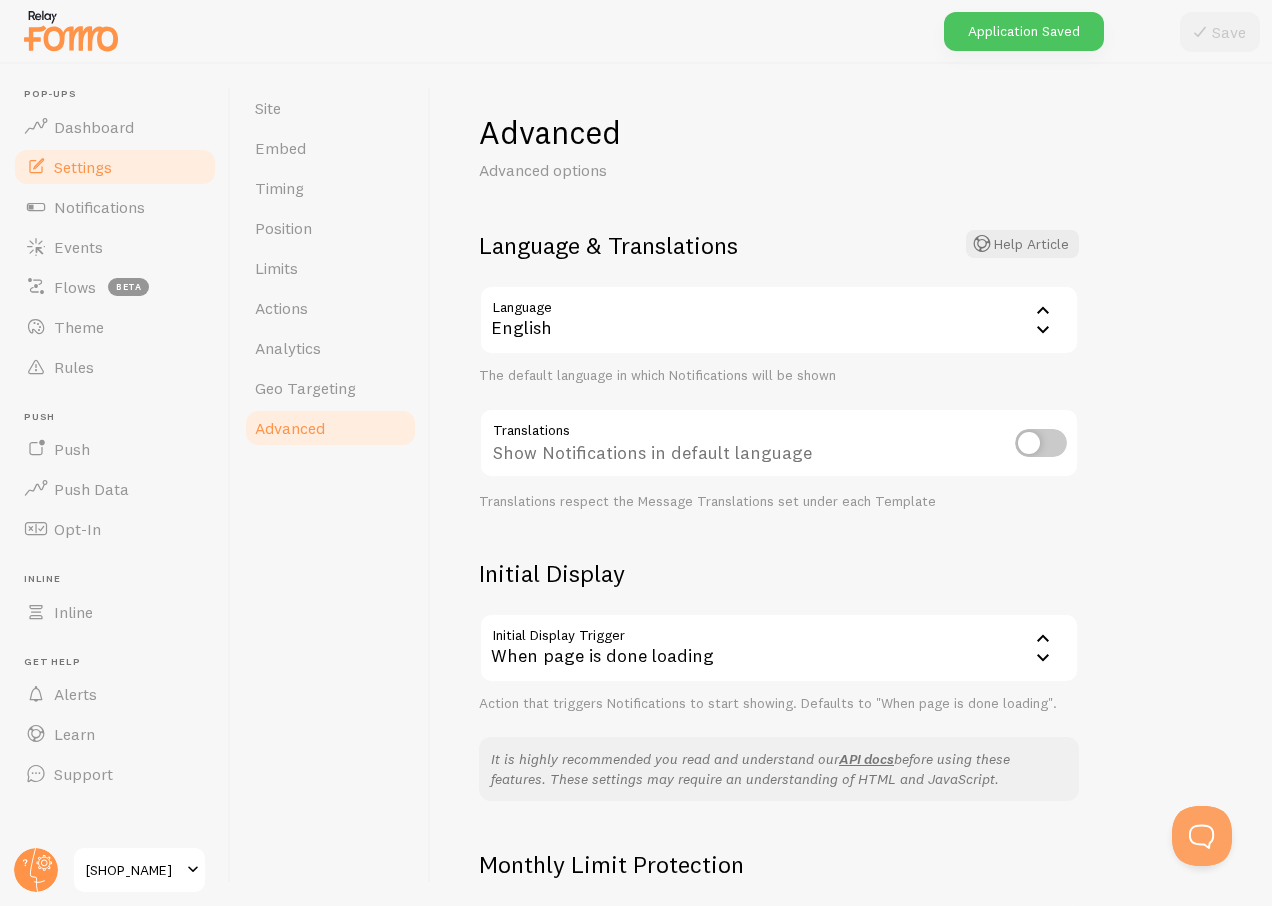 click on "English" at bounding box center (779, 320) 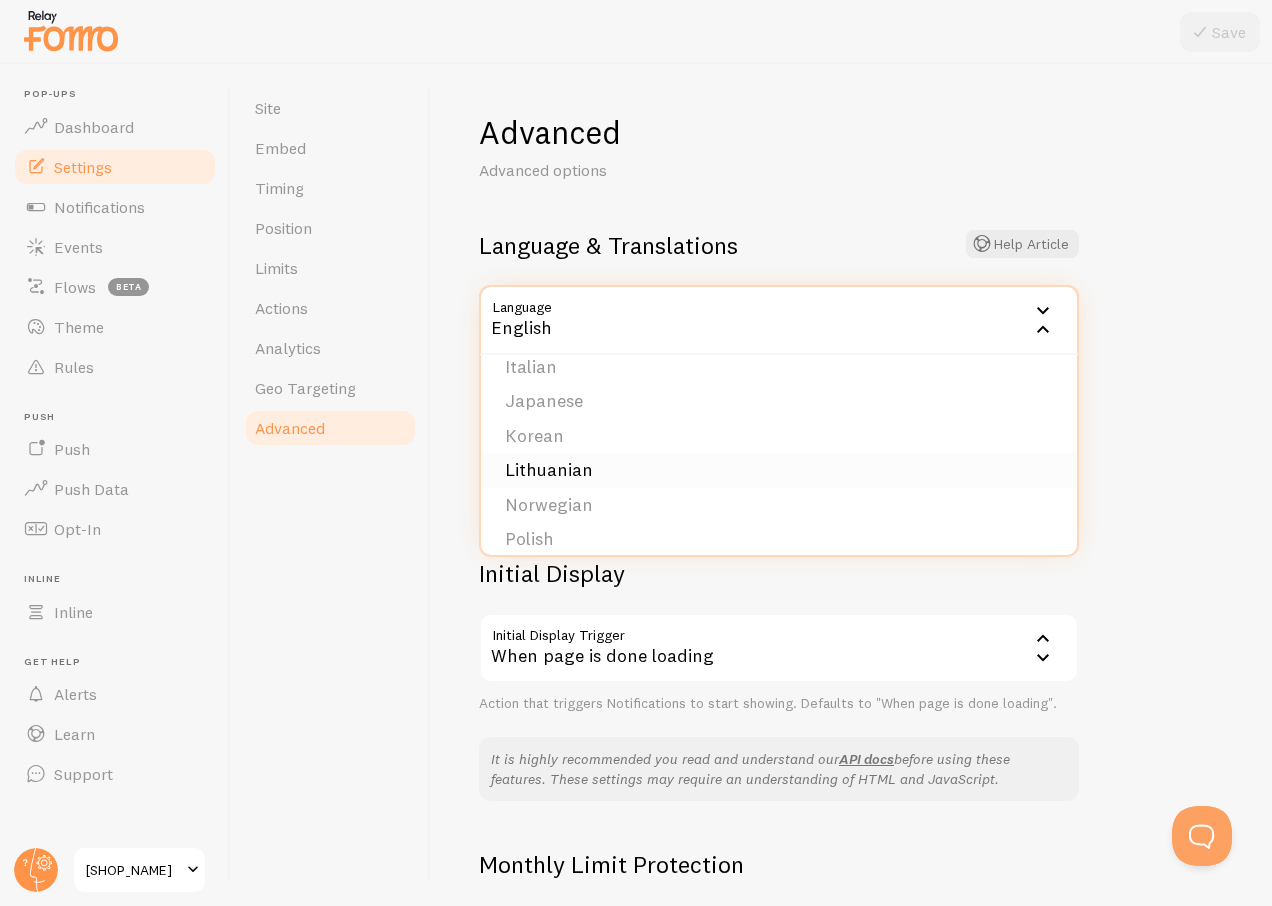 scroll, scrollTop: 600, scrollLeft: 0, axis: vertical 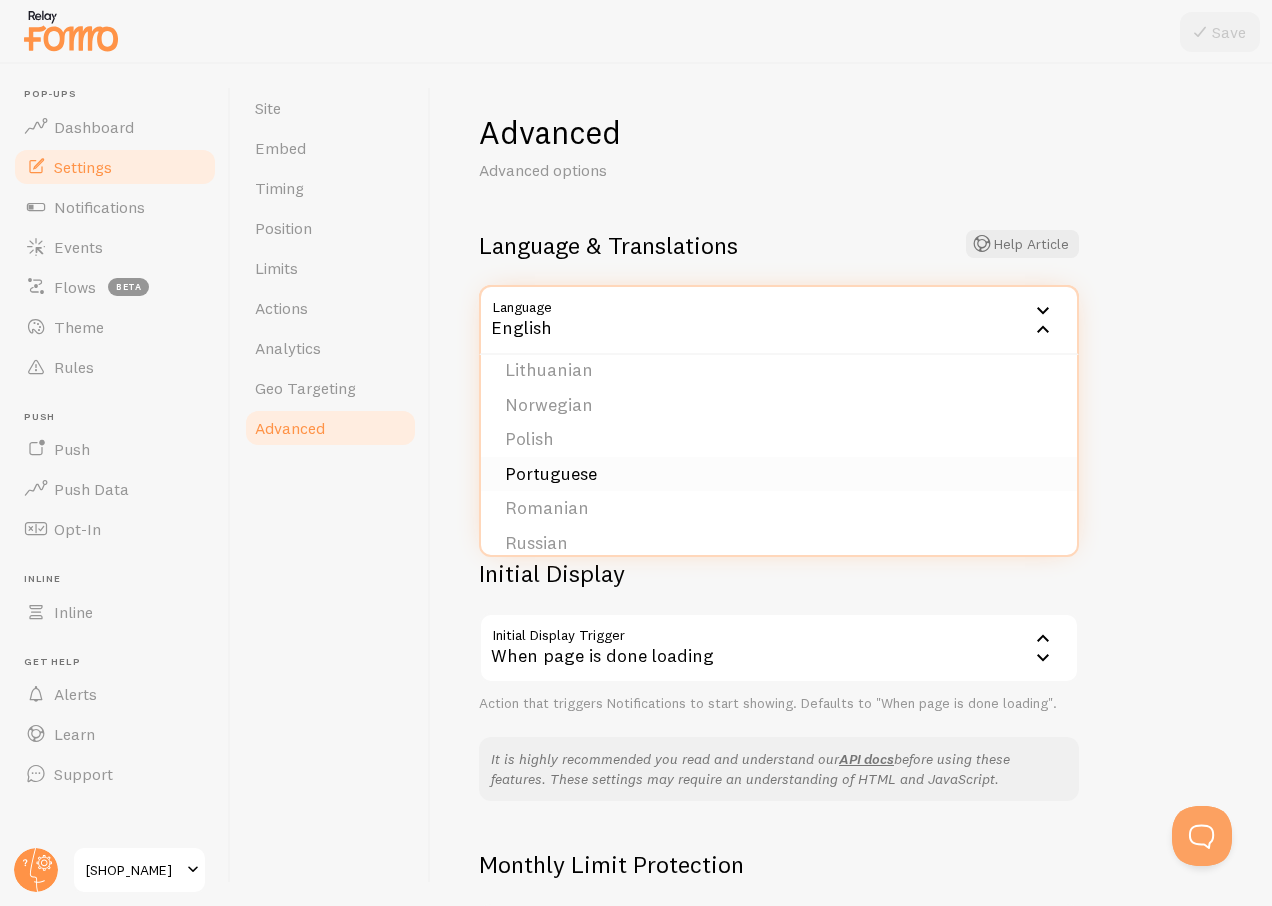 click on "Portuguese" at bounding box center (779, 474) 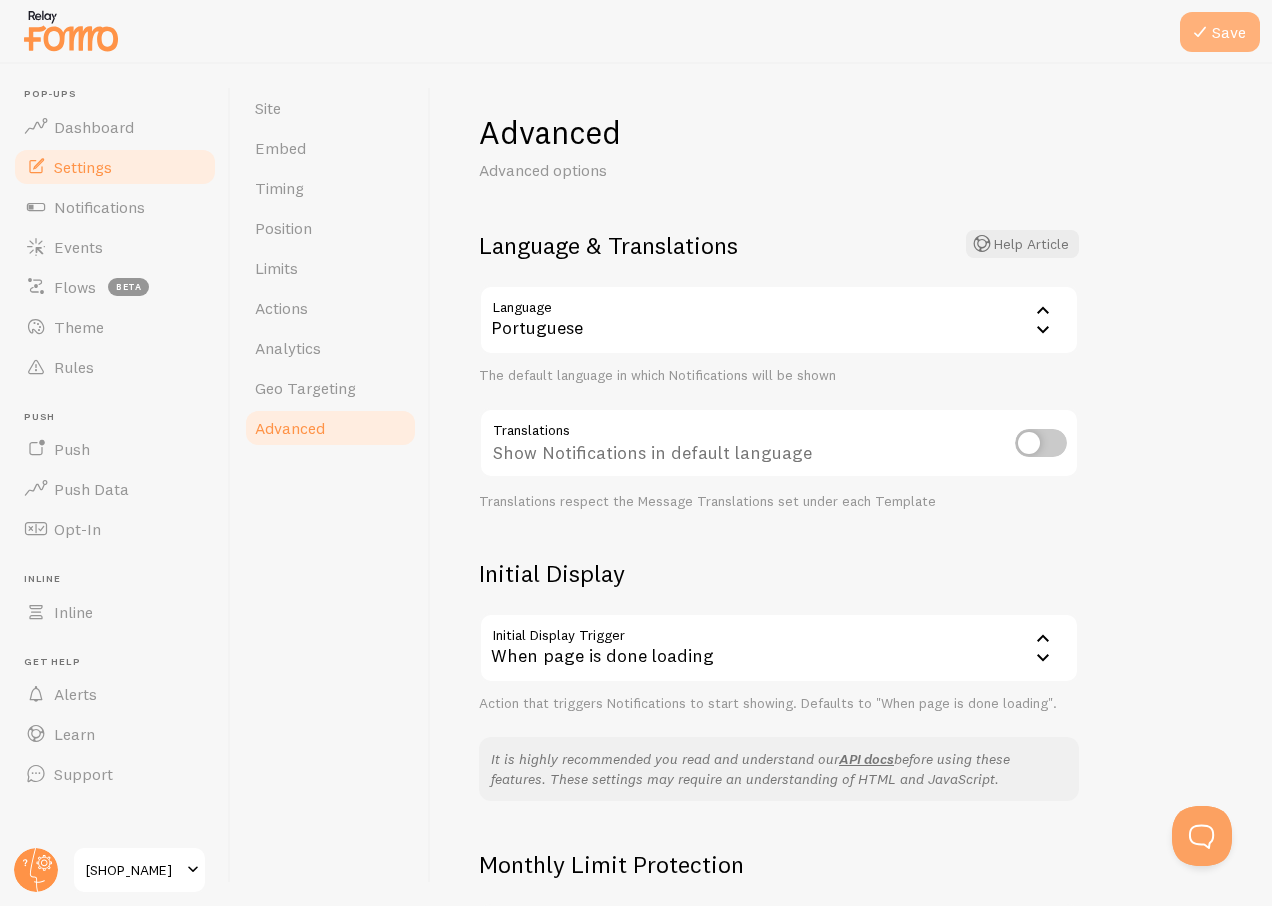 click on "Save" at bounding box center (1220, 32) 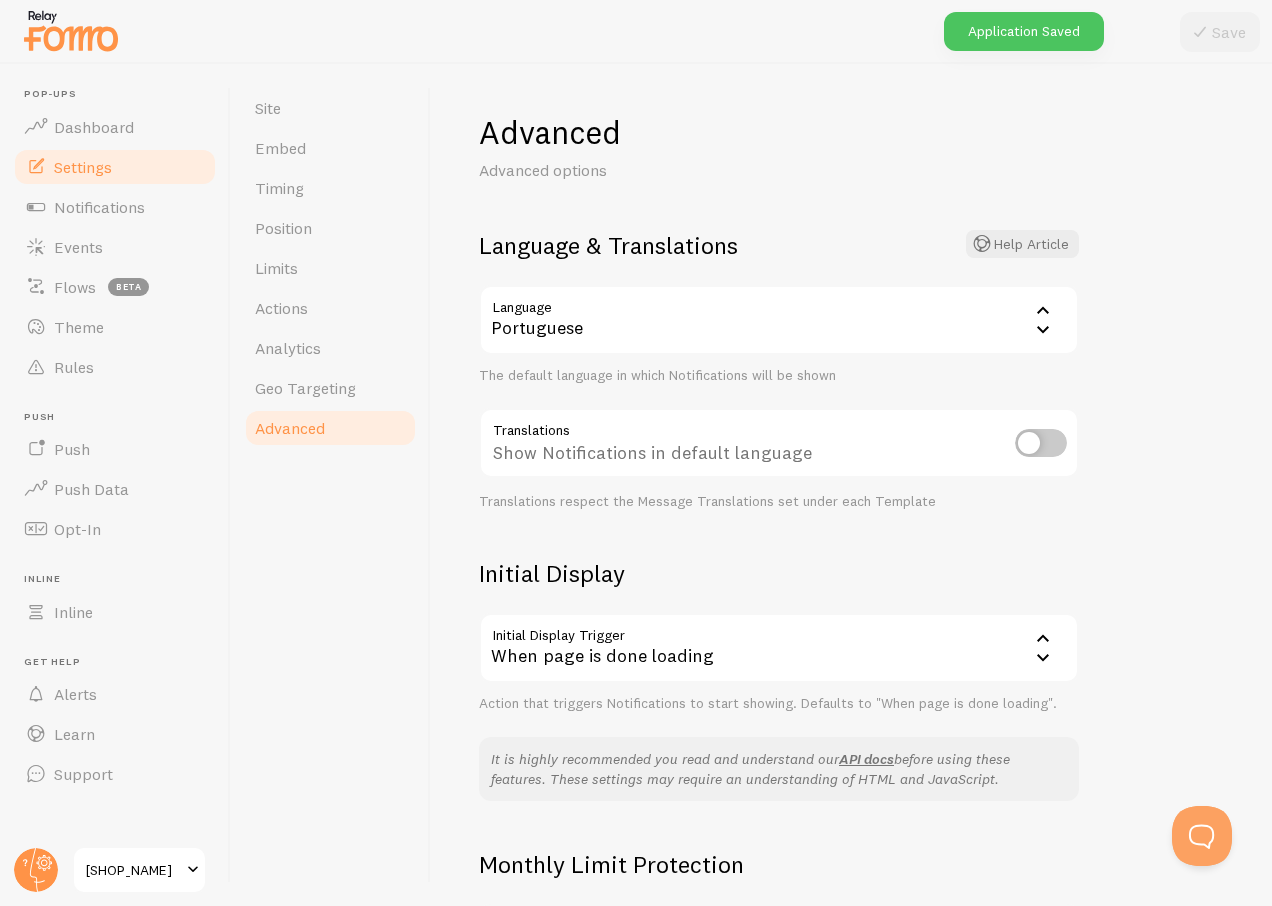 scroll, scrollTop: 100, scrollLeft: 0, axis: vertical 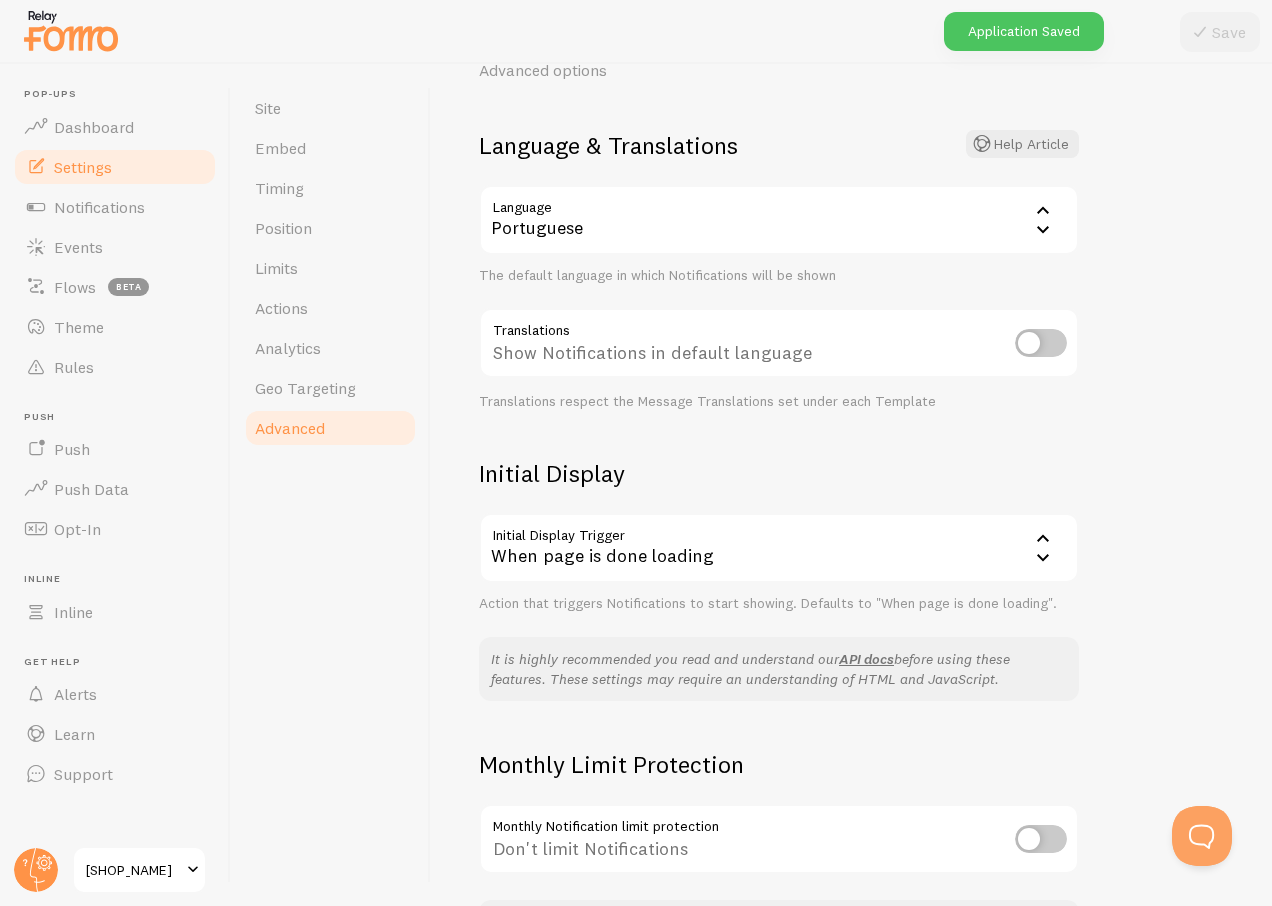 click on "When page is done loading" at bounding box center (779, 548) 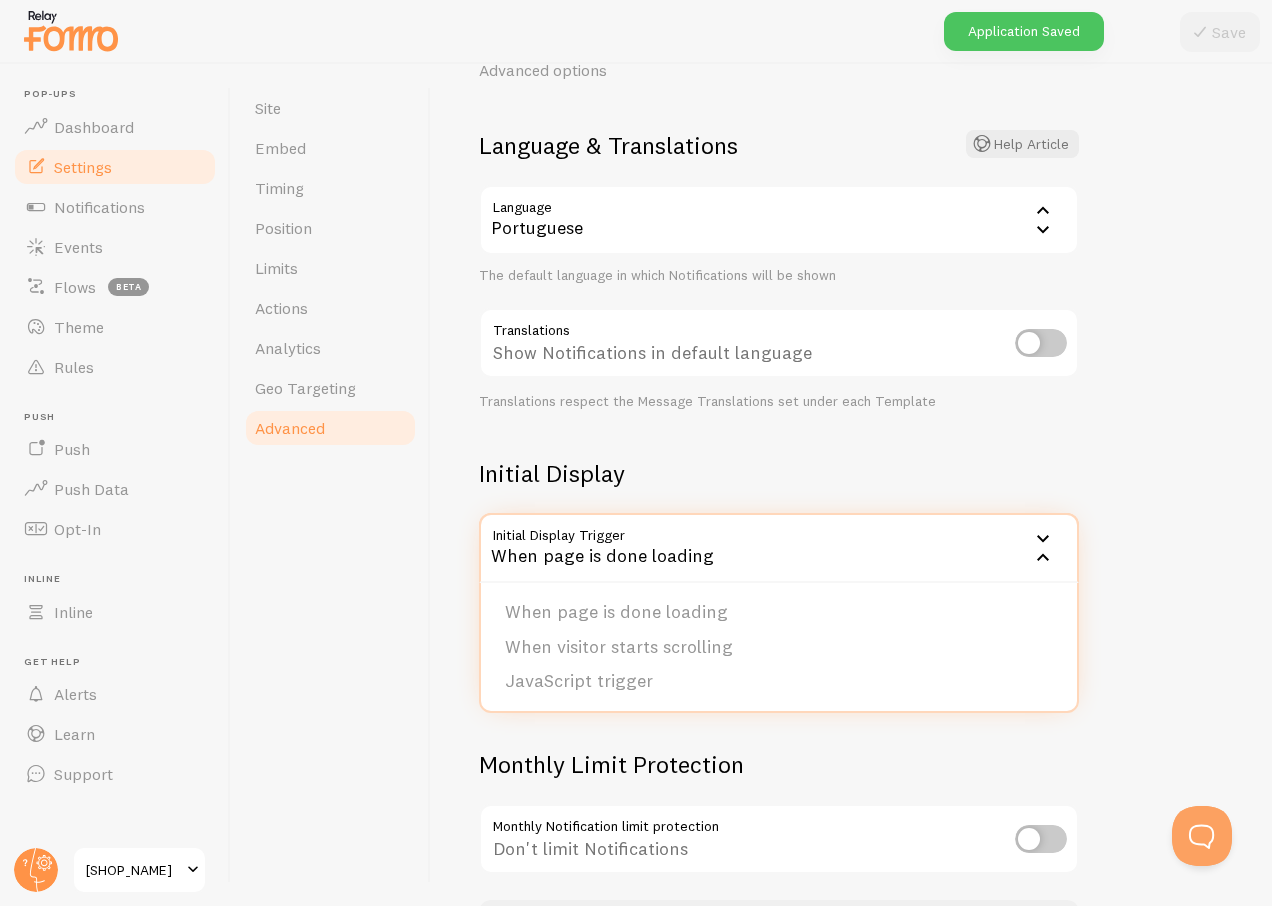 click on "Initial Display" at bounding box center [779, 473] 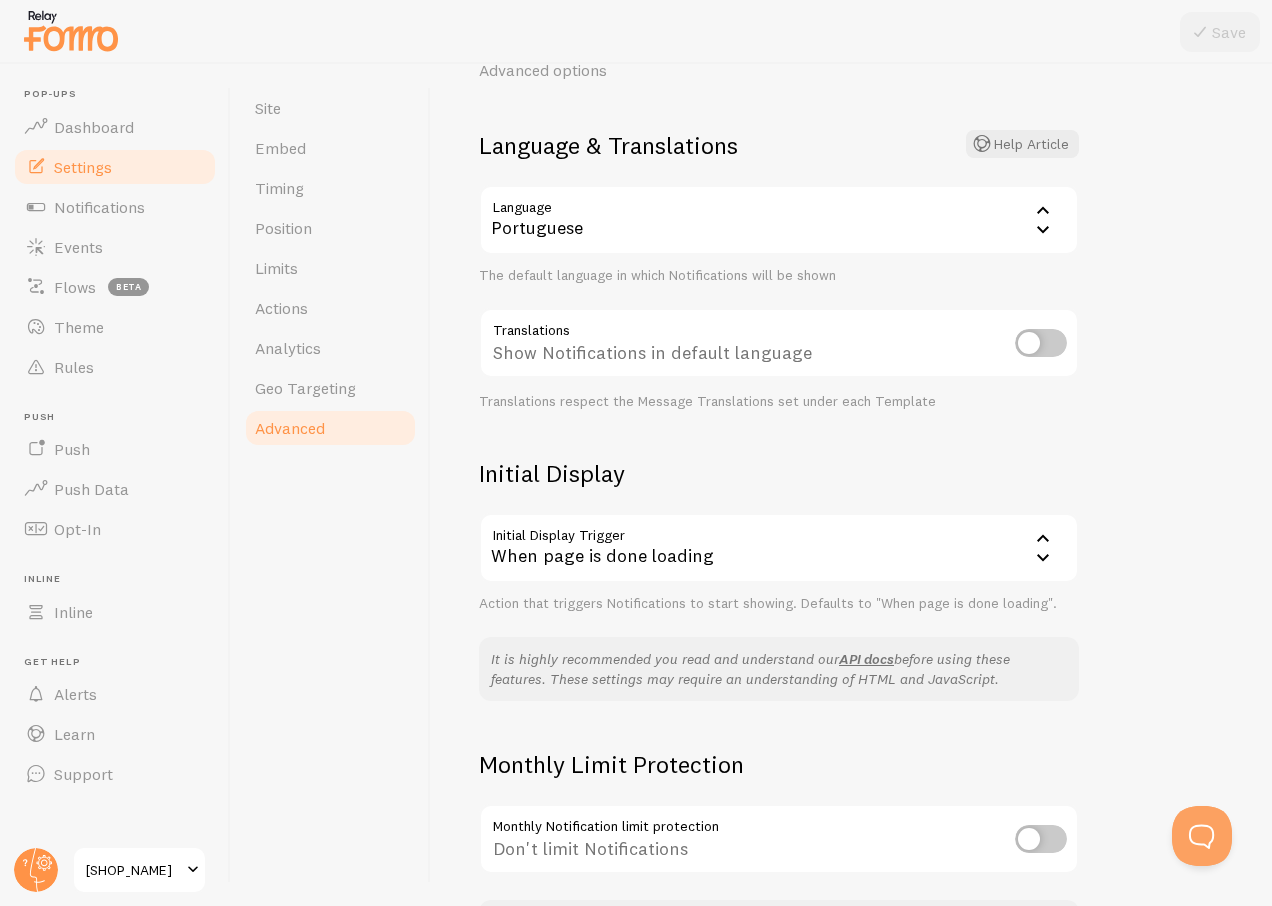 click at bounding box center [1041, 343] 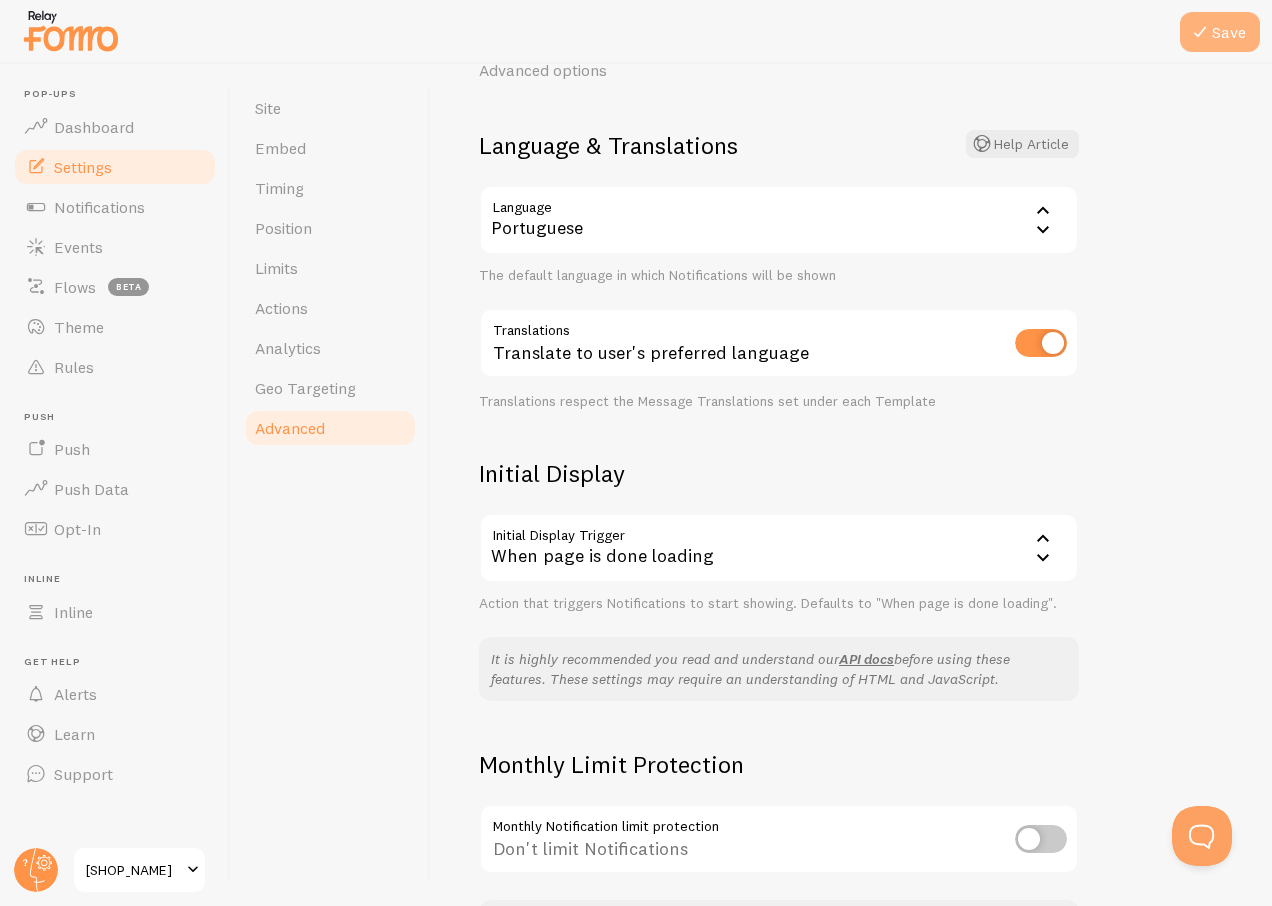 click on "Save" at bounding box center [1220, 32] 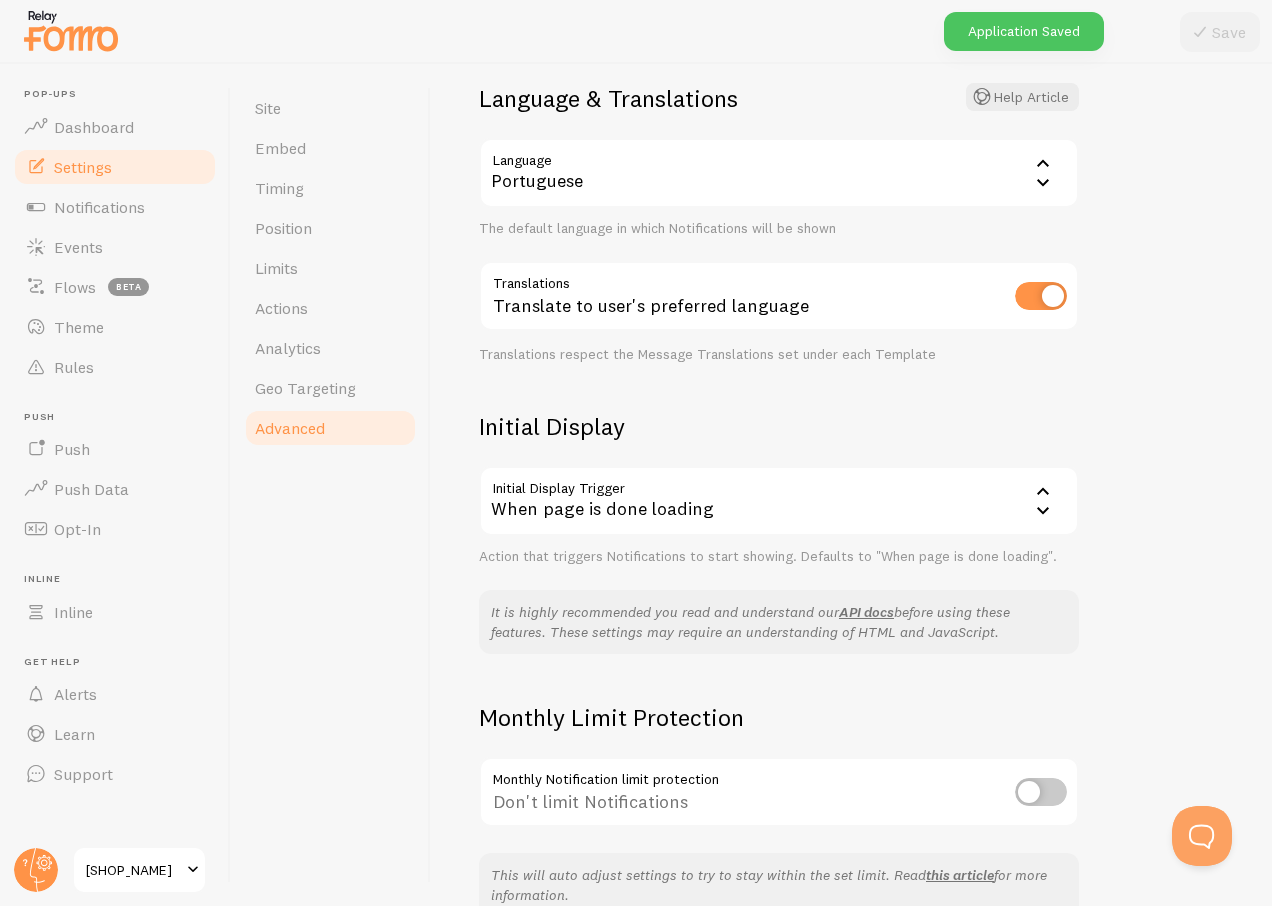 scroll, scrollTop: 254, scrollLeft: 0, axis: vertical 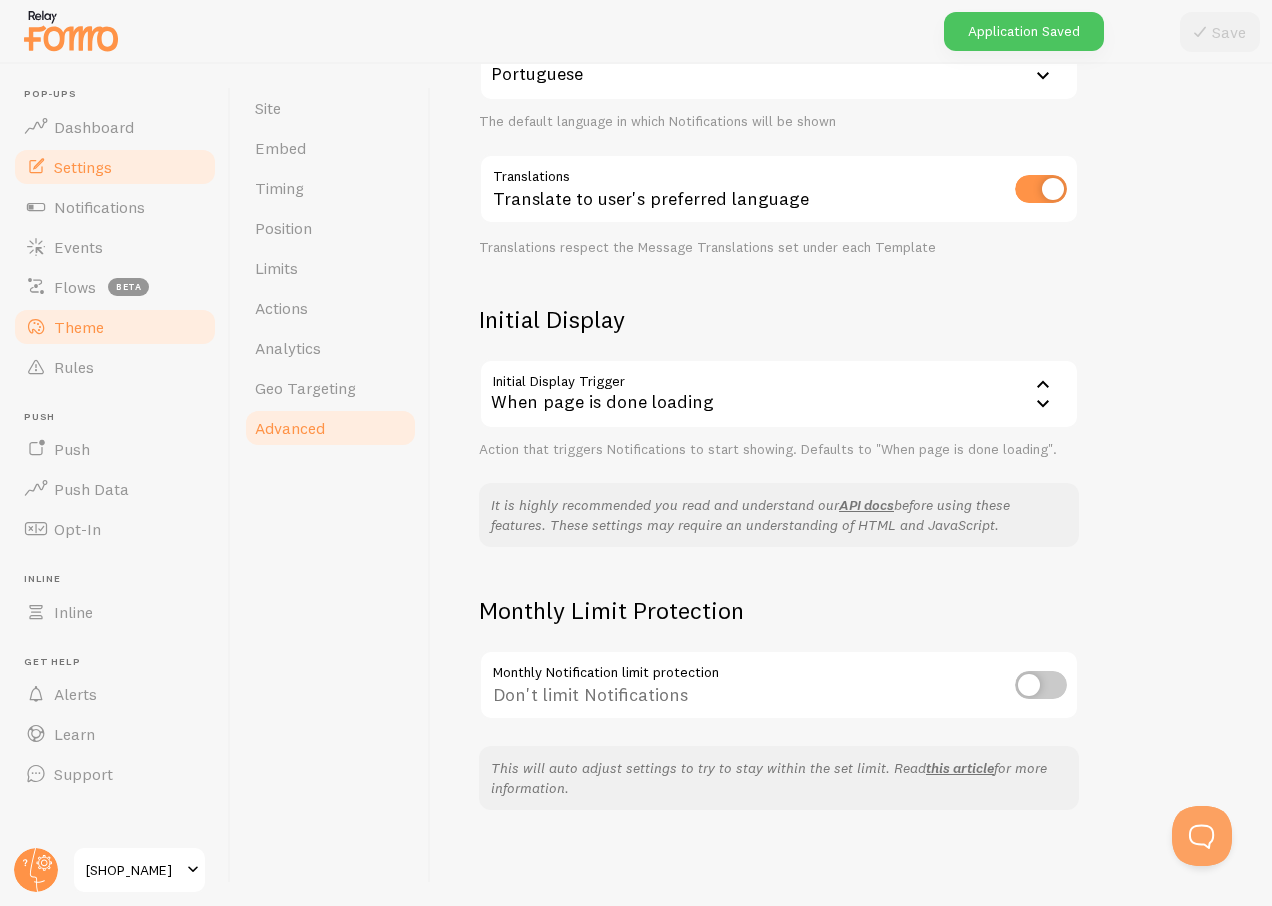 click on "Theme" at bounding box center (115, 327) 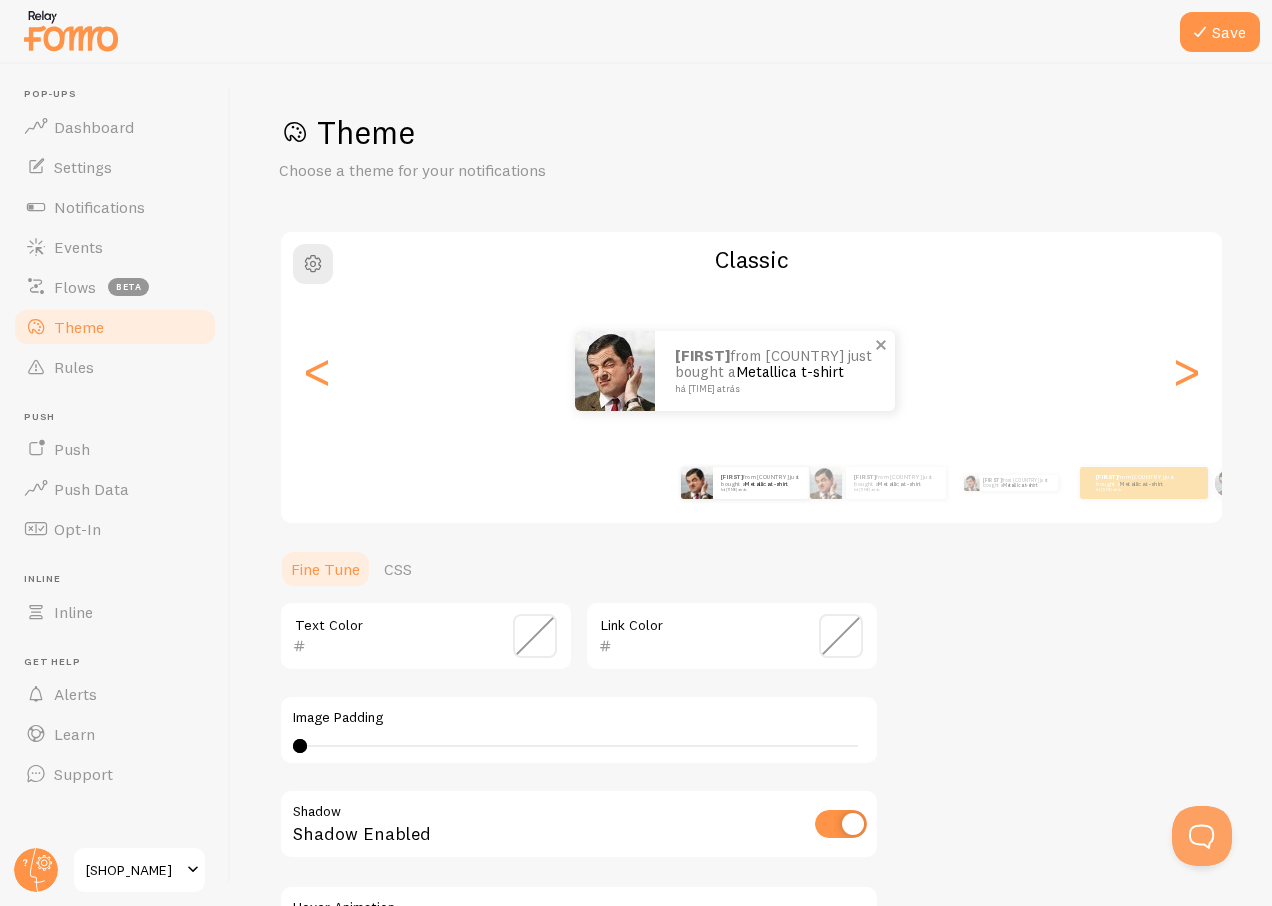 click on "[FIRST]  from [COUNTRY] just bought a  Metallica t-shirt   há [TIME] atrás" at bounding box center [775, 371] 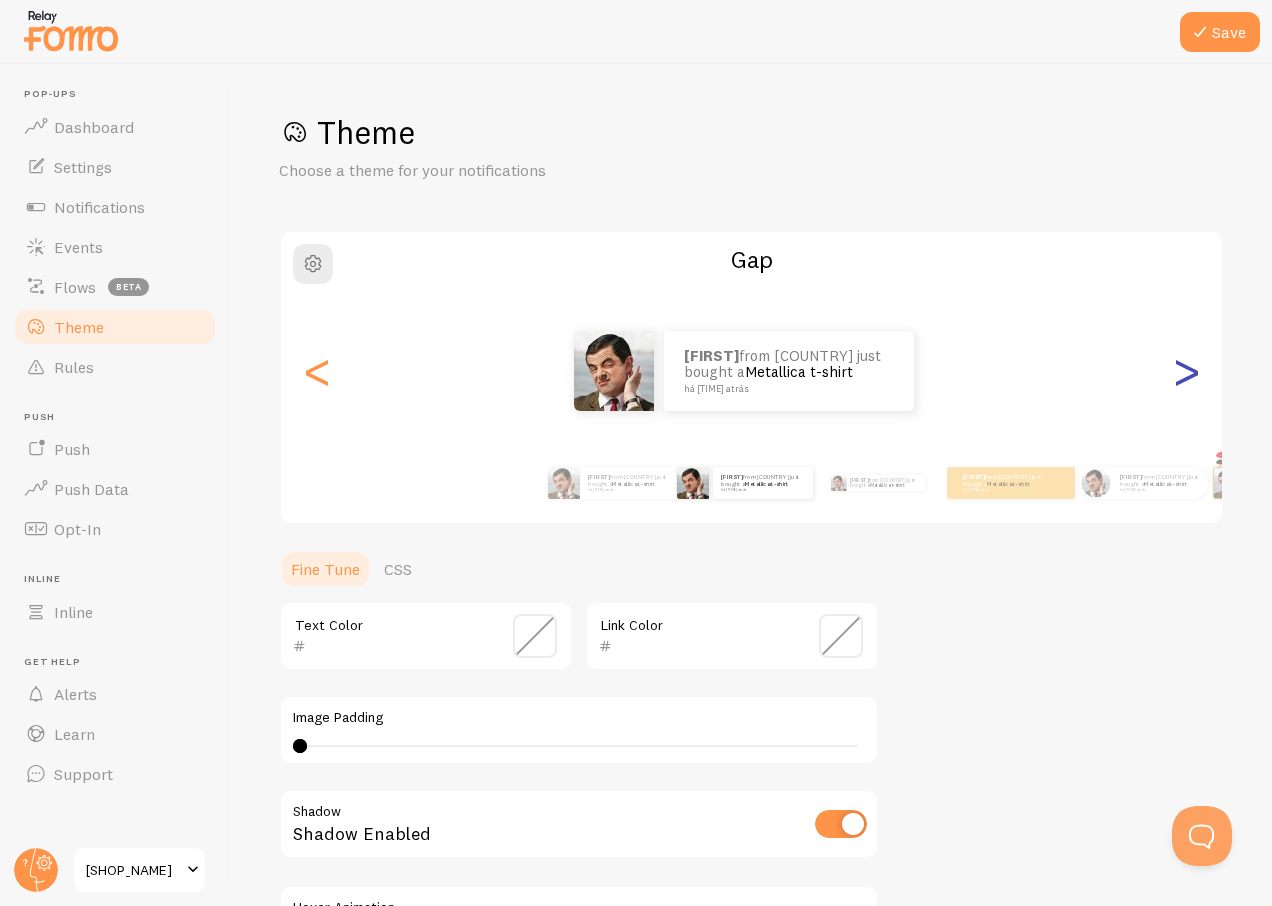 click on ">" at bounding box center (1186, 371) 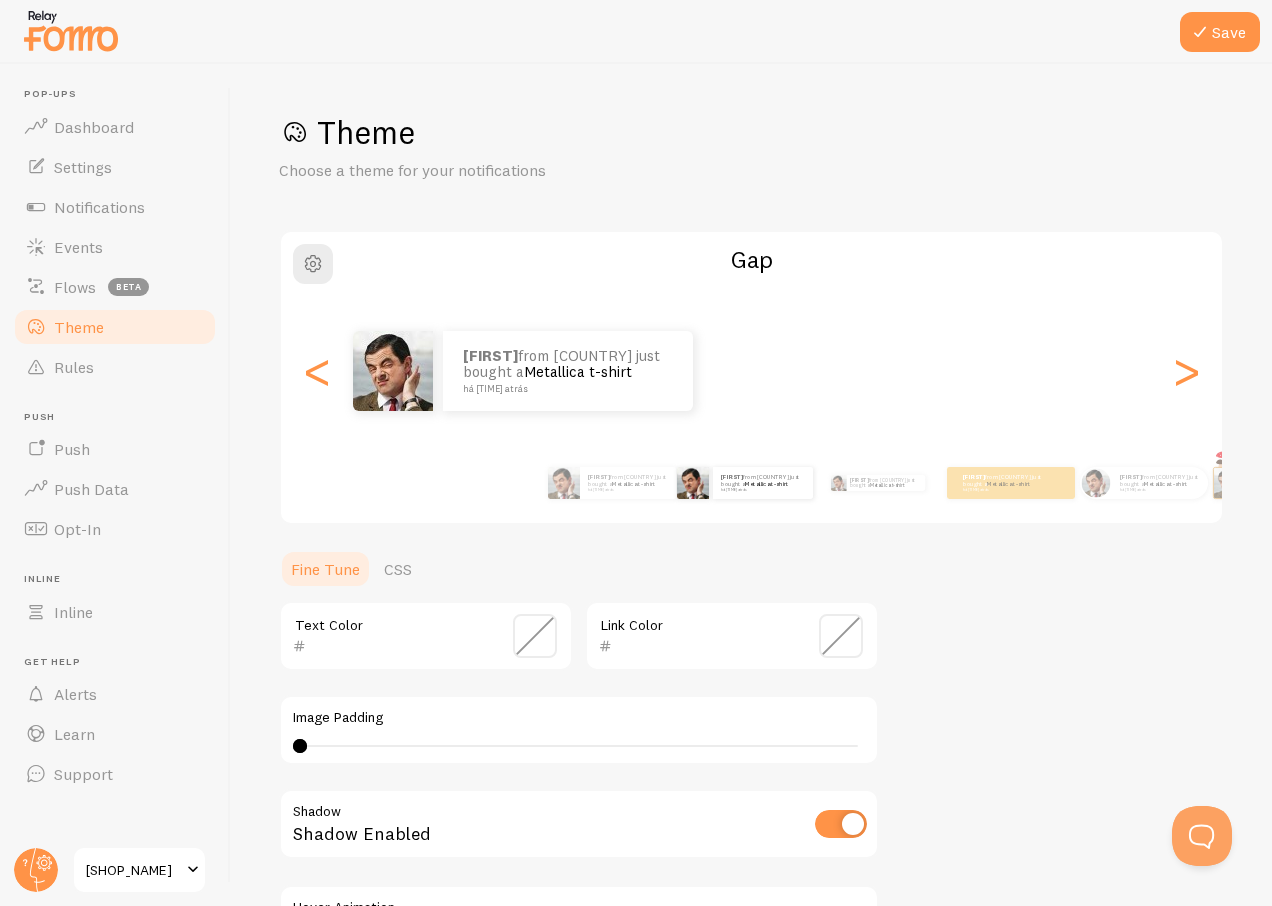 click on "[FIRST]  from [COUNTRY] just bought a  Metallica t-shirt   há [TIME] atrás" at bounding box center (523, 371) 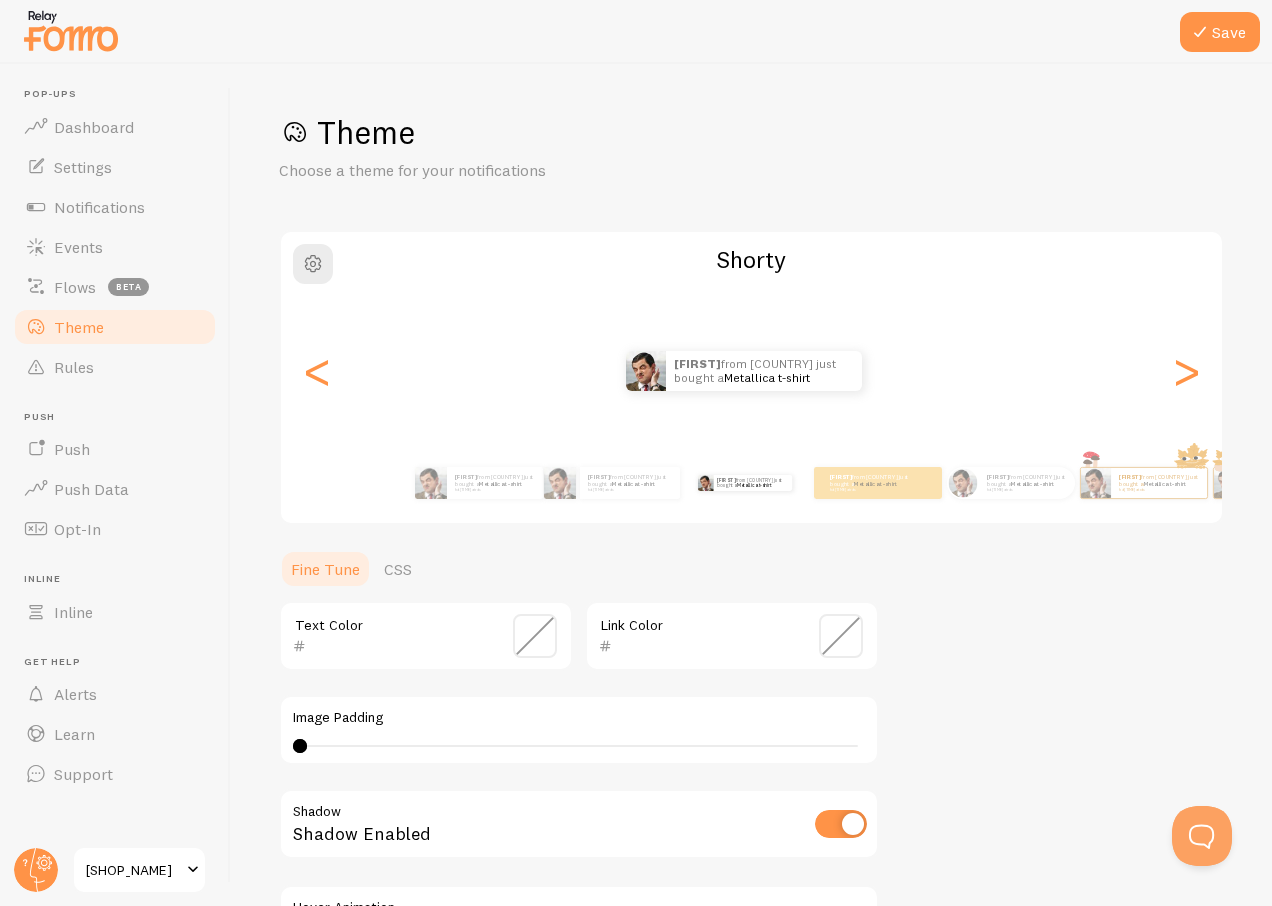 click on "[FIRST]  from [COUNTRY] just bought a  Metallica t-shirt   há [TIME] atrás [FIRST]  from [COUNTRY] just bought a  Metallica t-shirt   há [TIME] atrás [FIRST]  from [COUNTRY] just bought a  Metallica t-shirt   há [TIME] atrás [FIRST]  from [COUNTRY] just bought a  Metallica t-shirt   há [TIME] atrás [FIRST]  from [COUNTRY] just bought a  Metallica t-shirt   há [TIME] atrás [FIRST]  from [COUNTRY] just bought a  Metallica t-shirt   há [TIME] atrás [FIRST]  from [COUNTRY] just bought a  Metallica t-shirt   há [TIME] atrás [FIRST]  from [COUNTRY] just bought a  Metallica t-shirt   há [TIME] atrás [FIRST]  from [COUNTRY] just bought a  Metallica t-shirt   há [TIME] atrás [FIRST]  from [COUNTRY] just bought a  Metallica t-shirt   há [TIME] atrás [FIRST]  from [COUNTRY] just bought a  Metallica t-shirt   há [TIME] atrás [FIRST]  from [COUNTRY] just bought a  Metallica t-shirt   há [TIME] atrás [FIRST]  from [COUNTRY] just bought a    [FIRST]   [FIRST]" at bounding box center [751, 371] 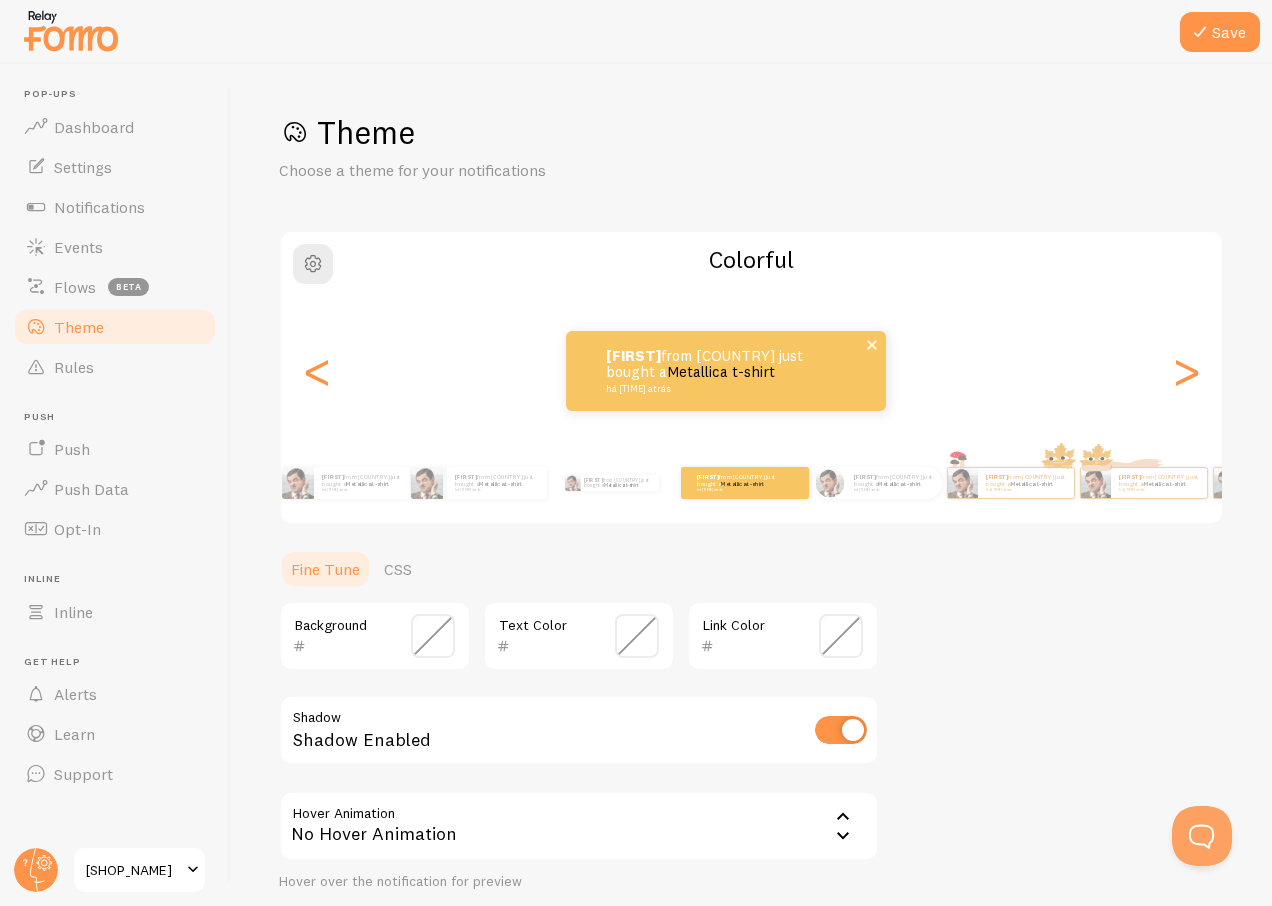 click on "[FIRST]  from [COUNTRY] just bought a  Metallica t-shirt   há [TIME] atrás" at bounding box center (726, 371) 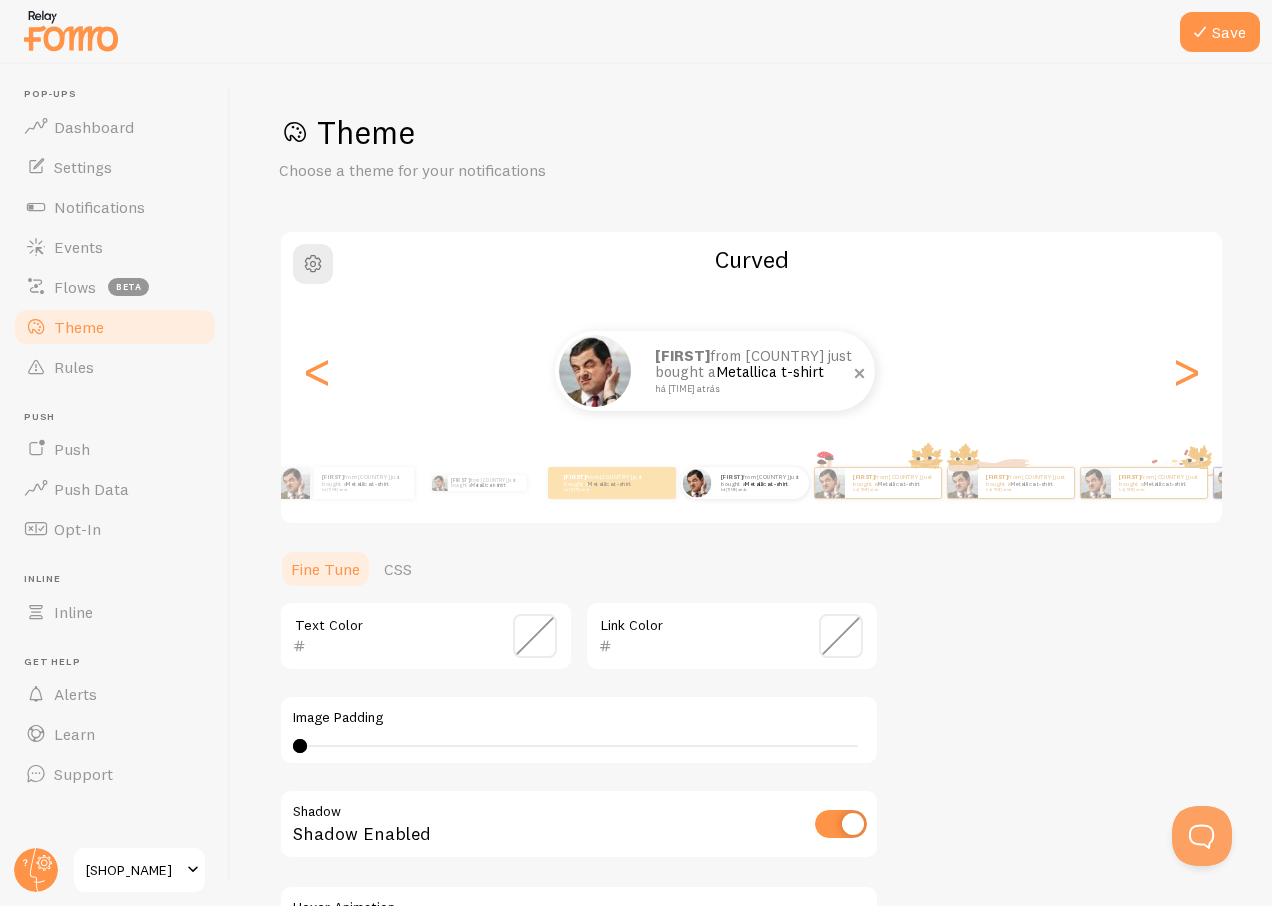 click on "[FIRST]  from [COUNTRY] just bought a  Metallica t-shirt   há [TIME] atrás" at bounding box center [755, 371] 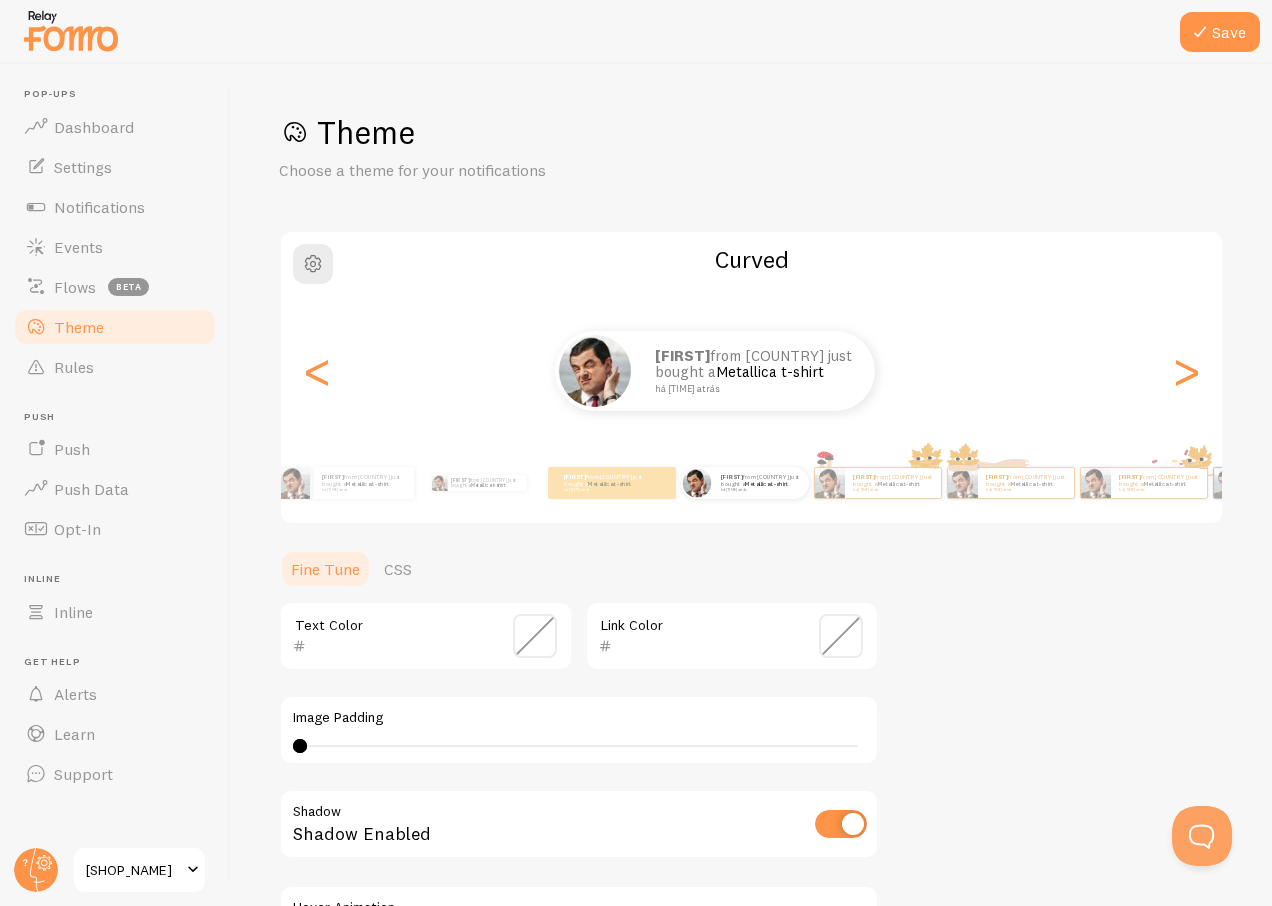 type on "0" 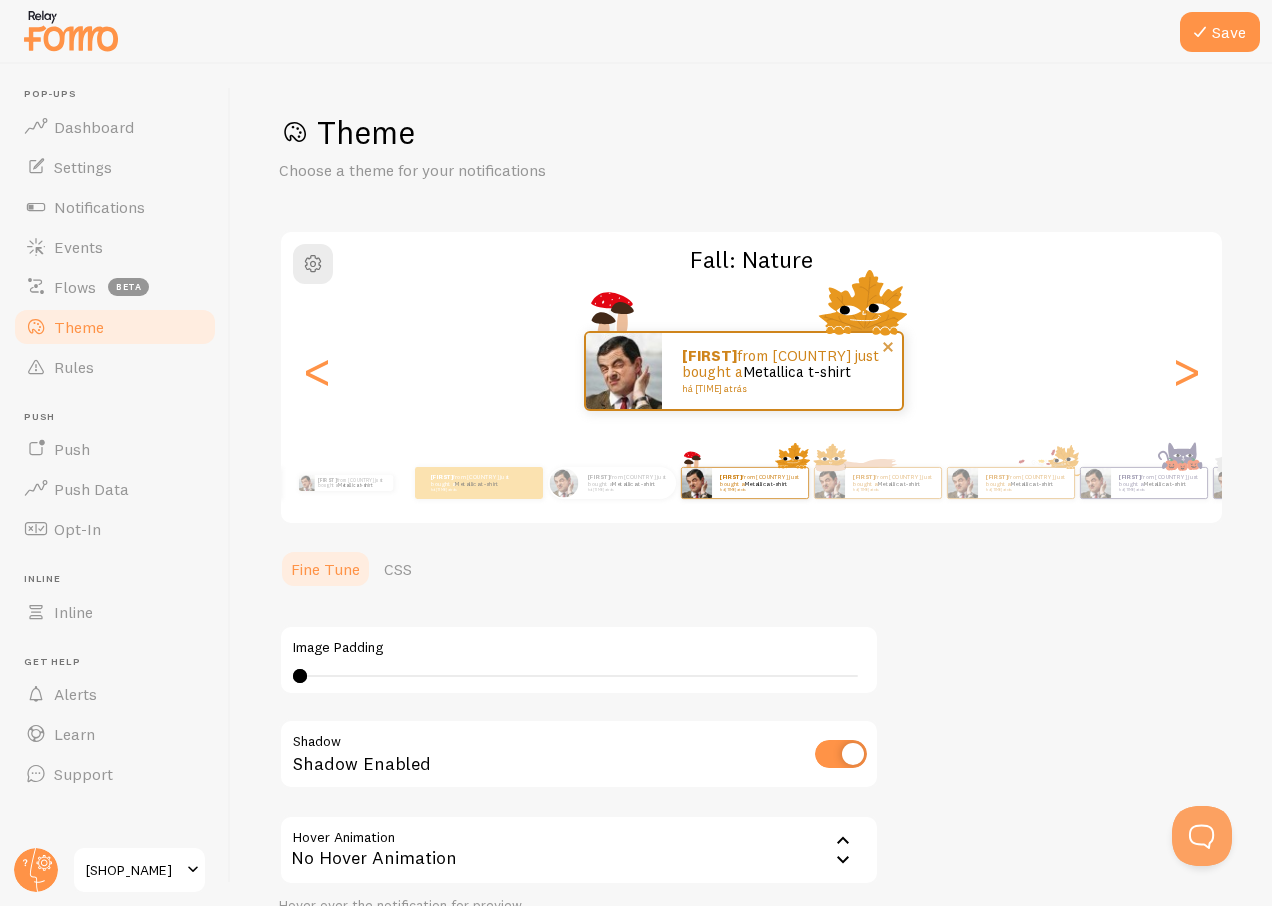 click on "[FIRST]  from [COUNTRY] just bought a  Metallica t-shirt   há [TIME] atrás" at bounding box center [782, 371] 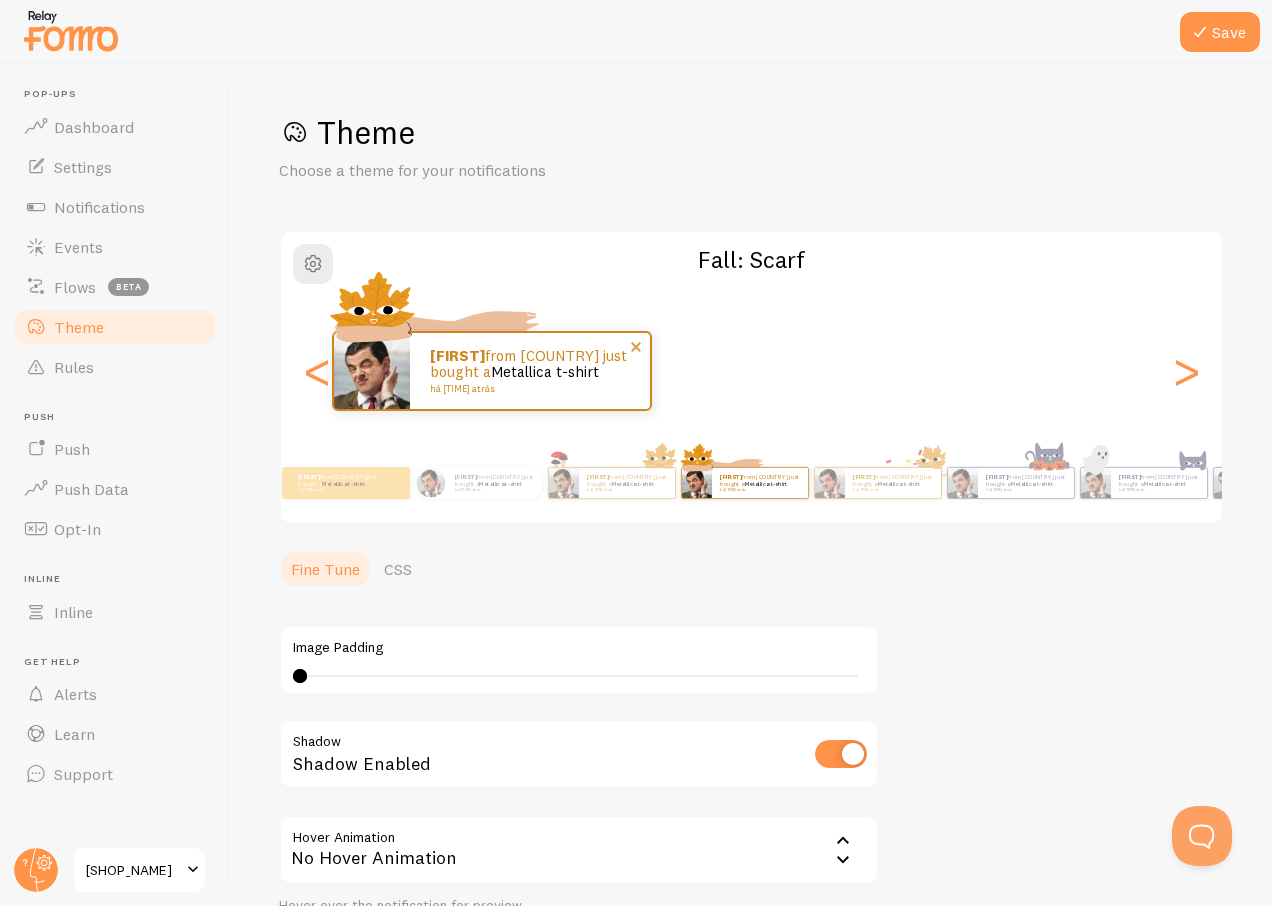 click on "[FIRST]  from [COUNTRY] just bought a  Metallica t-shirt   há [TIME] atrás" at bounding box center (530, 371) 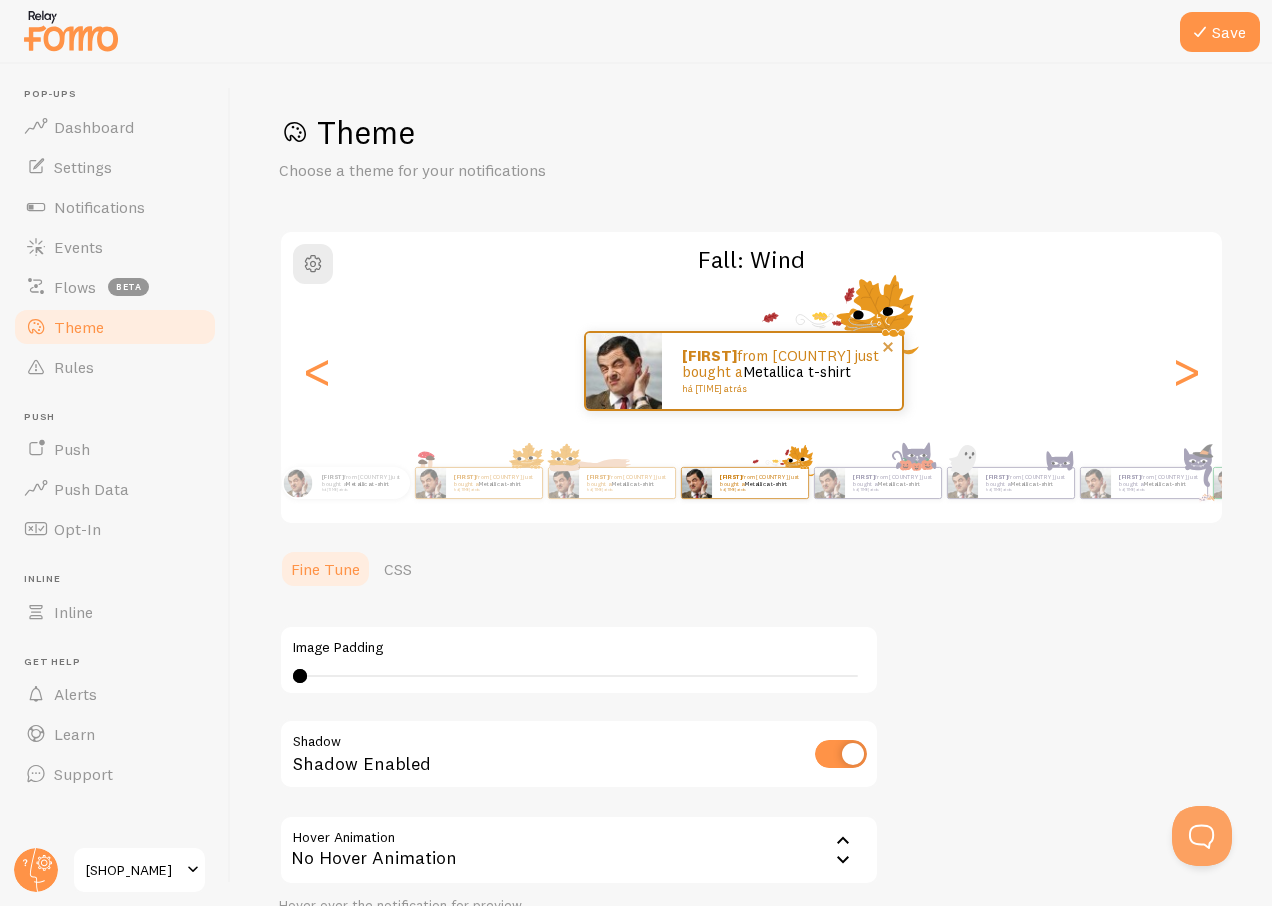 click on "[FIRST]  from [COUNTRY] just bought a  Metallica t-shirt   há [TIME] atrás" at bounding box center [782, 371] 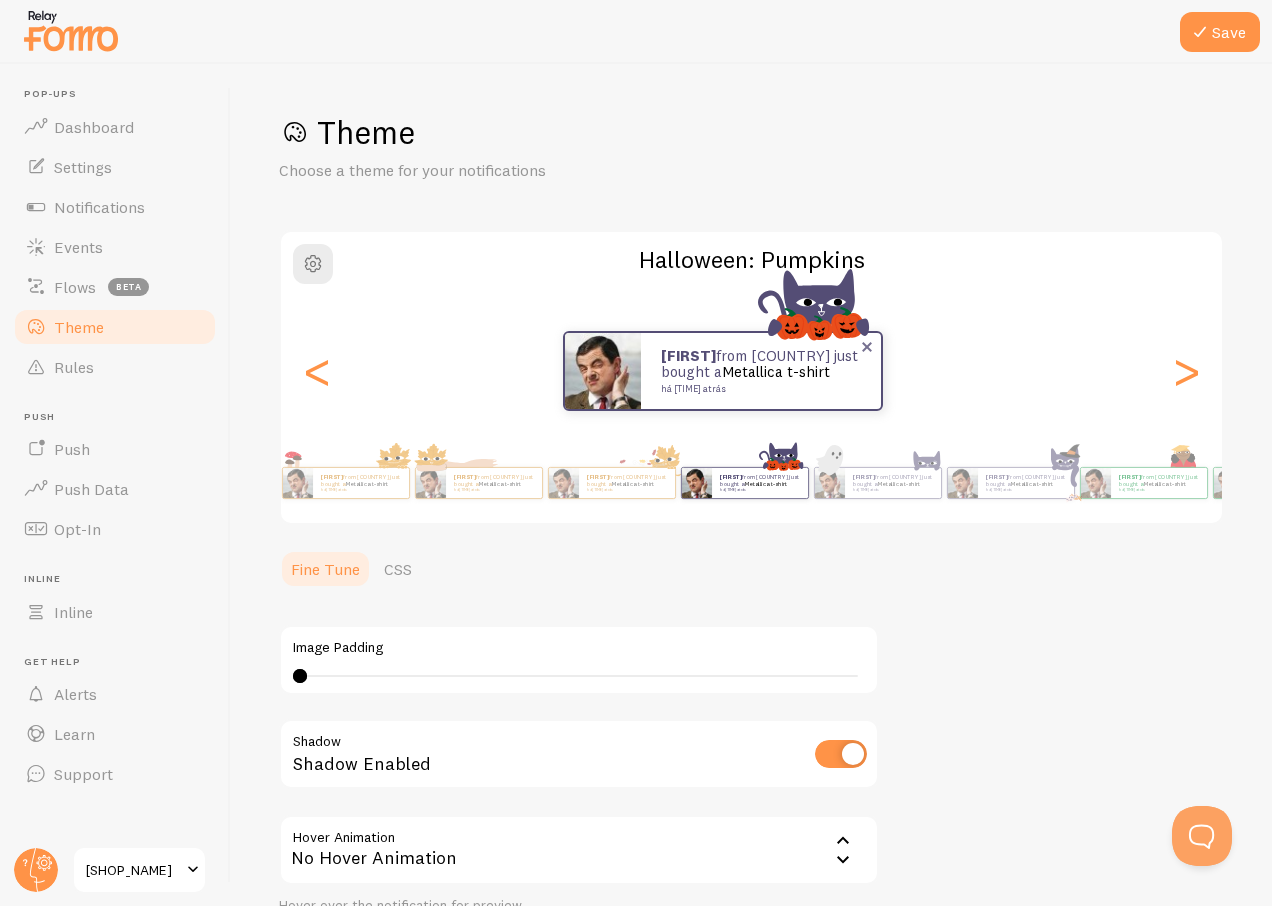 click on "[FIRST]  from [COUNTRY] just bought a  Metallica t-shirt   há [TIME] atrás" at bounding box center [761, 371] 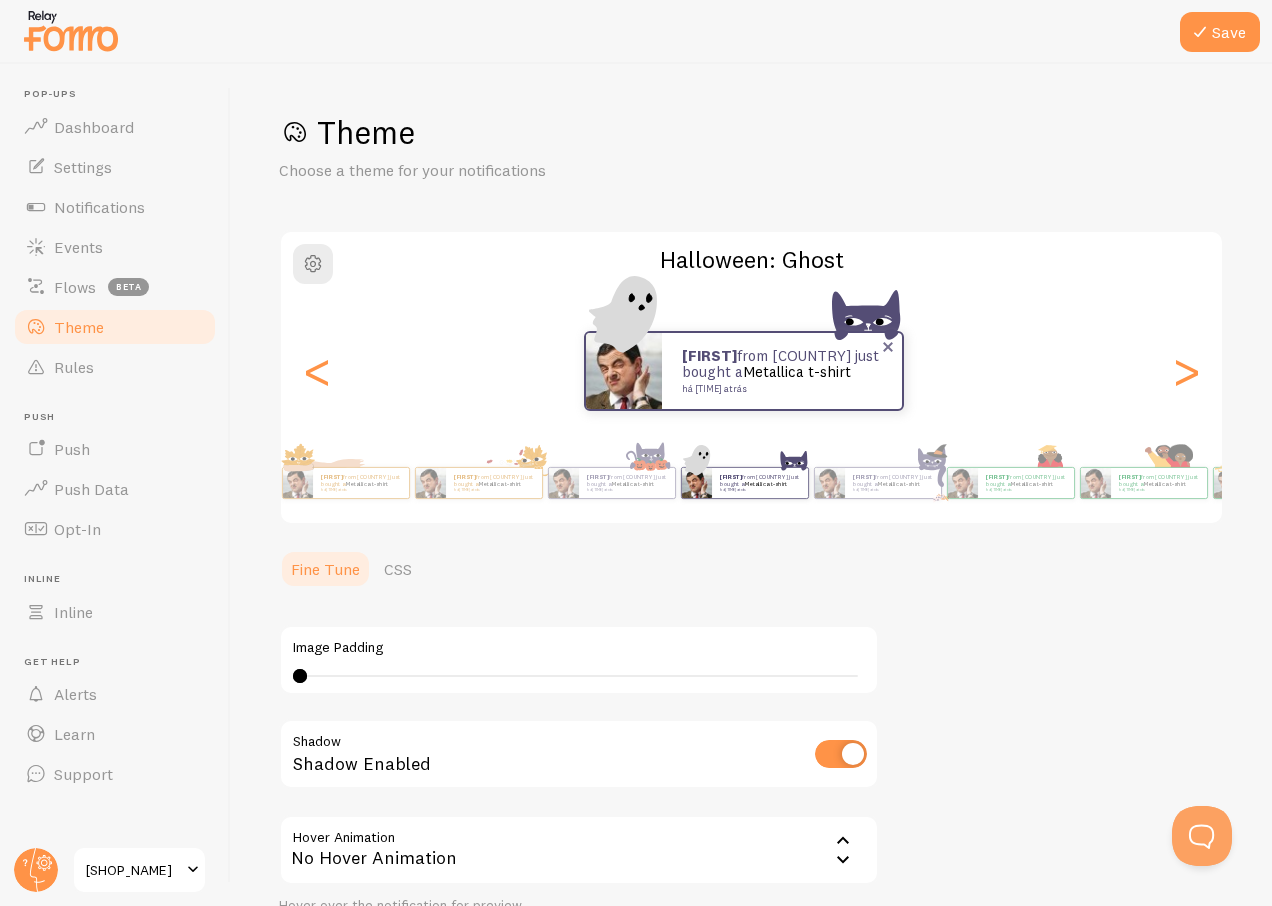 click on "[FIRST]  from [COUNTRY] just bought a  Metallica t-shirt   há [TIME] atrás" at bounding box center [782, 371] 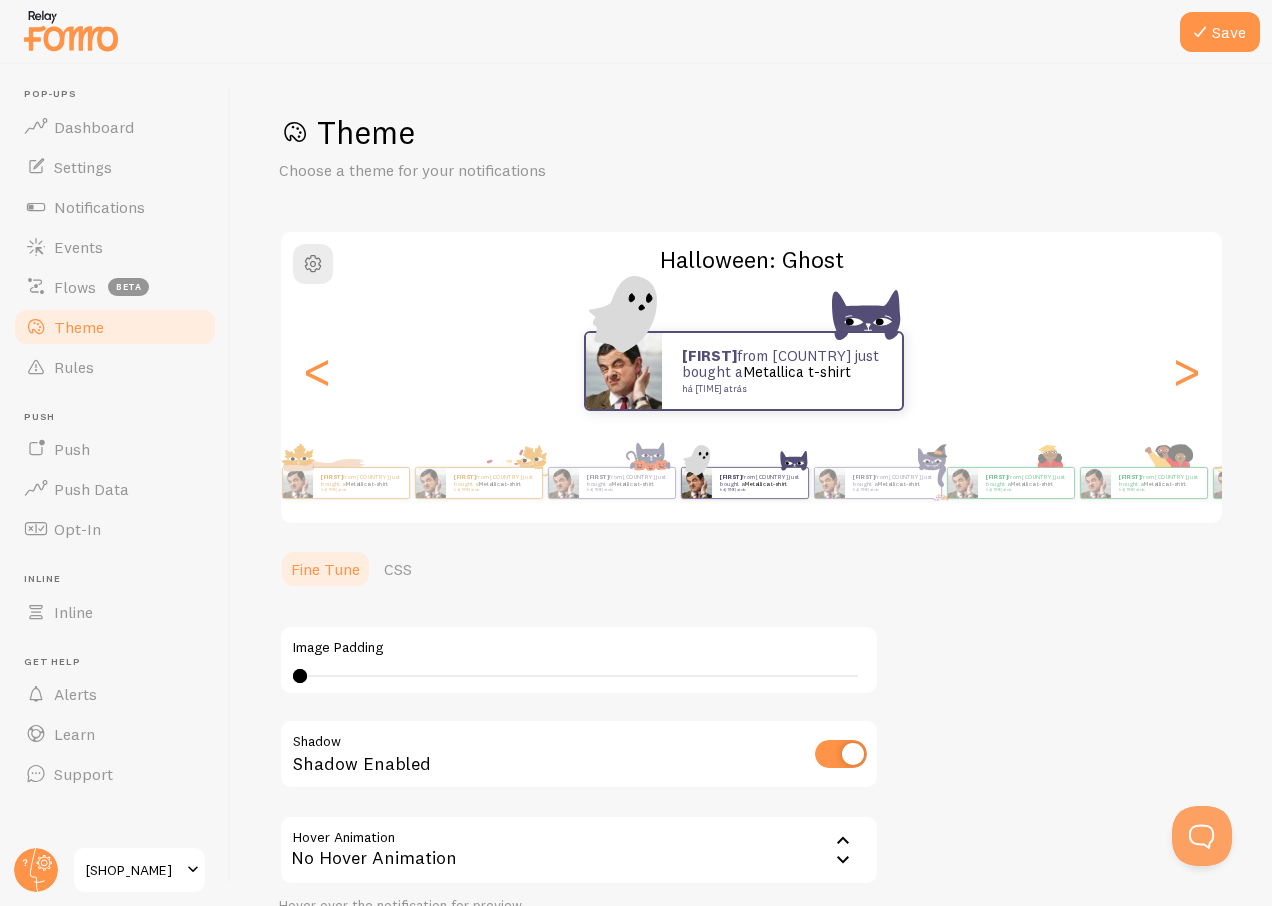 click on "[FIRST]  from [COUNTRY] just bought a  Metallica t-shirt   há [TIME] atrás" at bounding box center (744, 371) 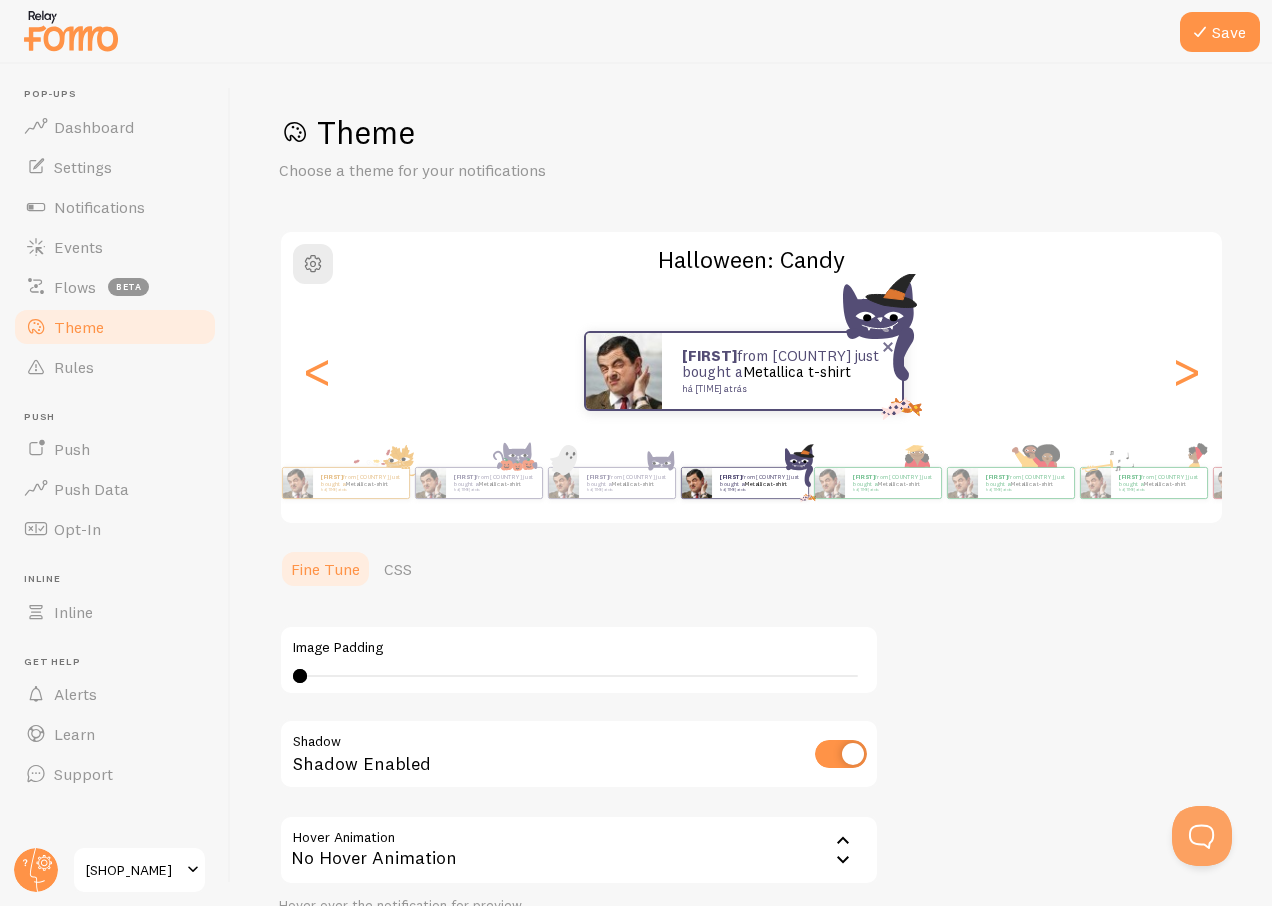 click on "há [TIME] atrás" at bounding box center (779, 389) 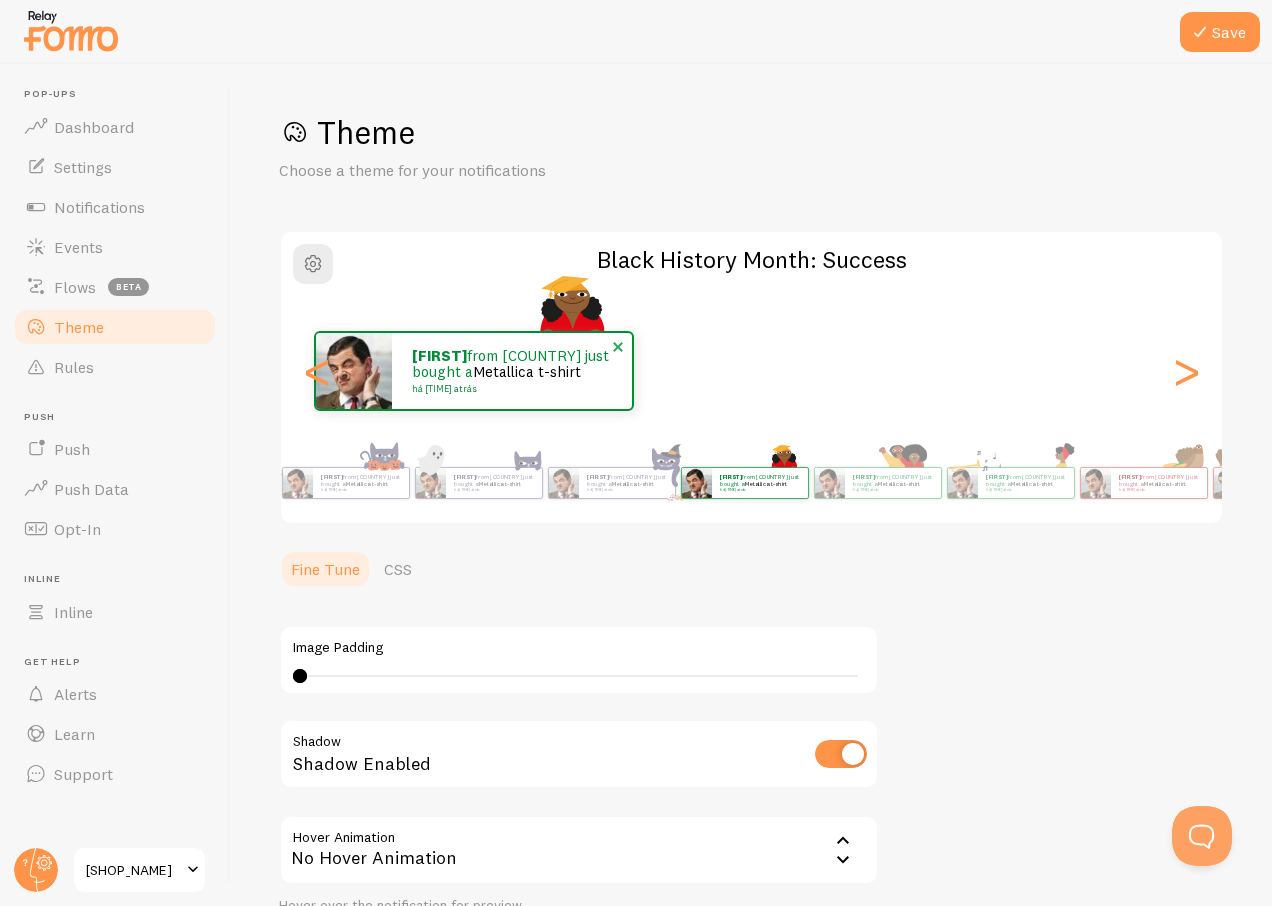 click on "[FIRST]  from [COUNTRY] just bought a  Metallica t-shirt   há [TIME] atrás" at bounding box center (512, 371) 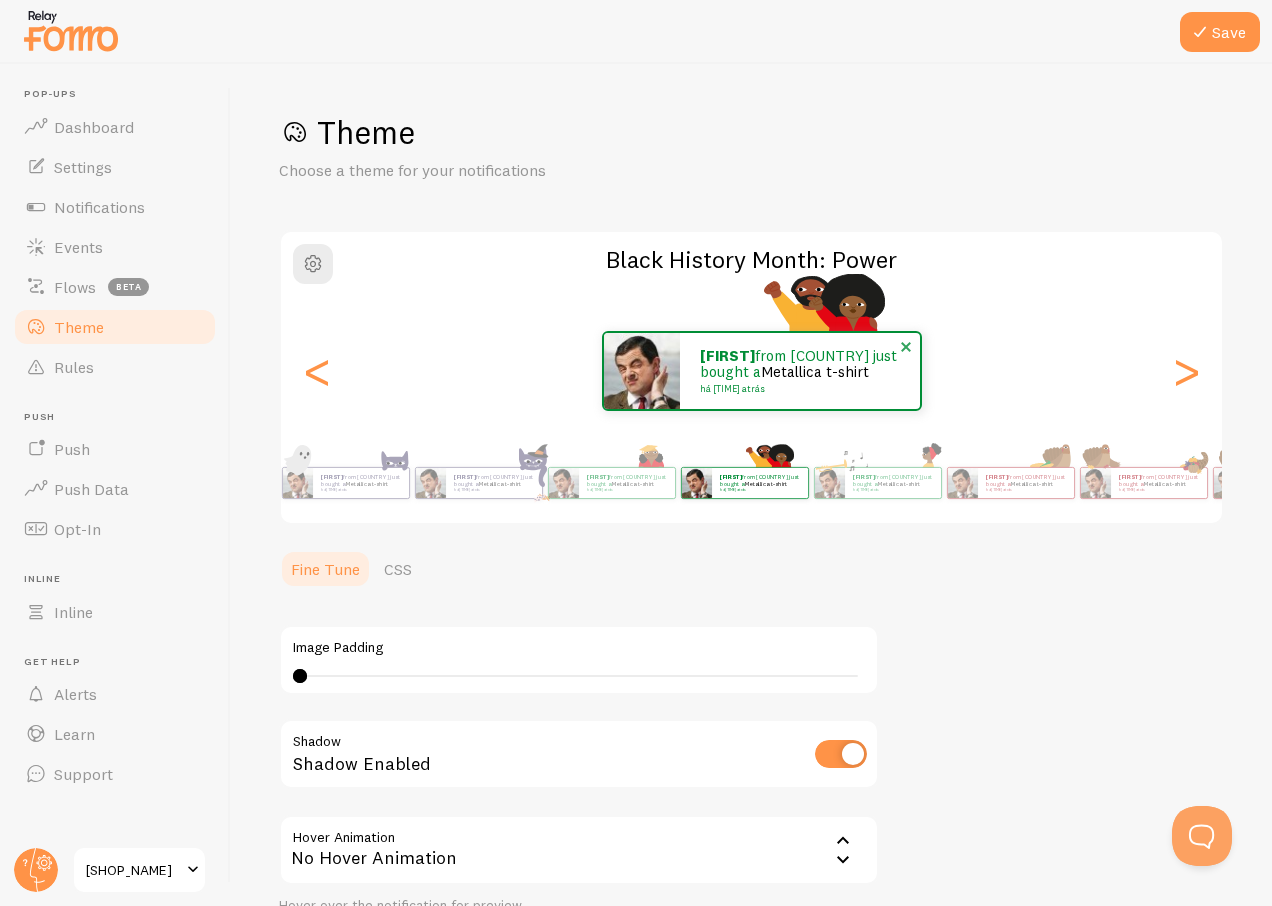 click on "há [TIME] atrás" at bounding box center (797, 389) 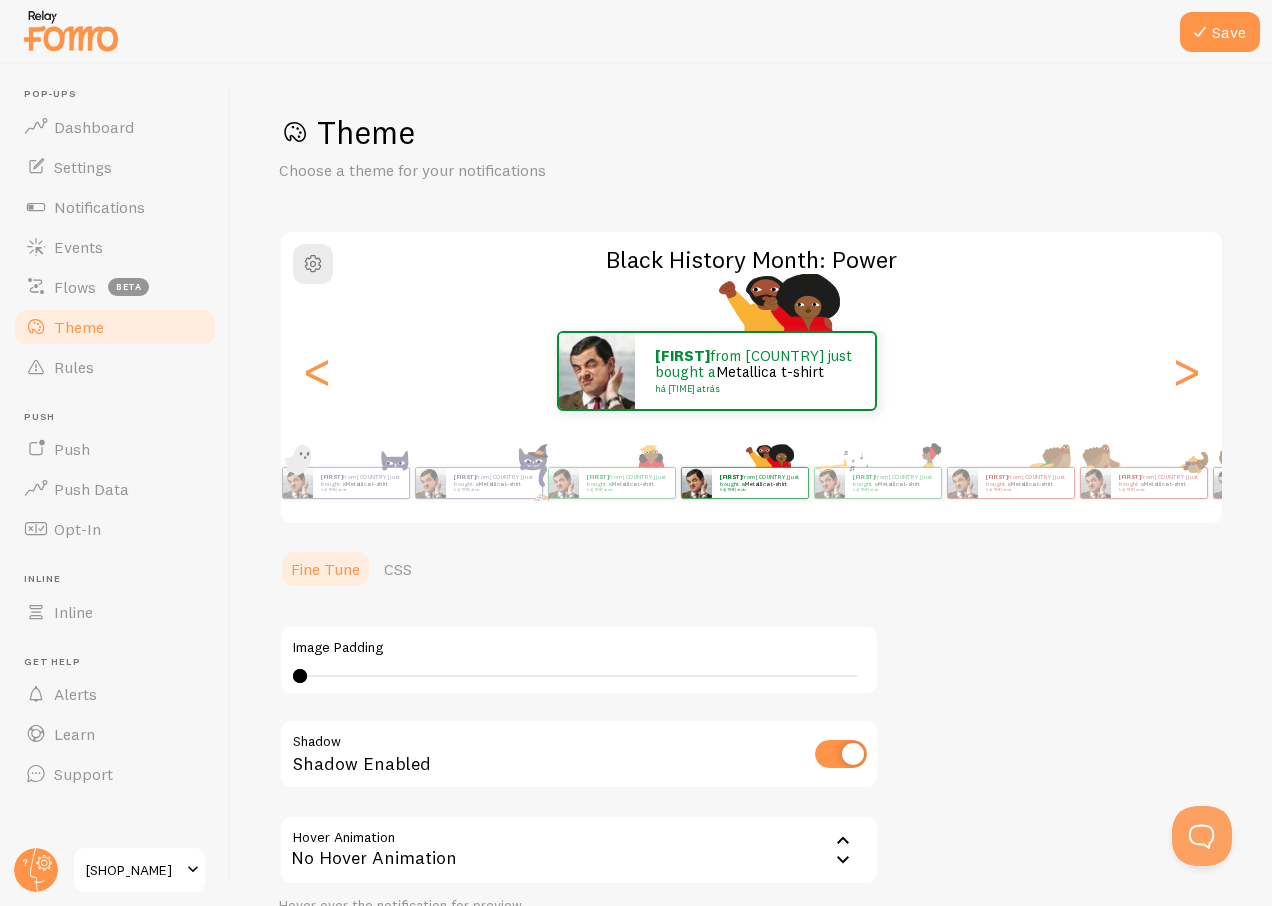 click on "[FIRST]  from [COUNTRY] just bought a  Metallica t-shirt   há [TIME] atrás" at bounding box center [717, 371] 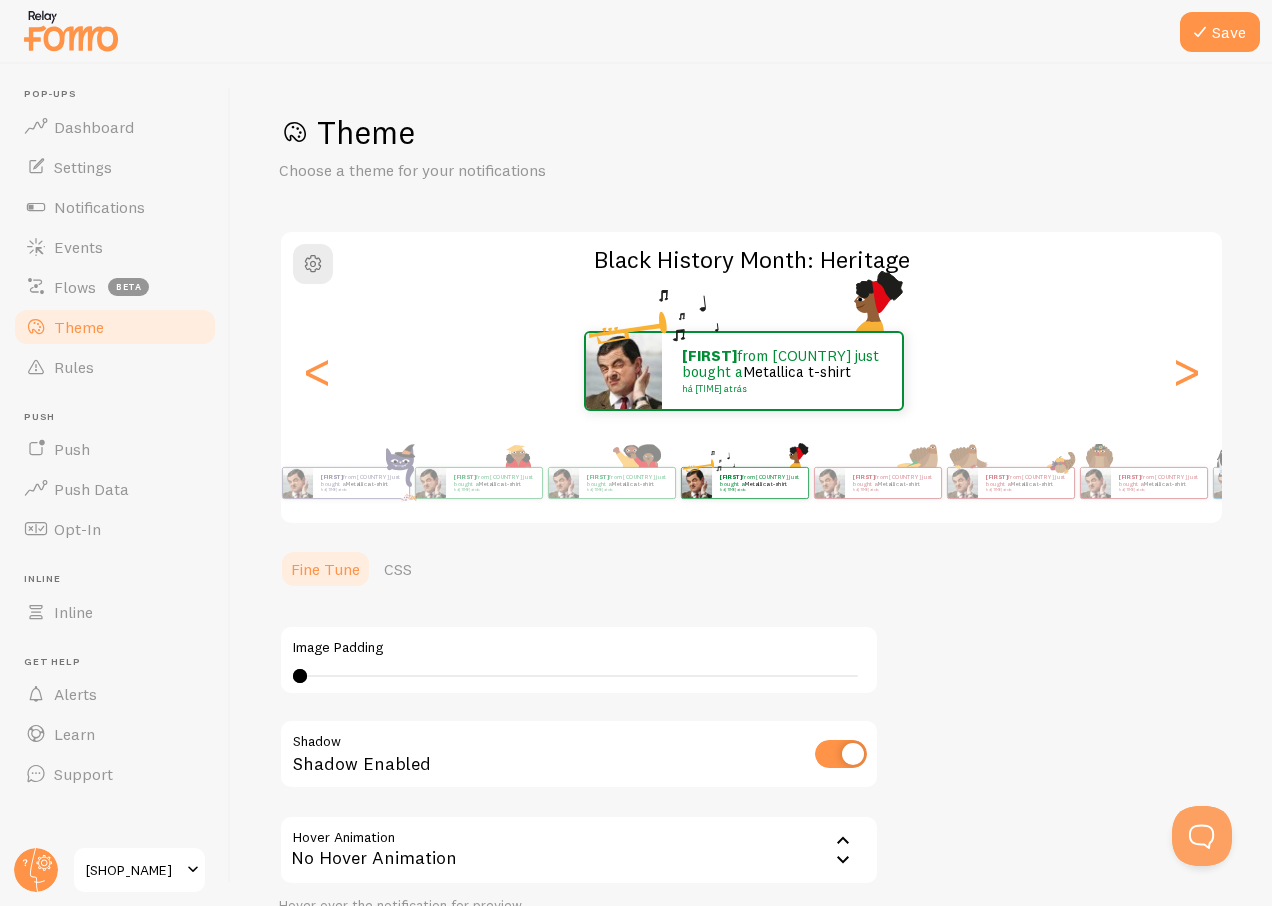 click on "[FIRST]  from [COUNTRY] just bought a  Metallica t-shirt   há [TIME] atrás" at bounding box center (744, 371) 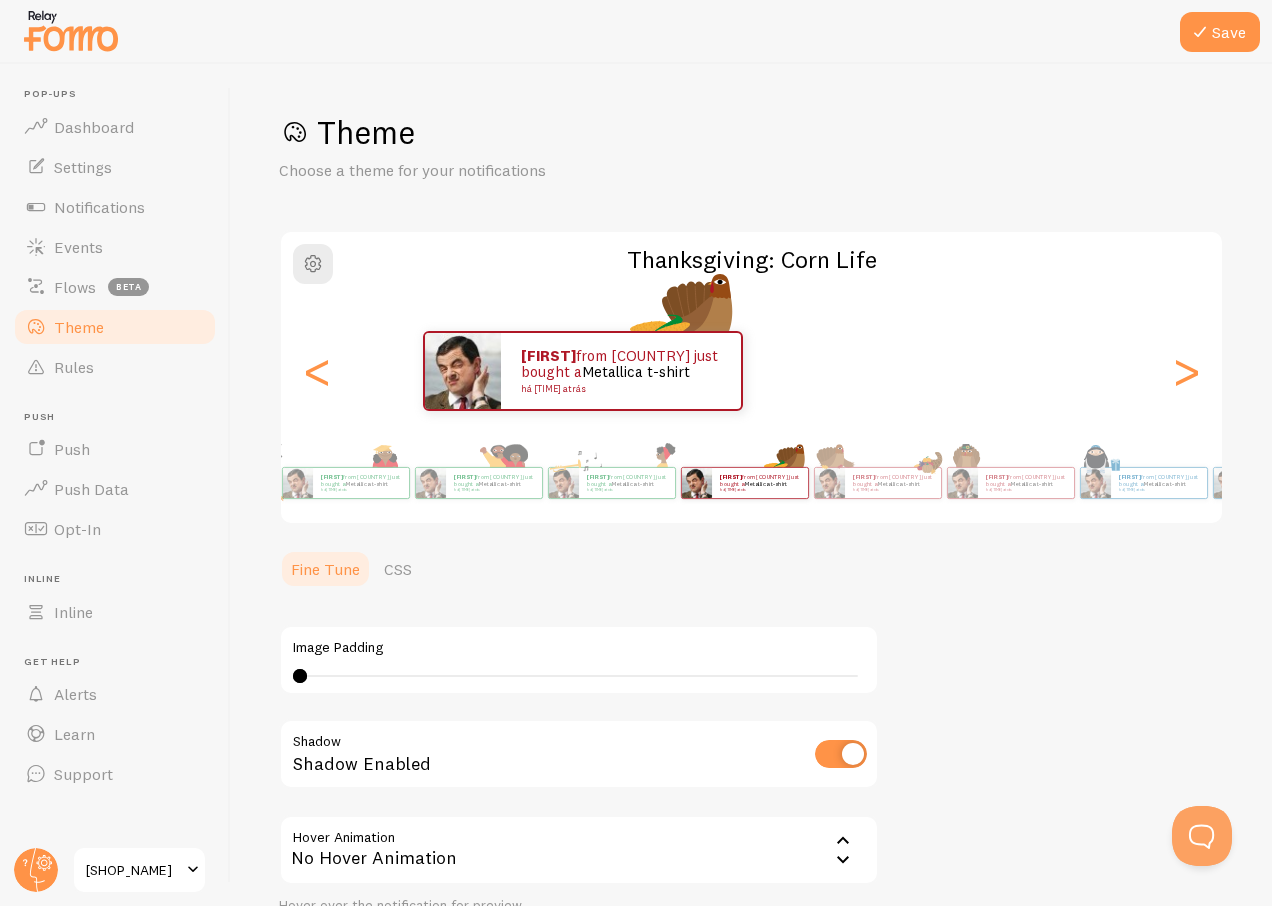 click on "[FIRST]  from [COUNTRY] just bought a  Metallica t-shirt   há [TIME] atrás" at bounding box center (583, 371) 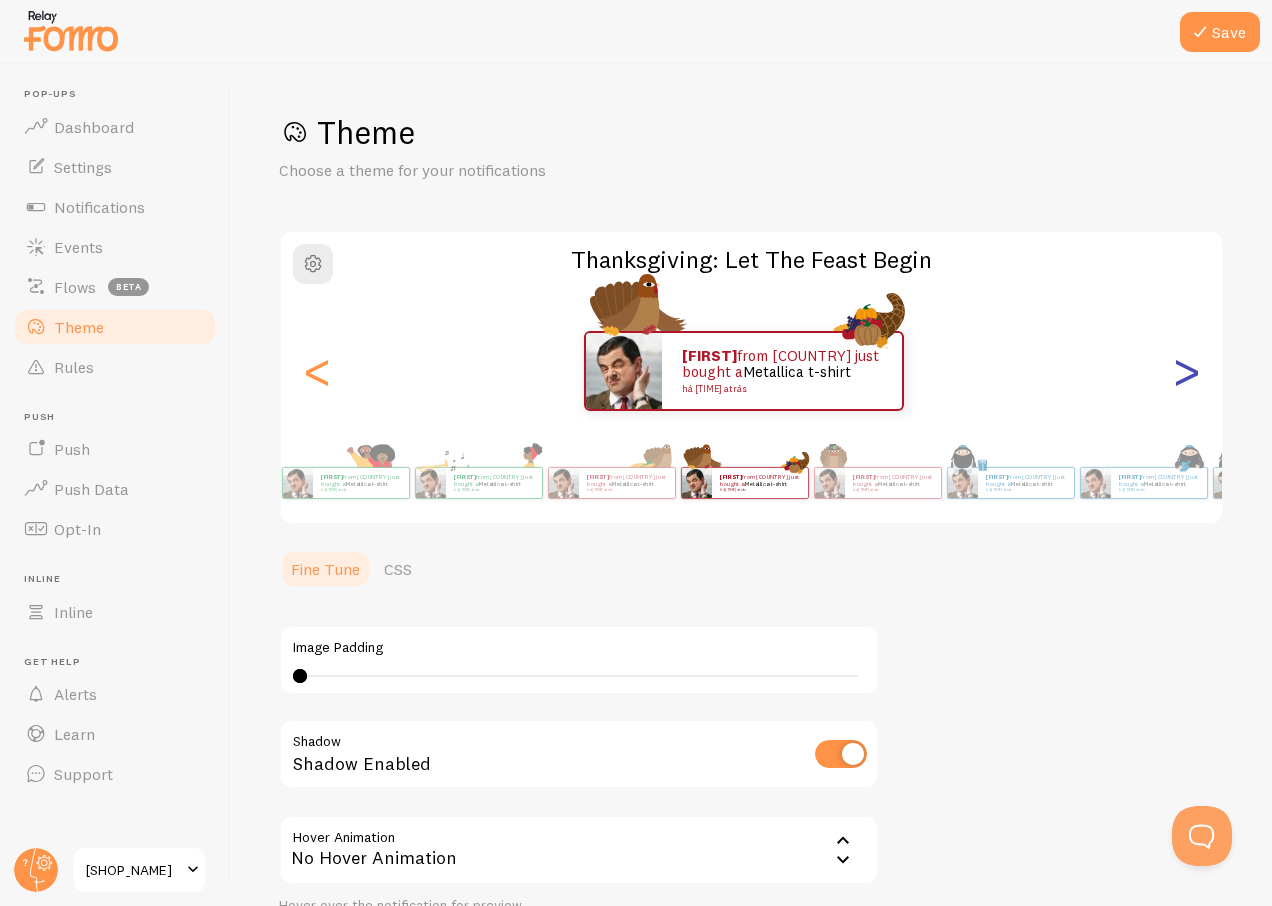 click on ">" at bounding box center [1186, 371] 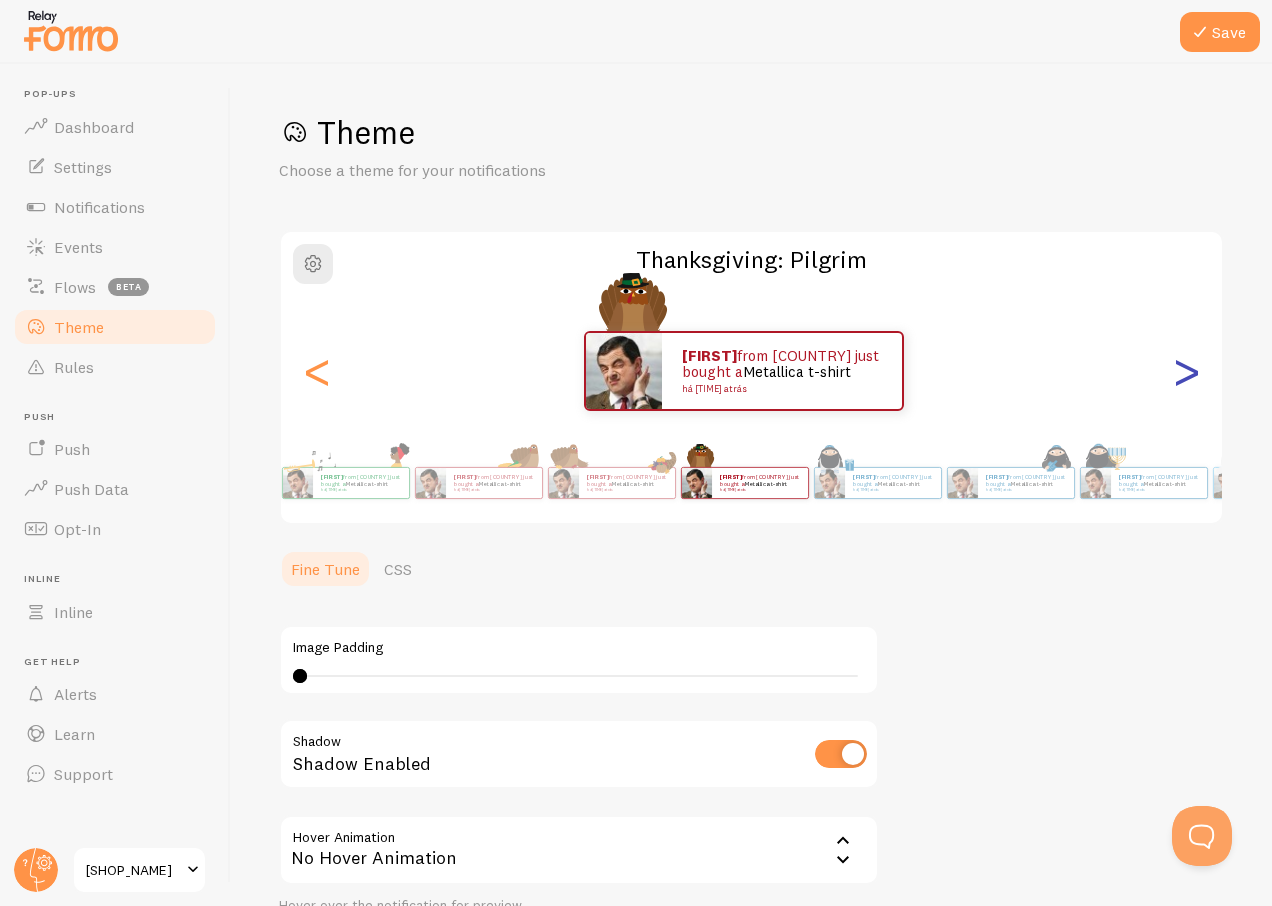 click on ">" at bounding box center [1186, 371] 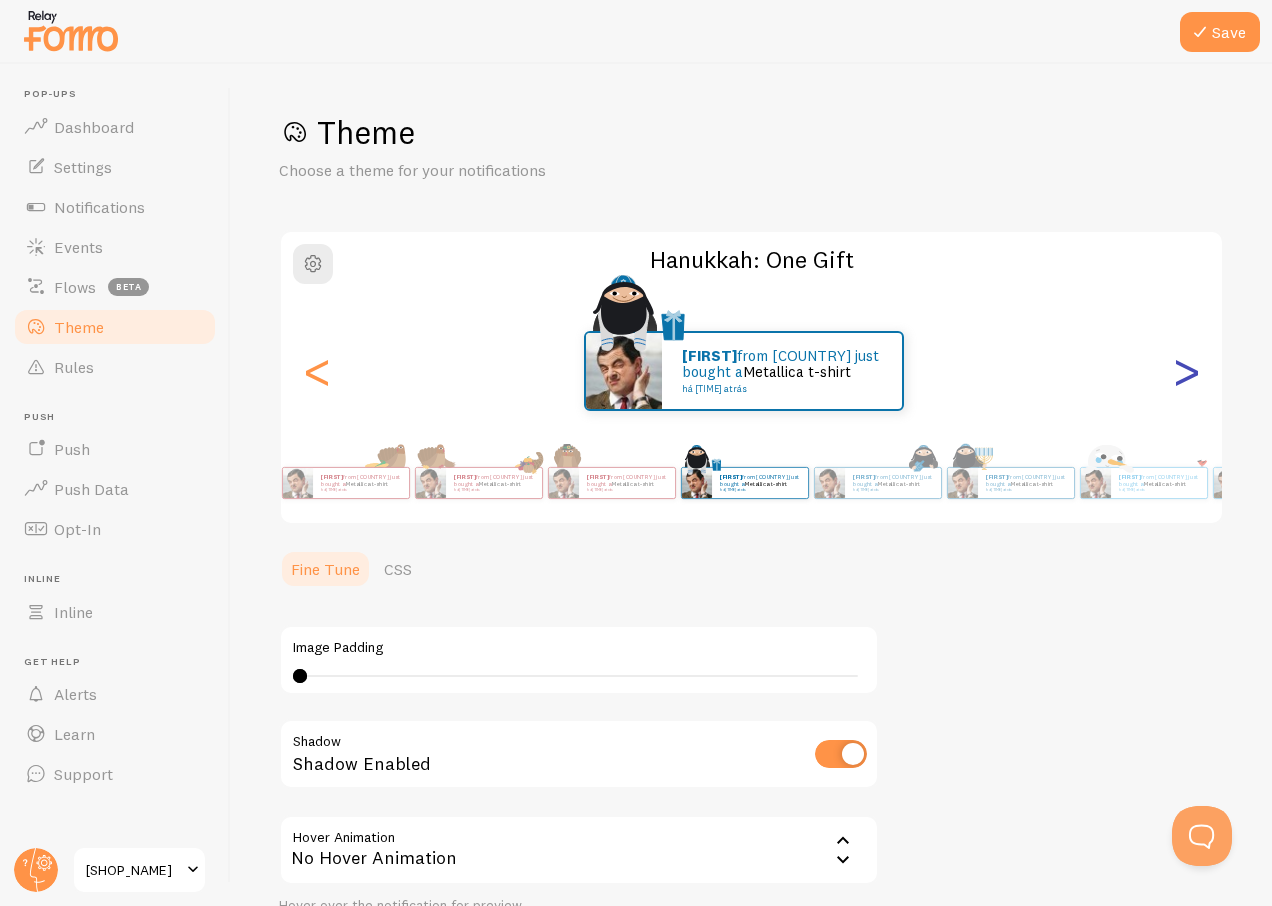 click on ">" at bounding box center (1186, 371) 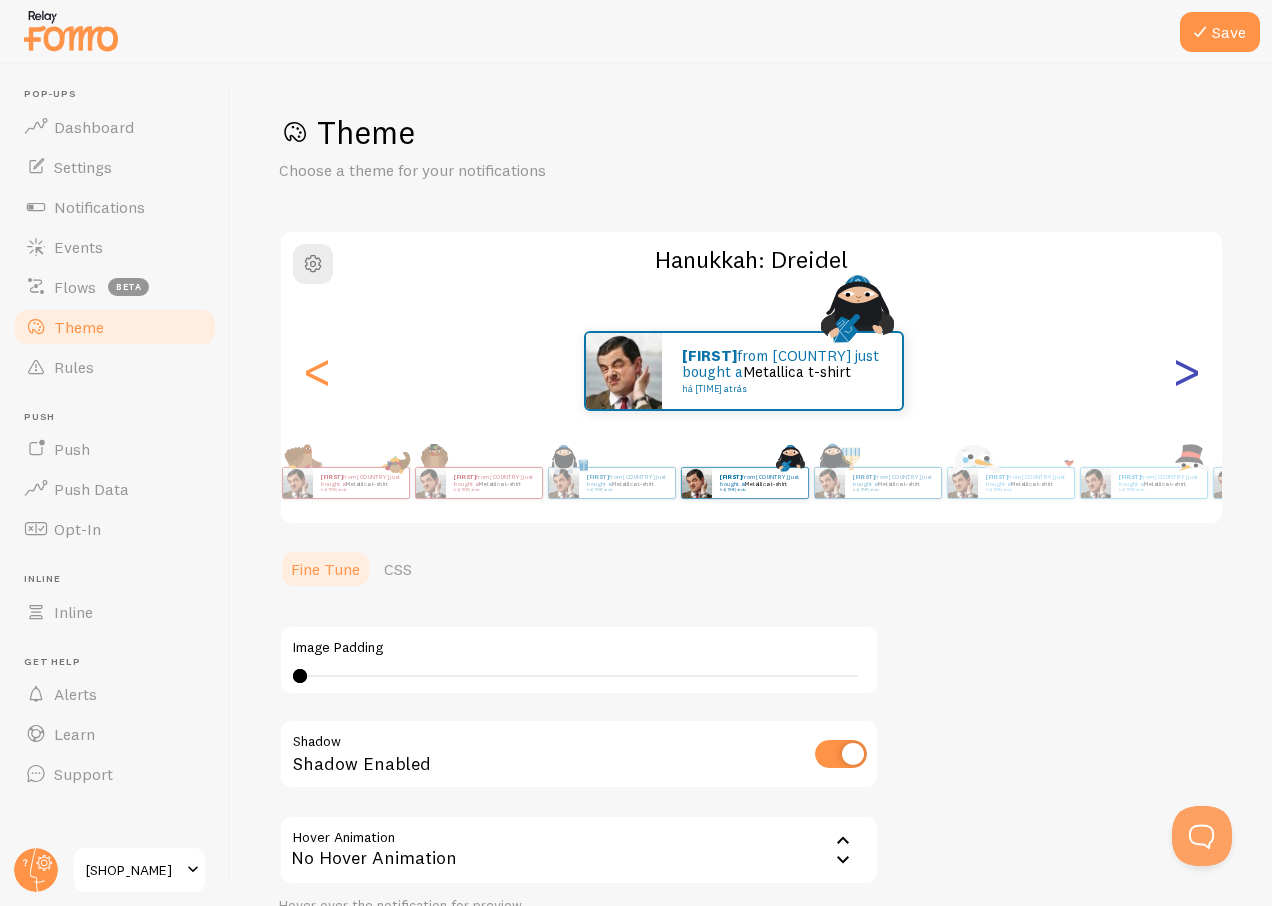 click on ">" at bounding box center [1186, 371] 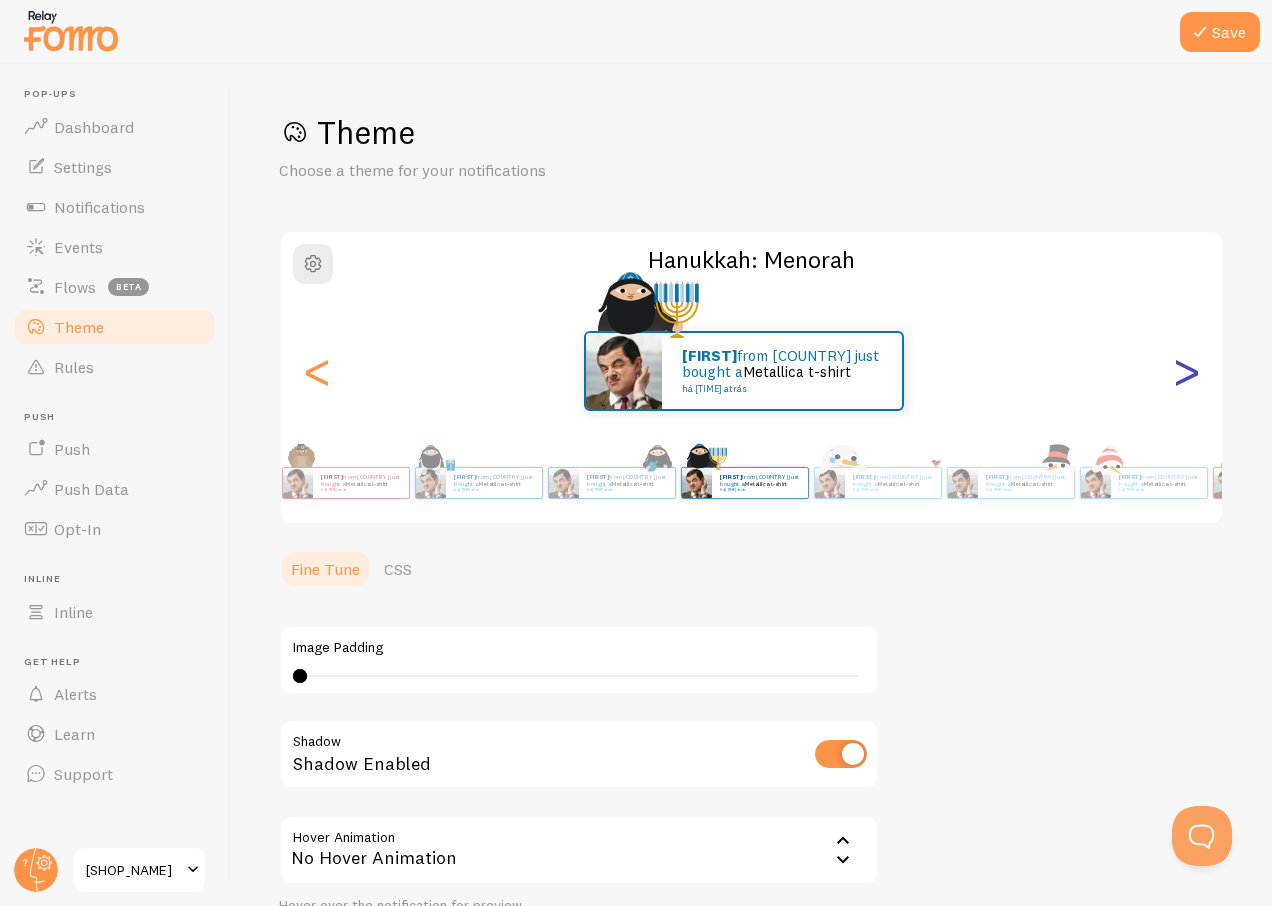 click on ">" at bounding box center [1186, 371] 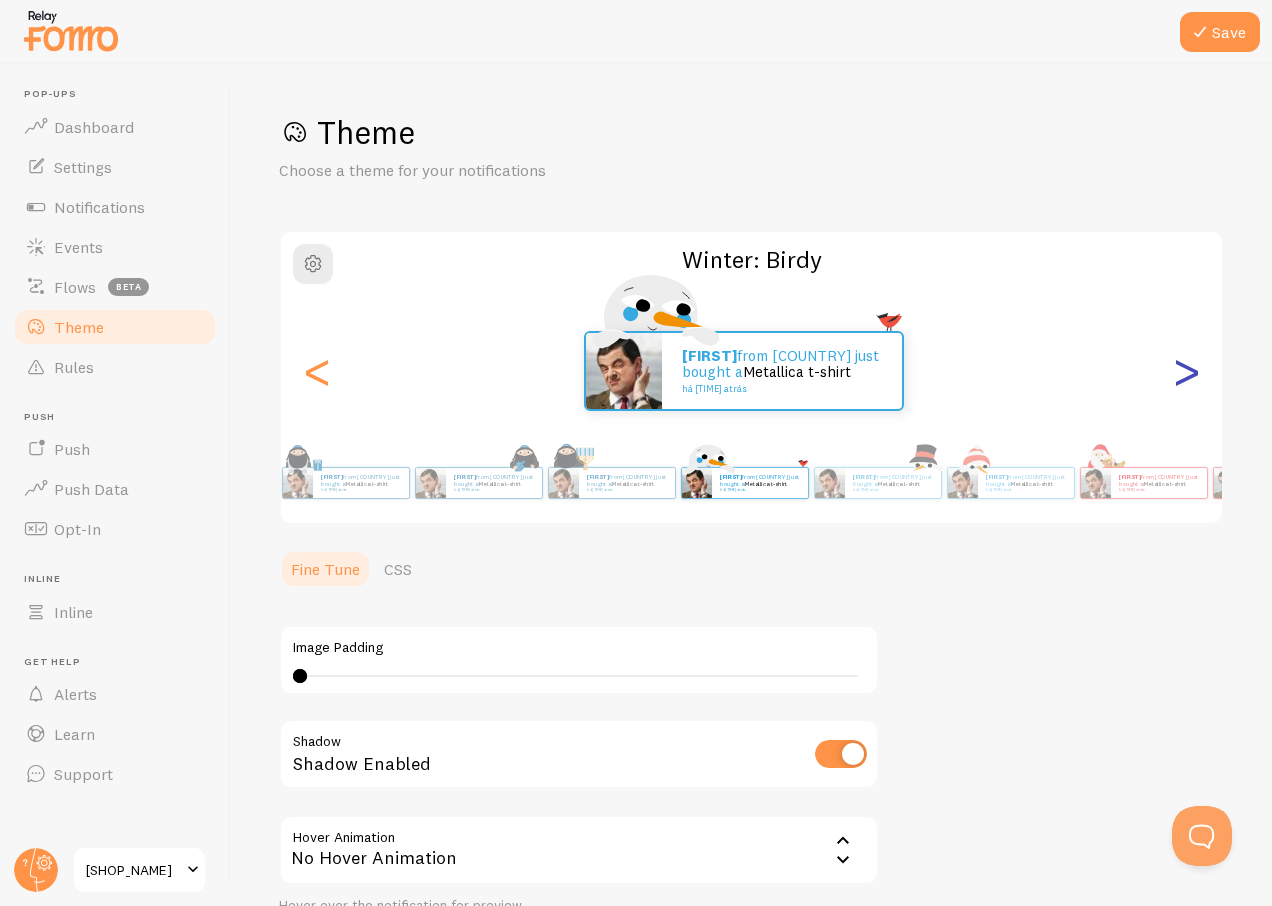 click on ">" at bounding box center (1186, 371) 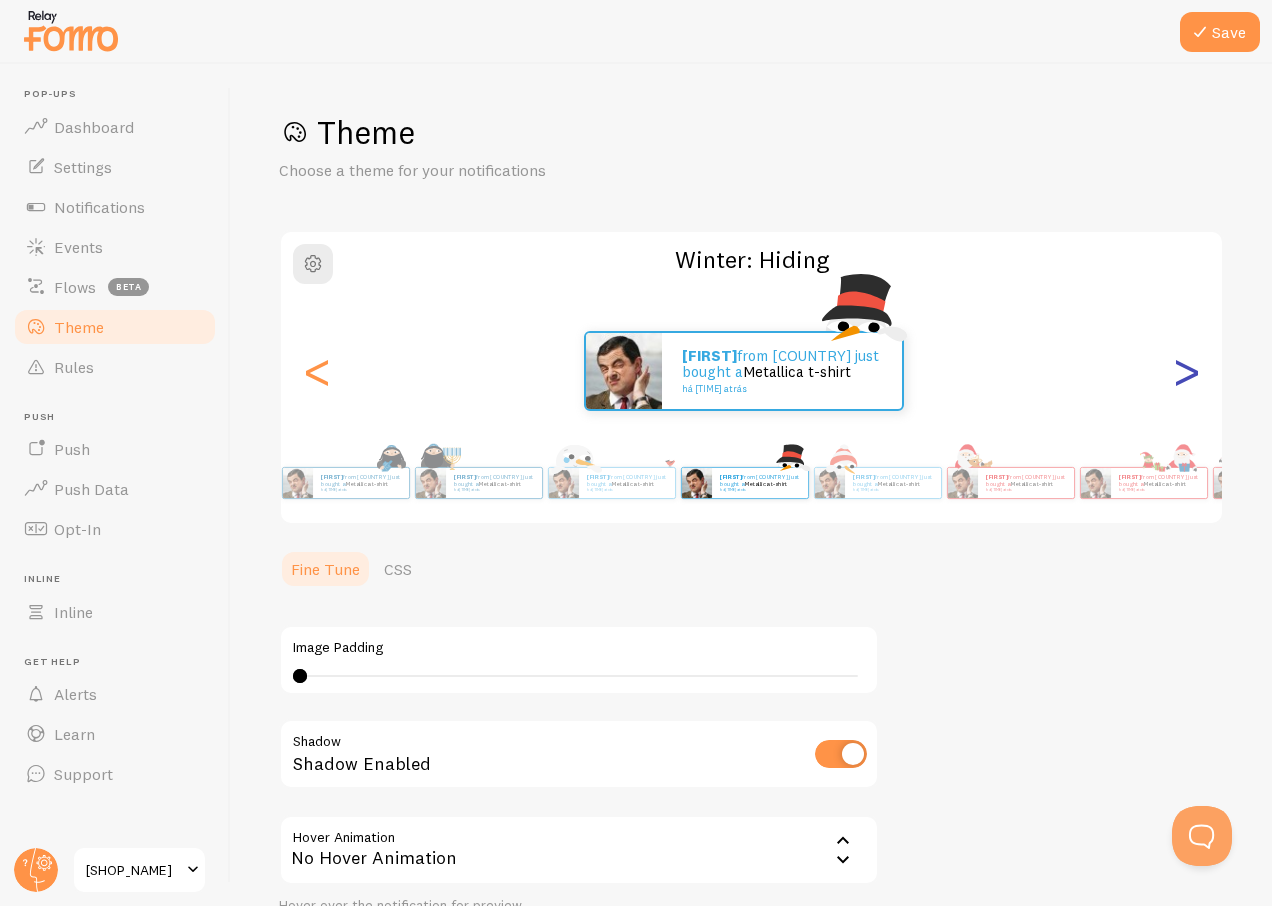 click on ">" at bounding box center [1186, 371] 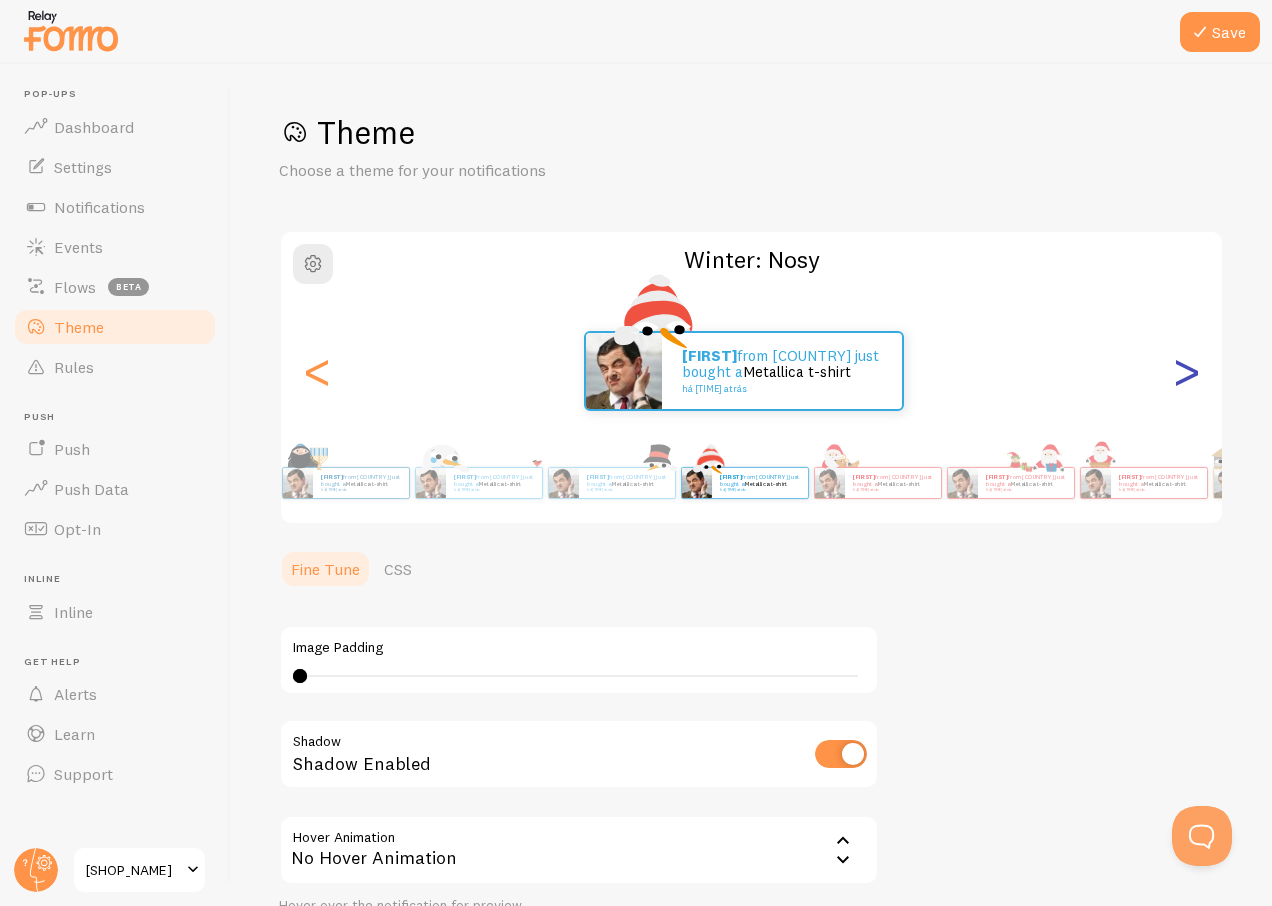 click on ">" at bounding box center [1186, 371] 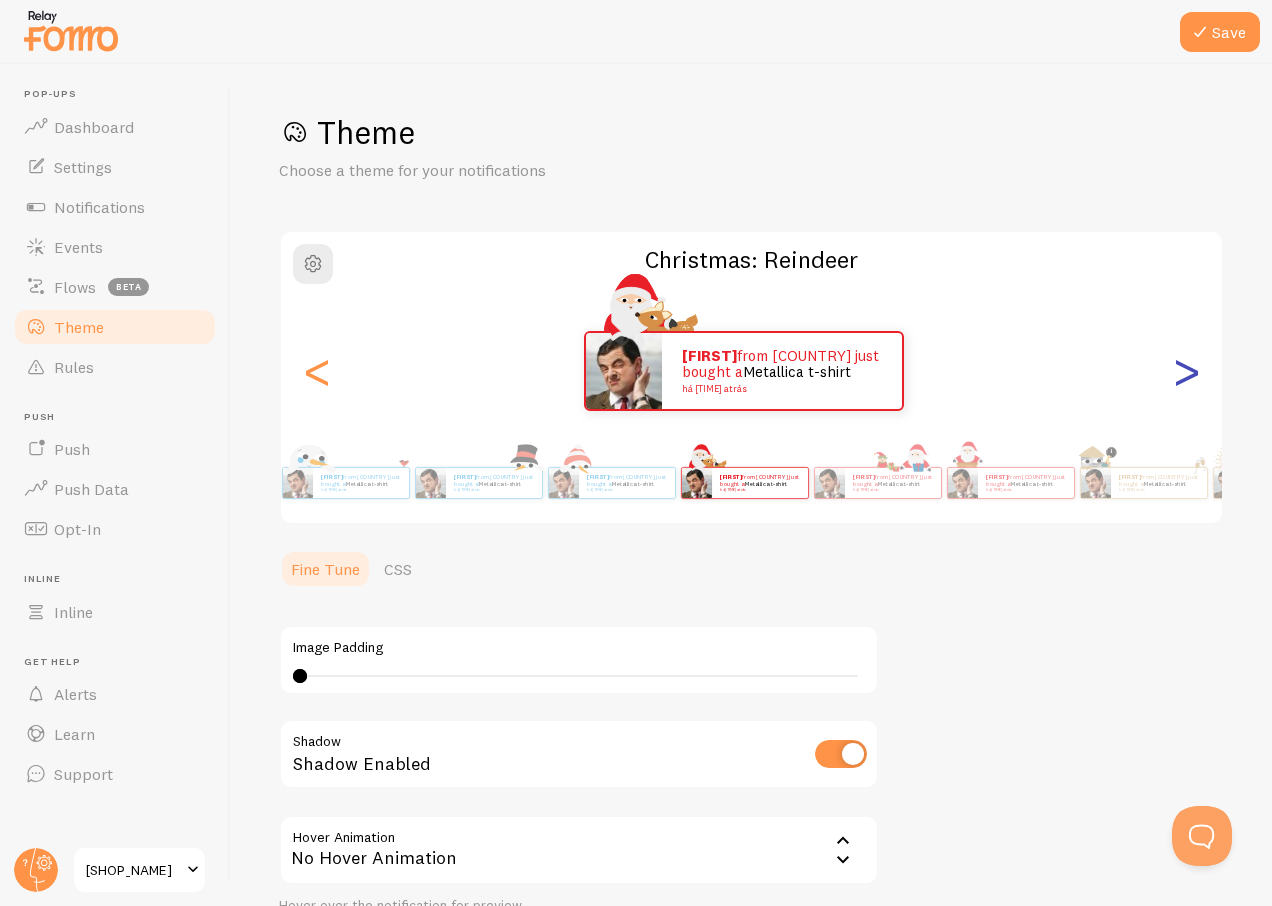 click on ">" at bounding box center (1186, 371) 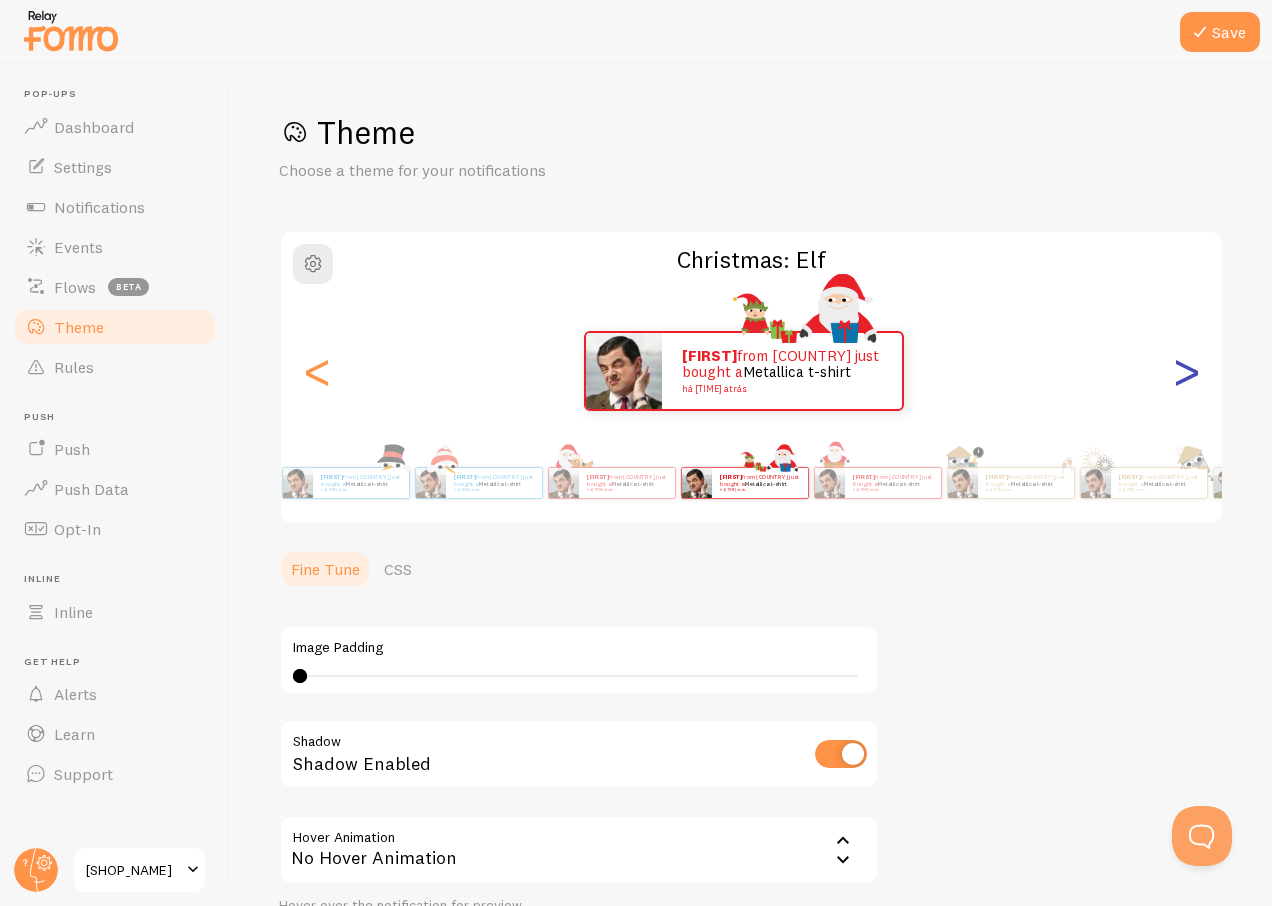 click on ">" at bounding box center [1186, 371] 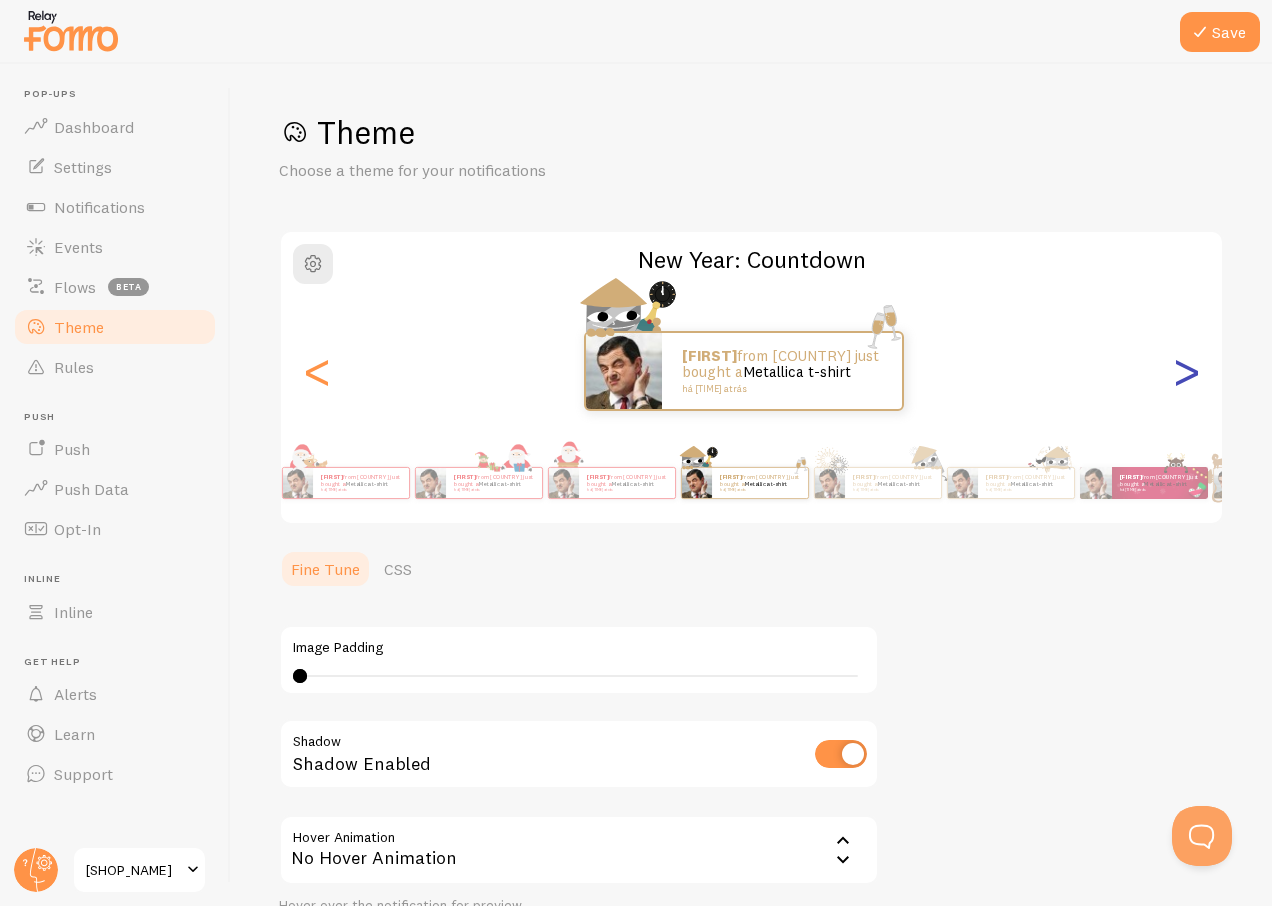 click on ">" at bounding box center (1186, 371) 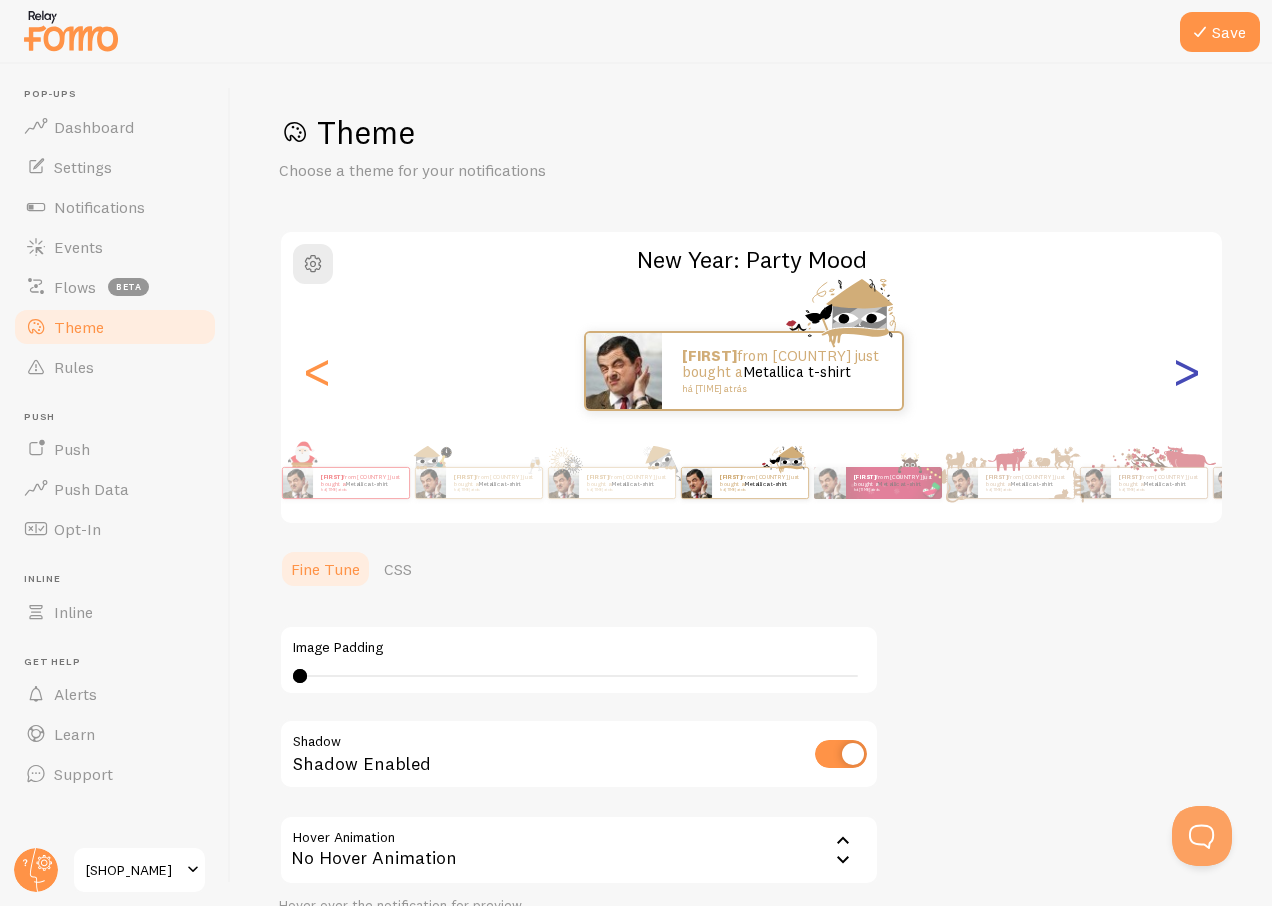 click on ">" at bounding box center (1186, 371) 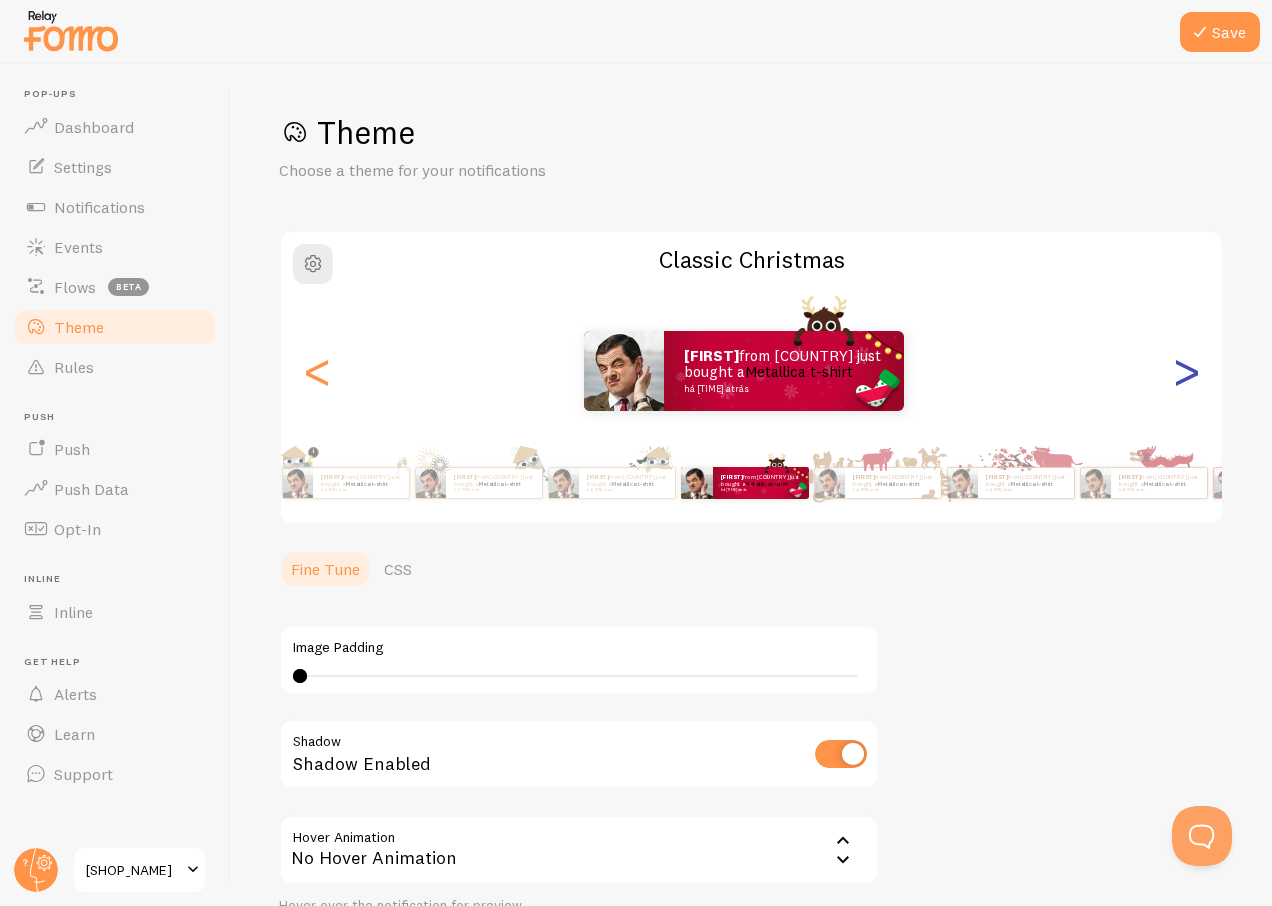 click on ">" at bounding box center (1186, 371) 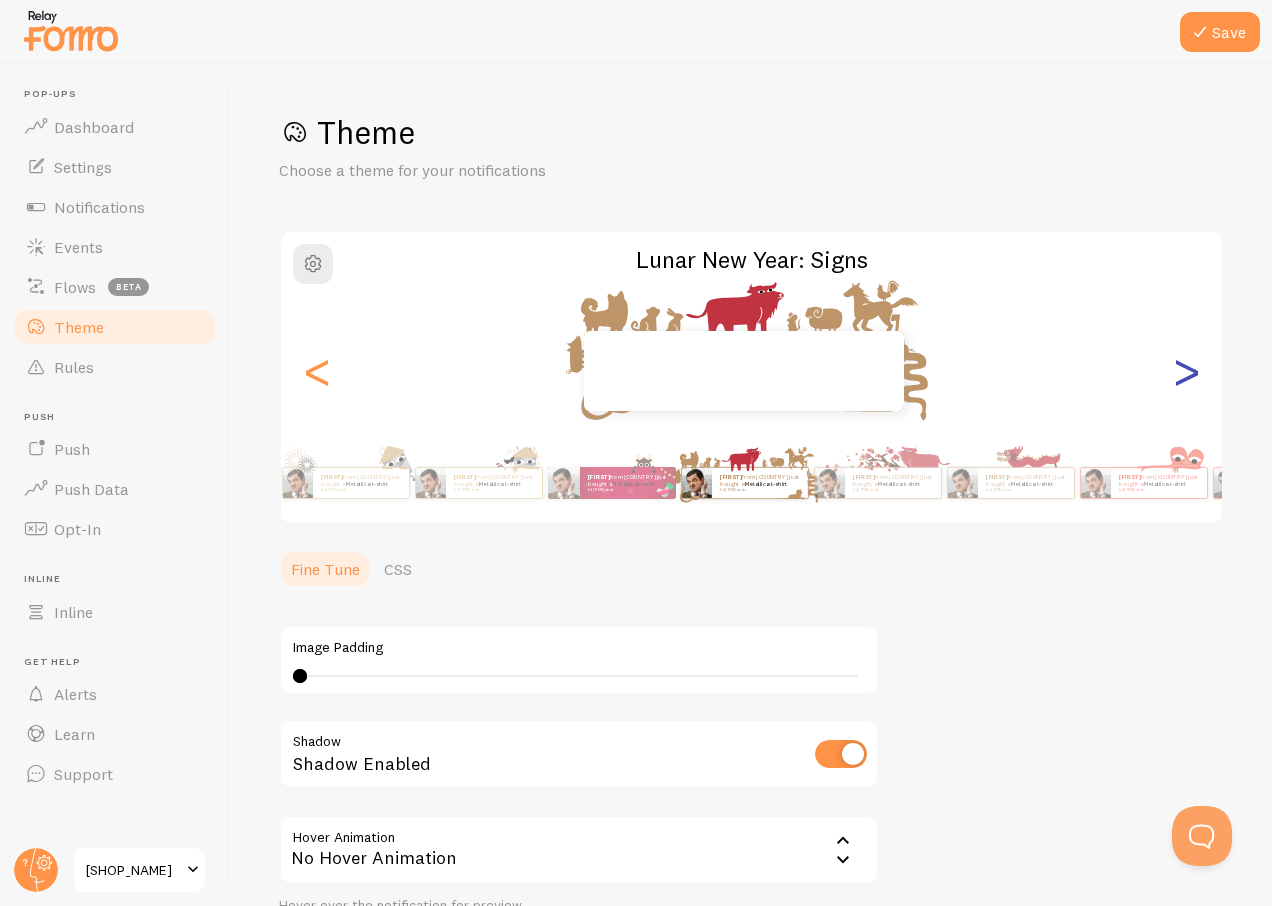 click on ">" at bounding box center [1186, 371] 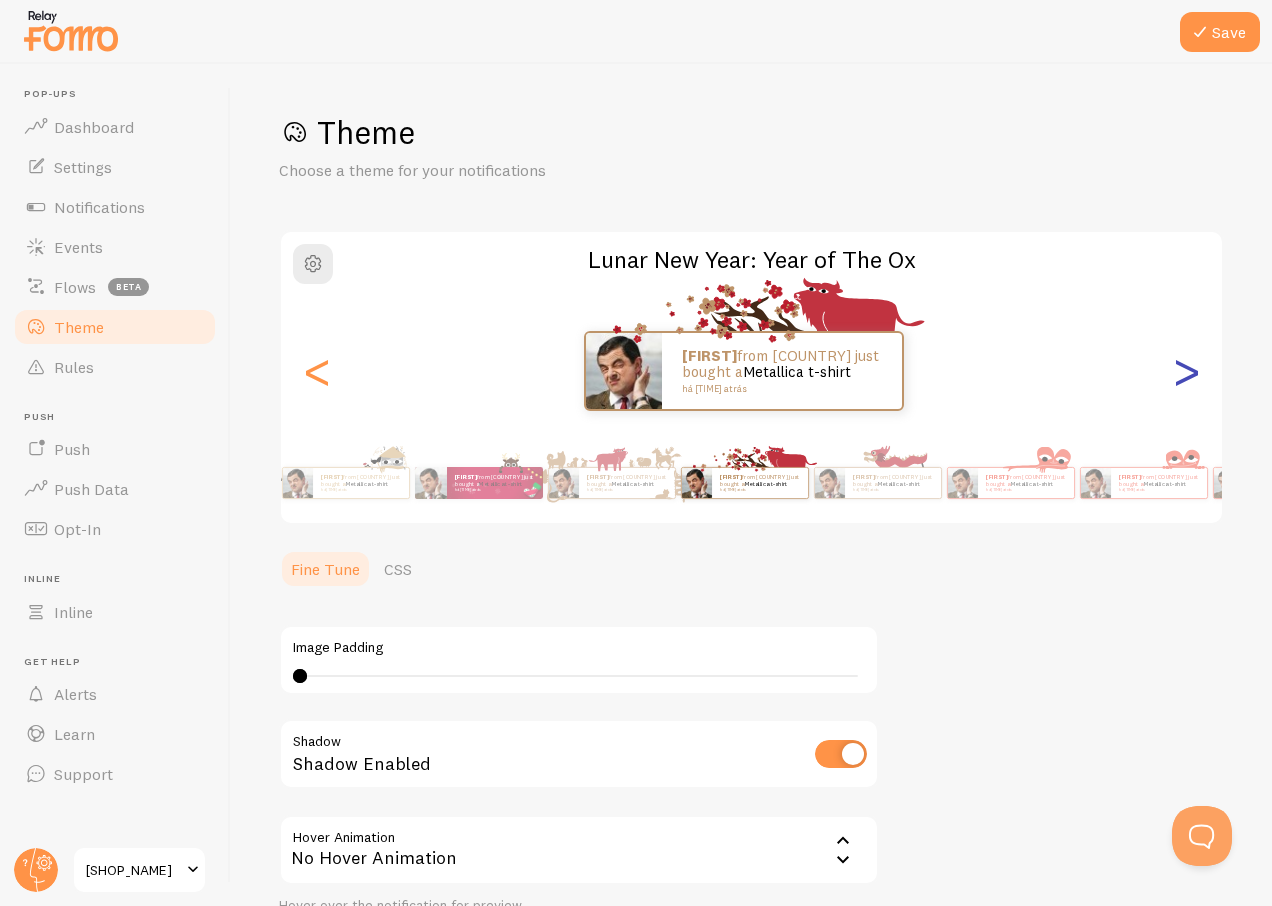 click on ">" at bounding box center [1186, 371] 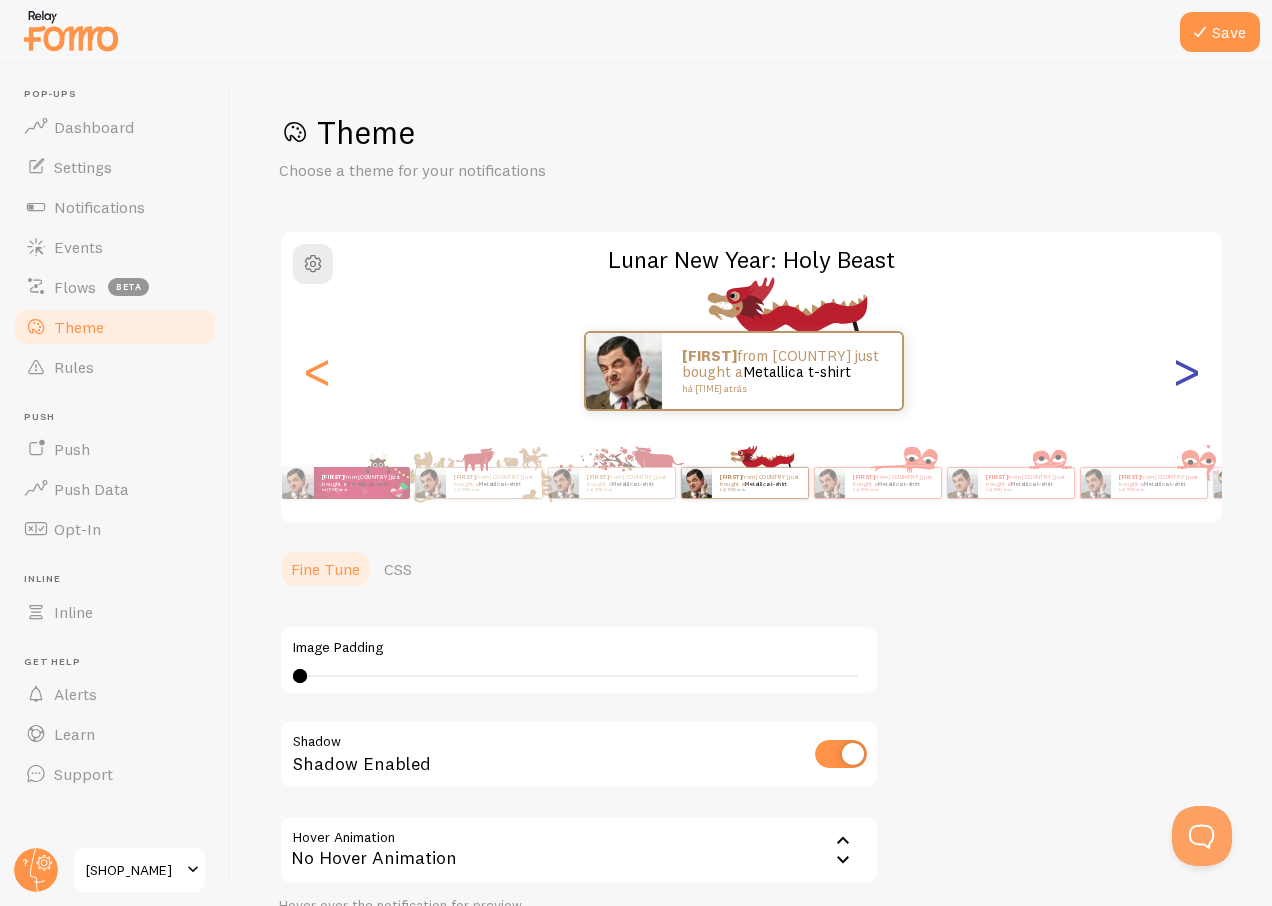 click on ">" at bounding box center (1186, 371) 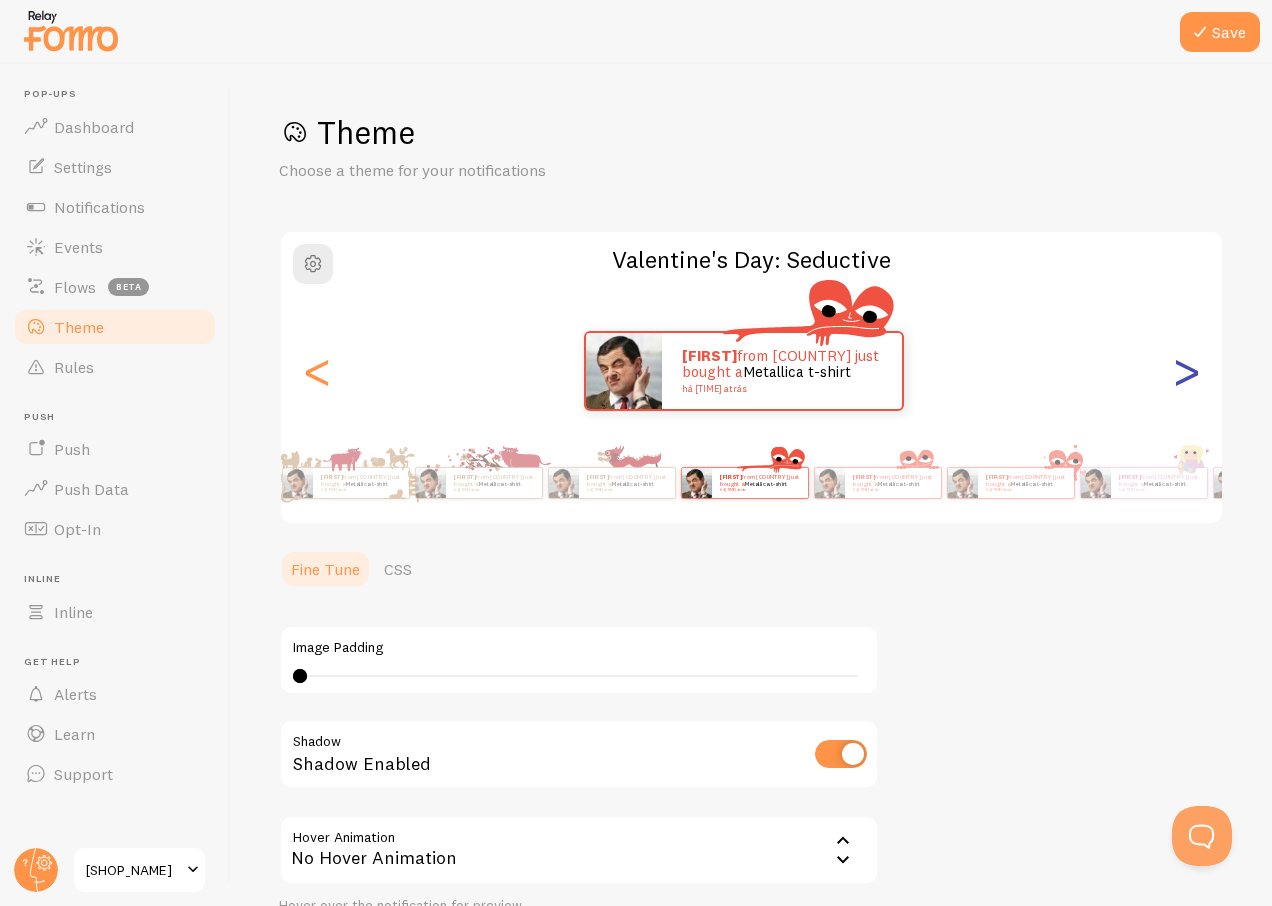click on ">" at bounding box center [1186, 371] 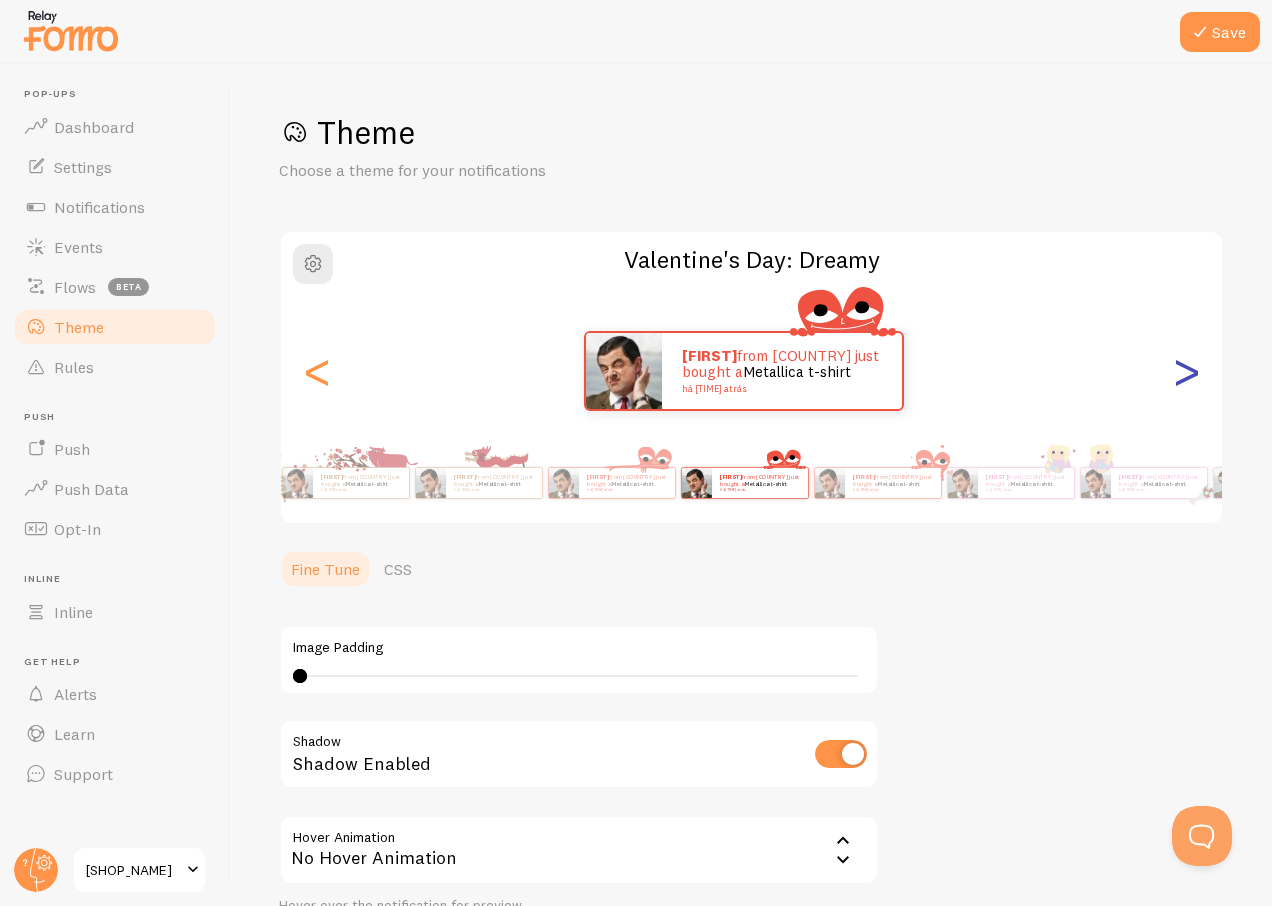 click on ">" at bounding box center (1186, 371) 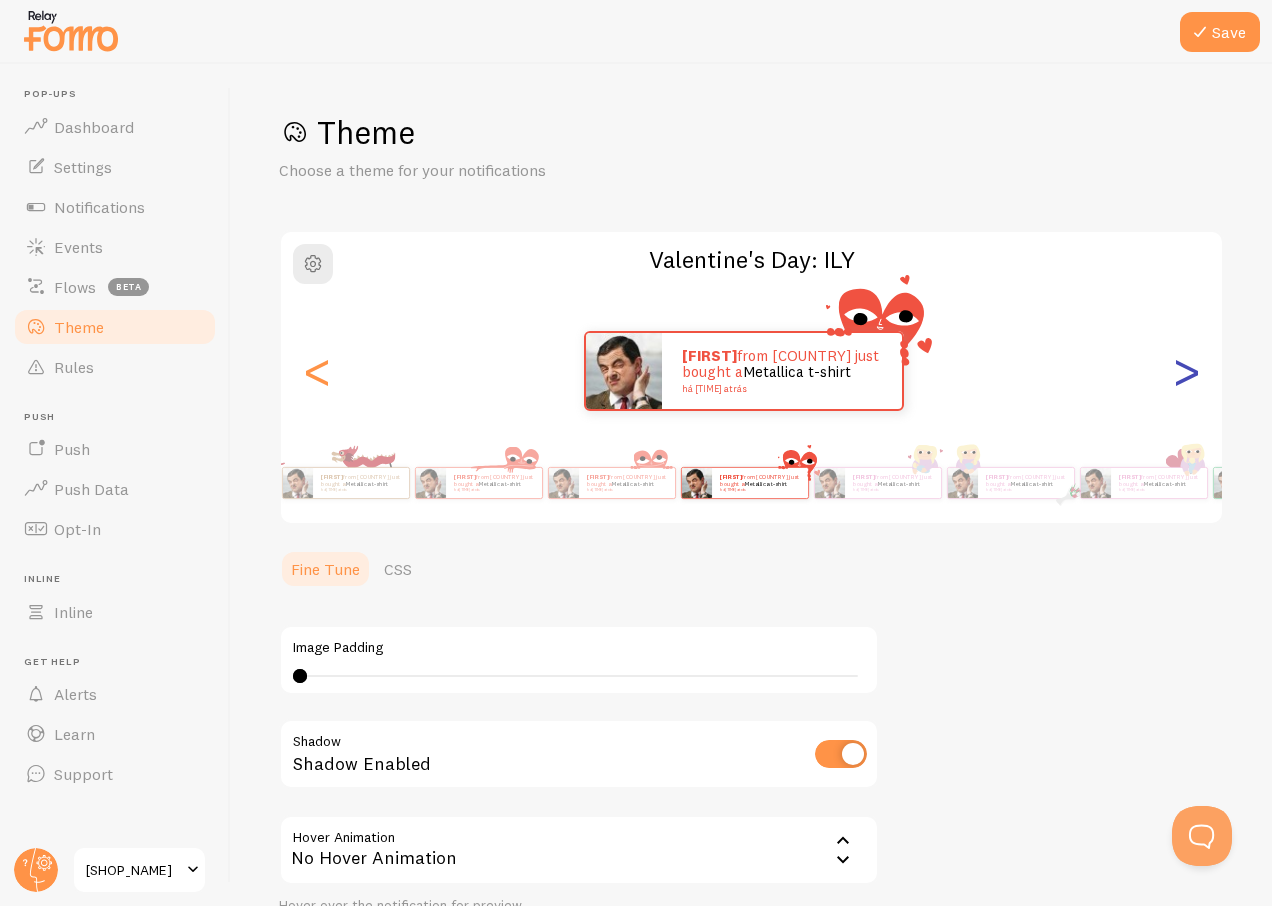 click on ">" at bounding box center [1186, 371] 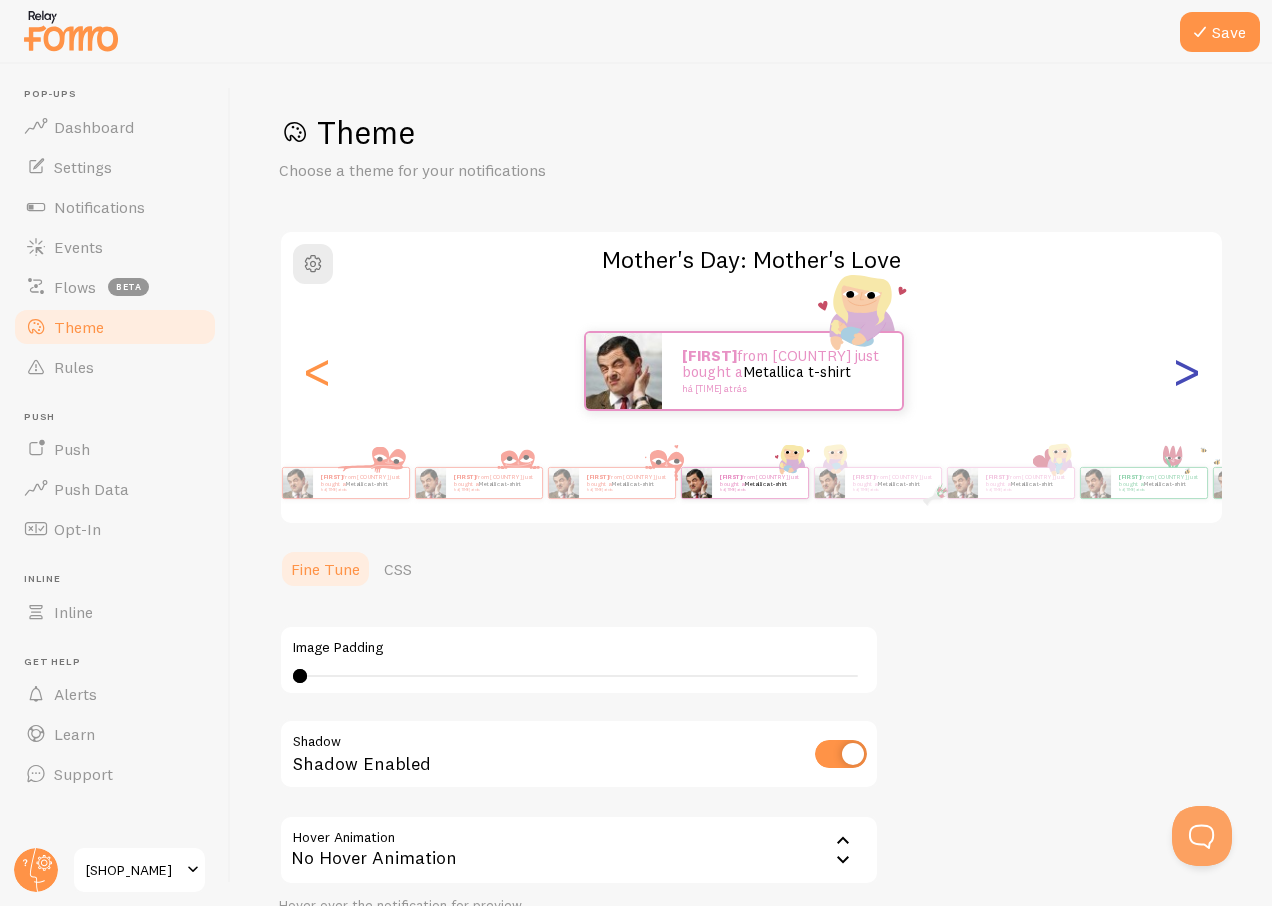 click on ">" at bounding box center [1186, 371] 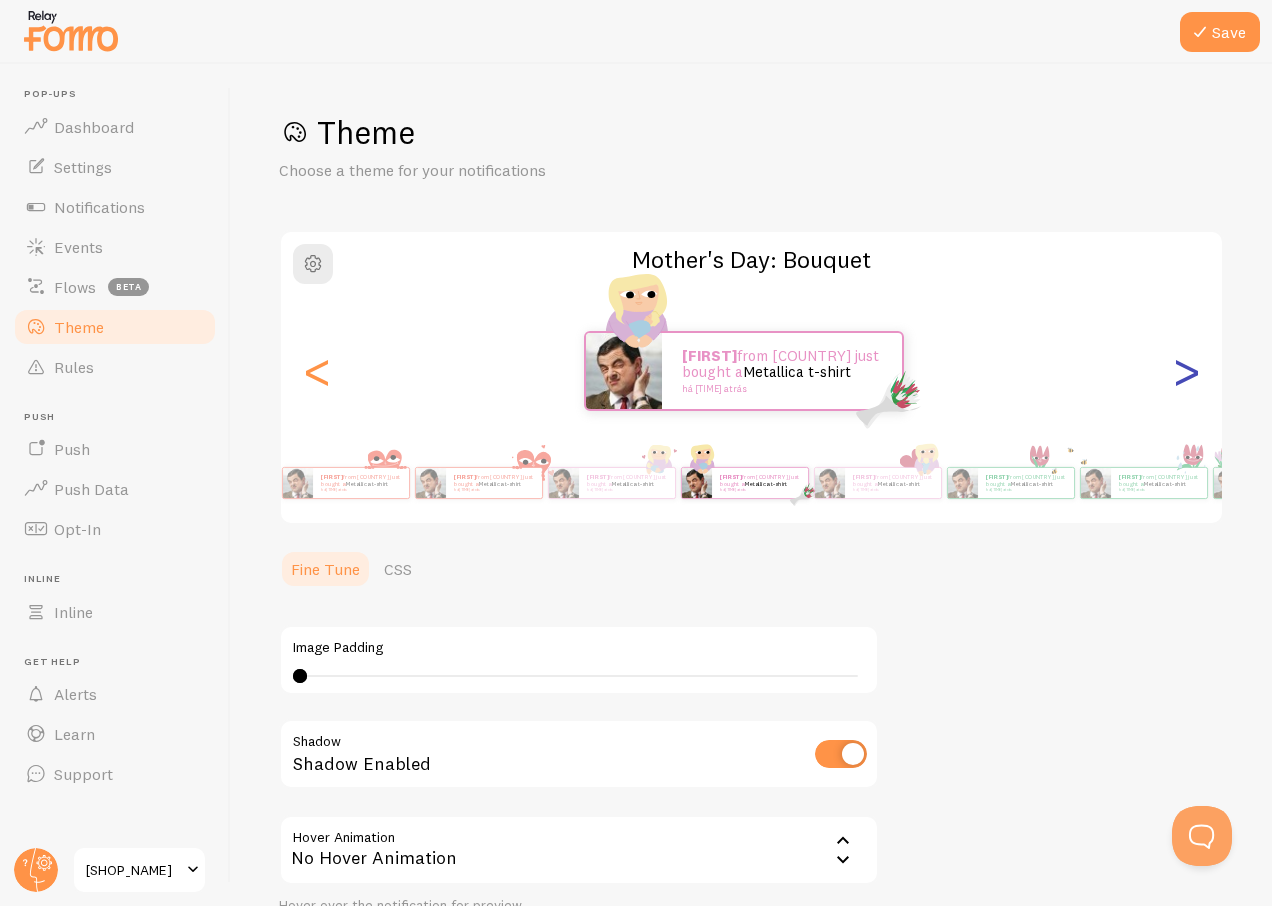 click on ">" at bounding box center (1186, 371) 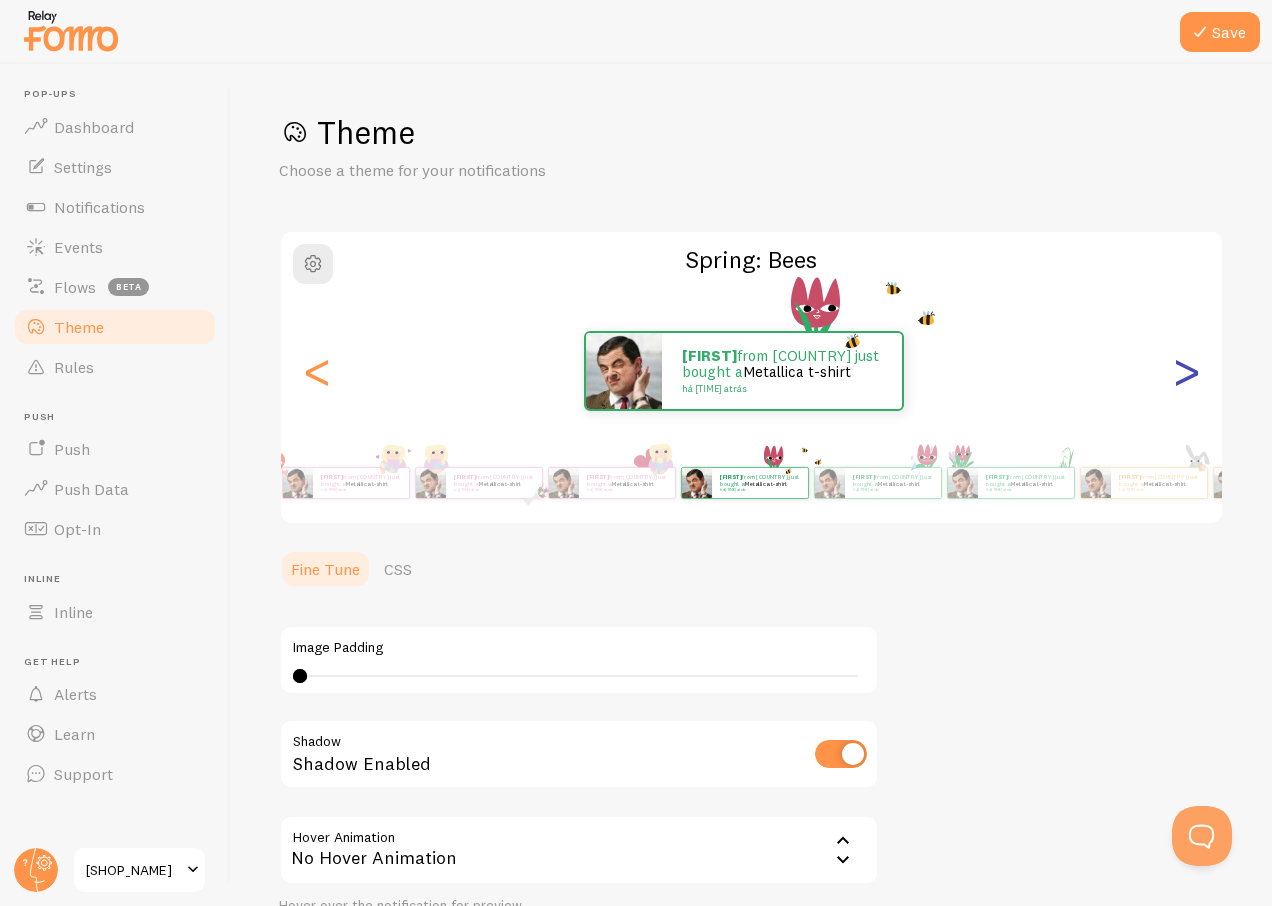 click on ">" at bounding box center [1186, 371] 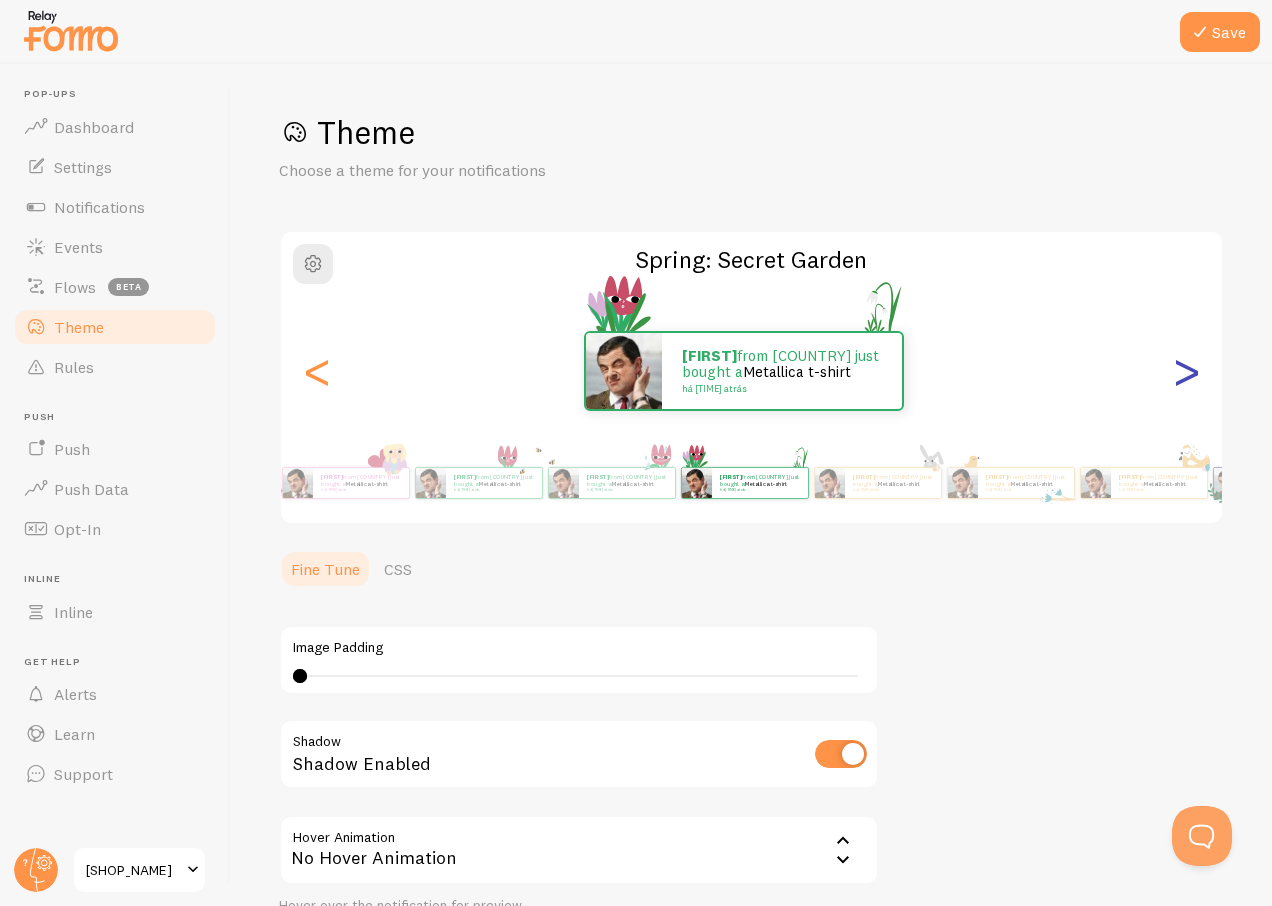 click on ">" at bounding box center [1186, 371] 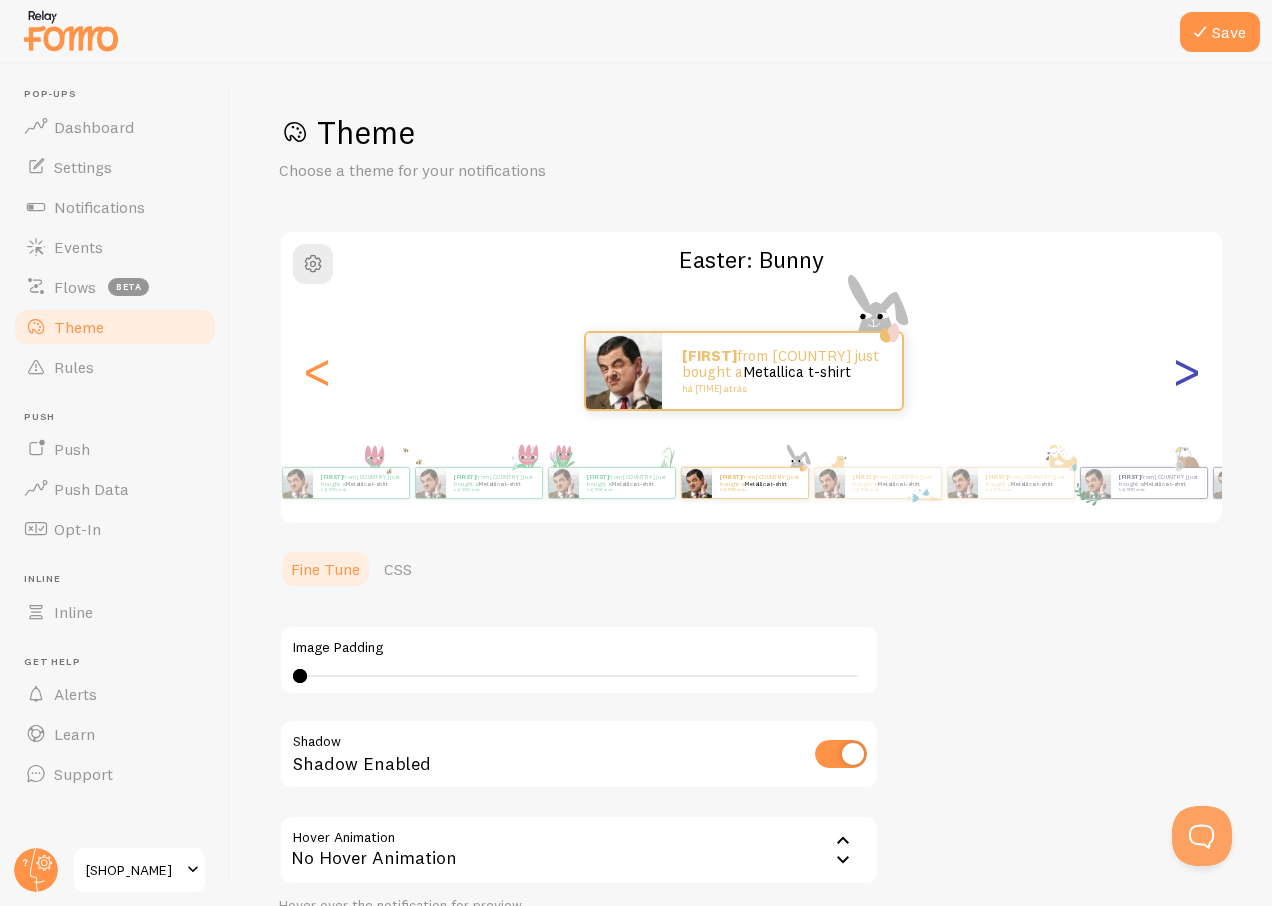 click on ">" at bounding box center [1186, 371] 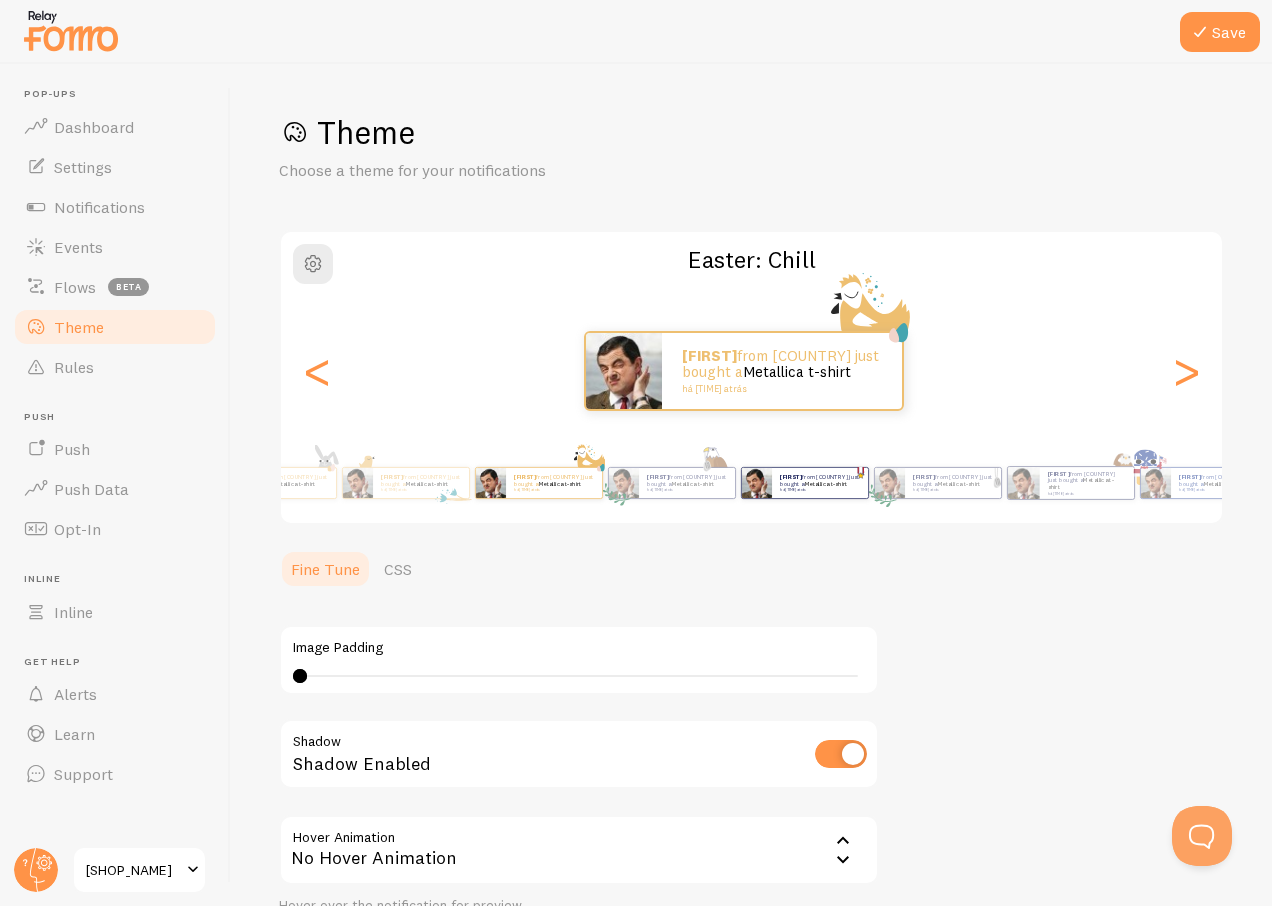click on "[FIRST]  from [COUNTRY] just bought a  Metallica t-shirt   há [TIME] atrás" at bounding box center (820, 483) 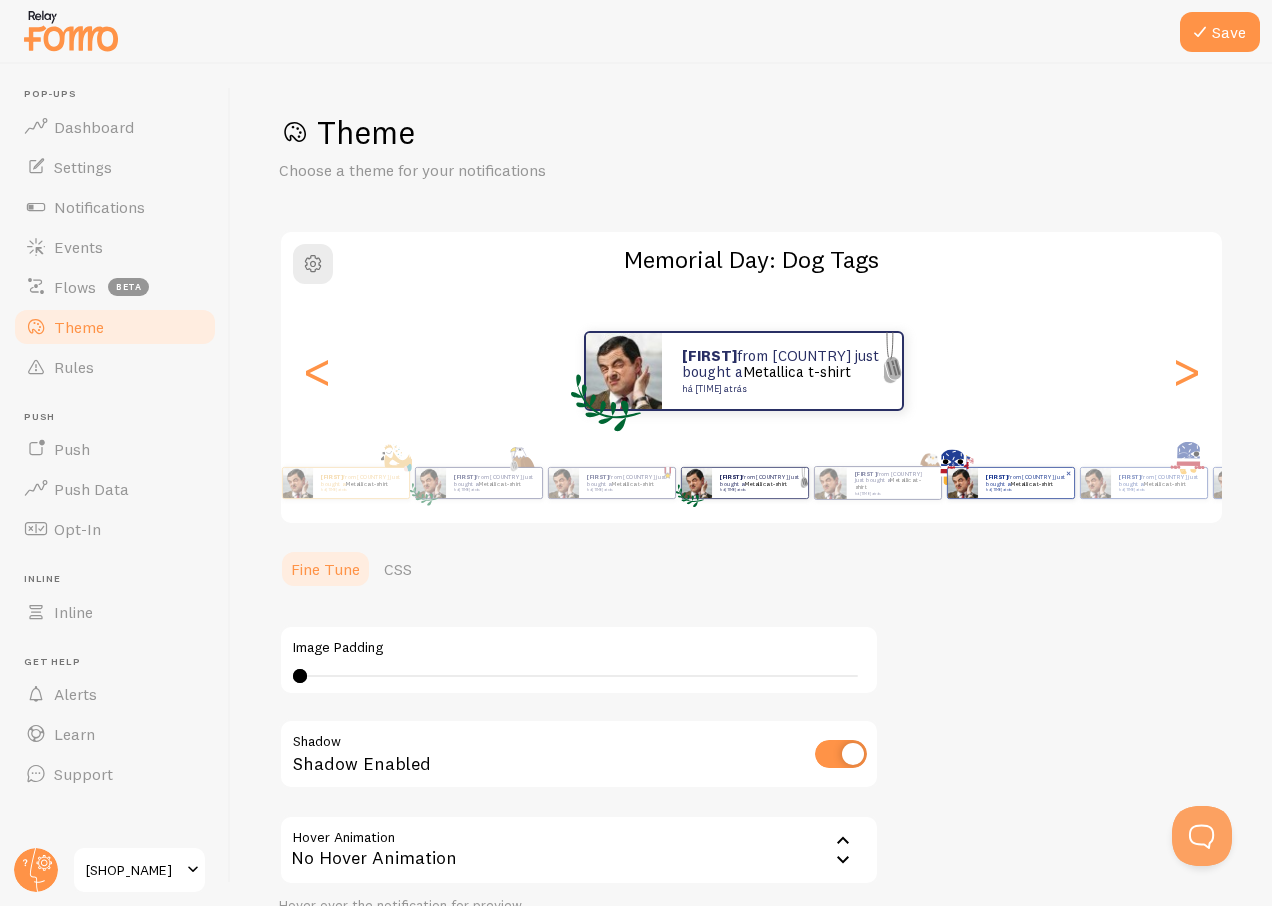 click on "[FIRST]  from [COUNTRY] just bought a  Metallica t-shirt   há [TIME] atrás [FIRST]  from [COUNTRY] just bought a  Metallica t-shirt   há [TIME] atrás [FIRST]  from [COUNTRY] just bought a  Metallica t-shirt   há [TIME] atrás [FIRST]  from [COUNTRY] just bought a  Metallica t-shirt   há [TIME] atrás [FIRST]  from [COUNTRY] just bought a  Metallica t-shirt   há [TIME] atrás [FIRST]  from [COUNTRY] just bought a  Metallica t-shirt   há [TIME] atrás [FIRST]  from [COUNTRY] just bought a  Metallica t-shirt   há [TIME] atrás [FIRST]  from [COUNTRY] just bought a  Metallica t-shirt   há [TIME] atrás [FIRST]  from [COUNTRY] just bought a  Metallica t-shirt   há [TIME] atrás [FIRST]  from [COUNTRY] just bought a  Metallica t-shirt   há [TIME] atrás [FIRST]  from [COUNTRY] just bought a  Metallica t-shirt   há [TIME] atrás [FIRST]  from [COUNTRY] just bought a  Metallica t-shirt   há [TIME] atrás [FIRST]  from [COUNTRY] just bought a    [FIRST]   [FIRST]" at bounding box center [-5031, 483] 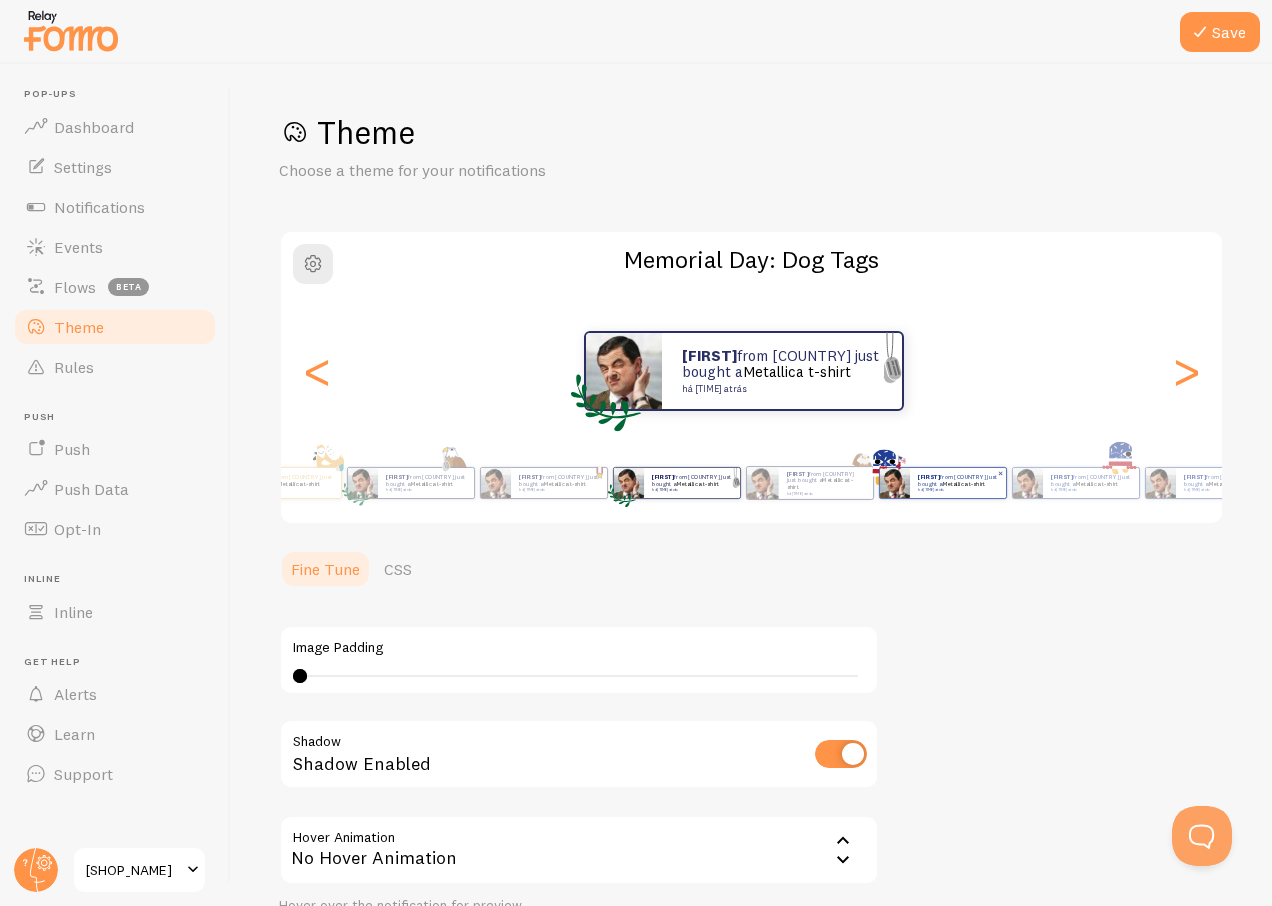 click at bounding box center [894, 483] 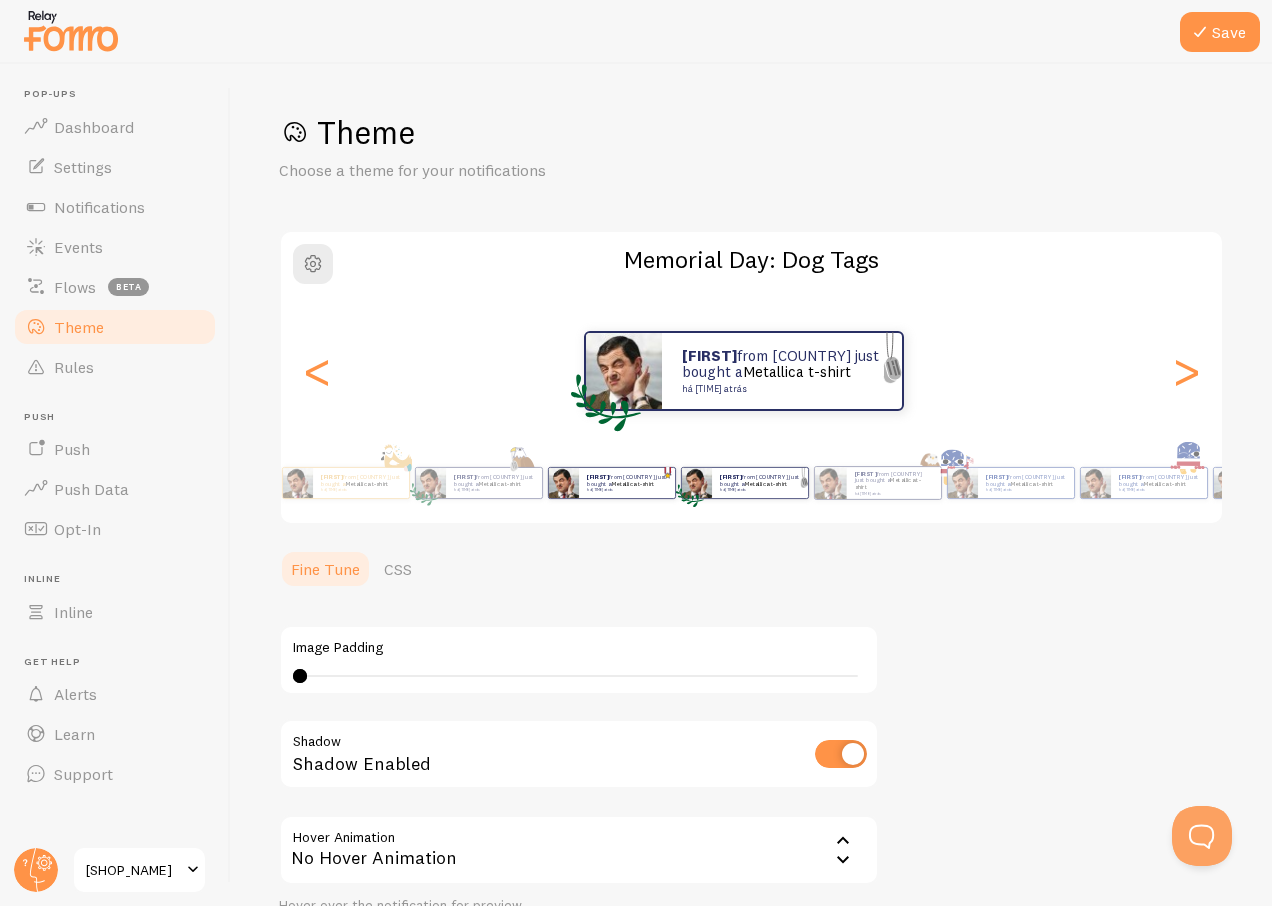 click on "há [TIME] atrás" at bounding box center (626, 490) 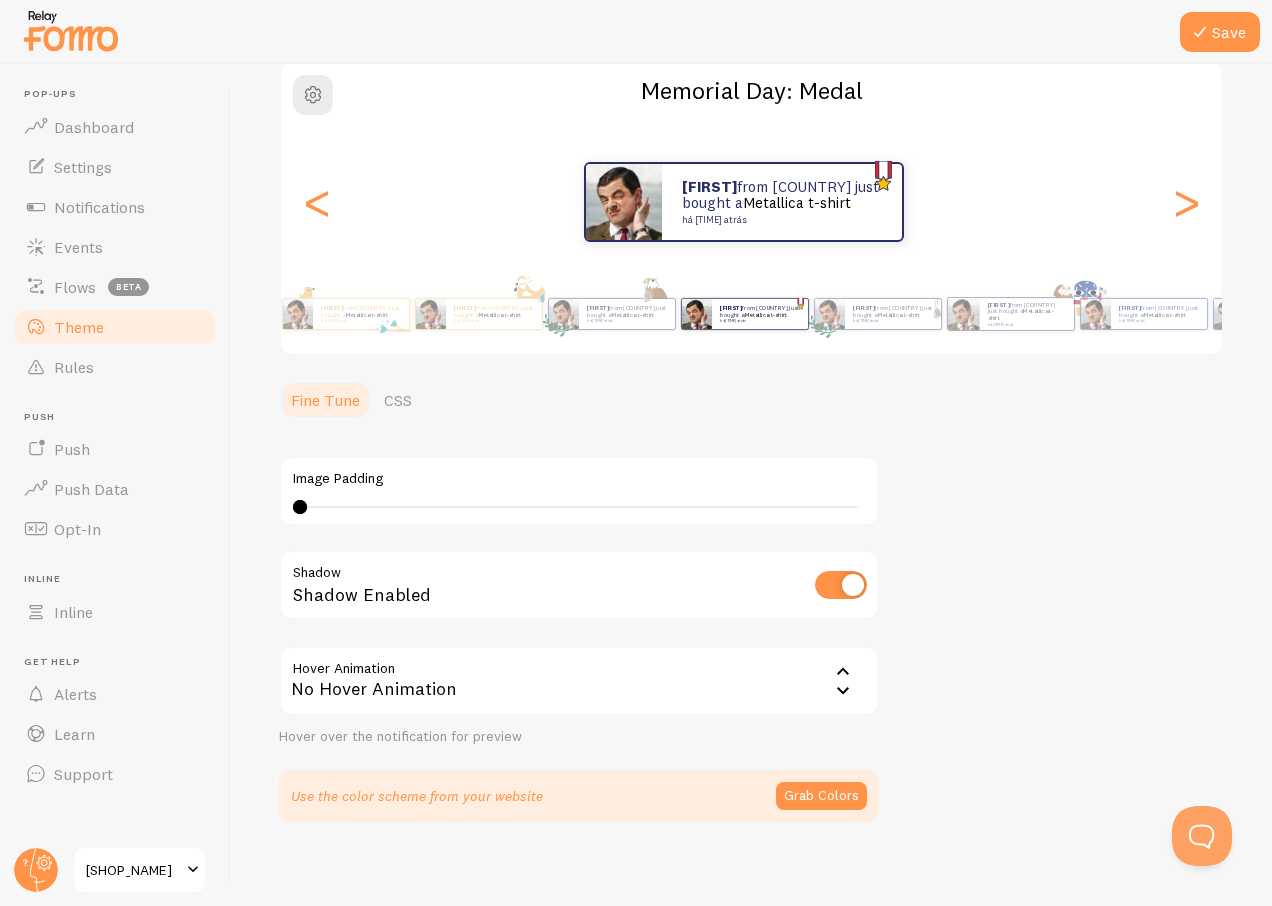 scroll, scrollTop: 181, scrollLeft: 0, axis: vertical 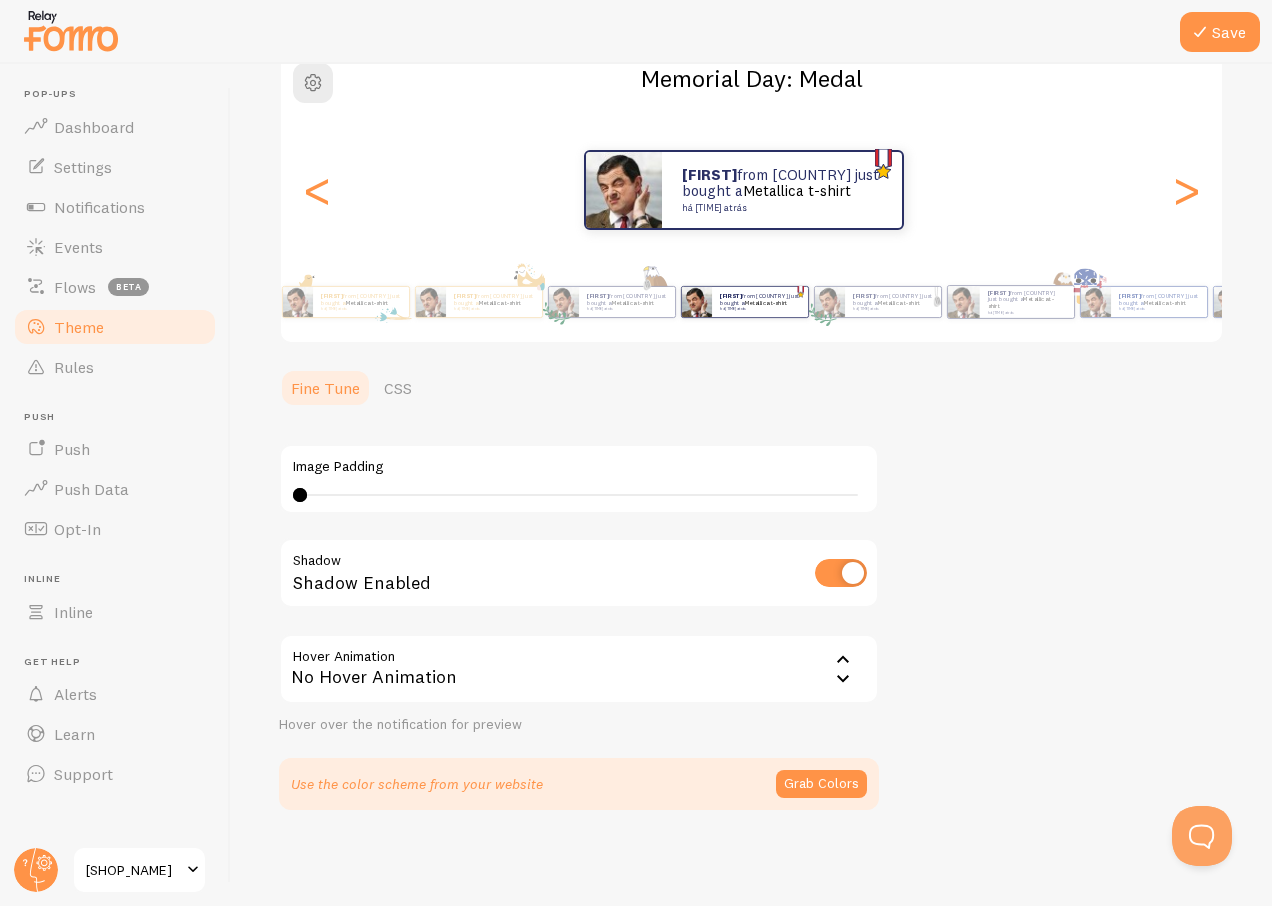 click on "No Hover Animation" at bounding box center (579, 669) 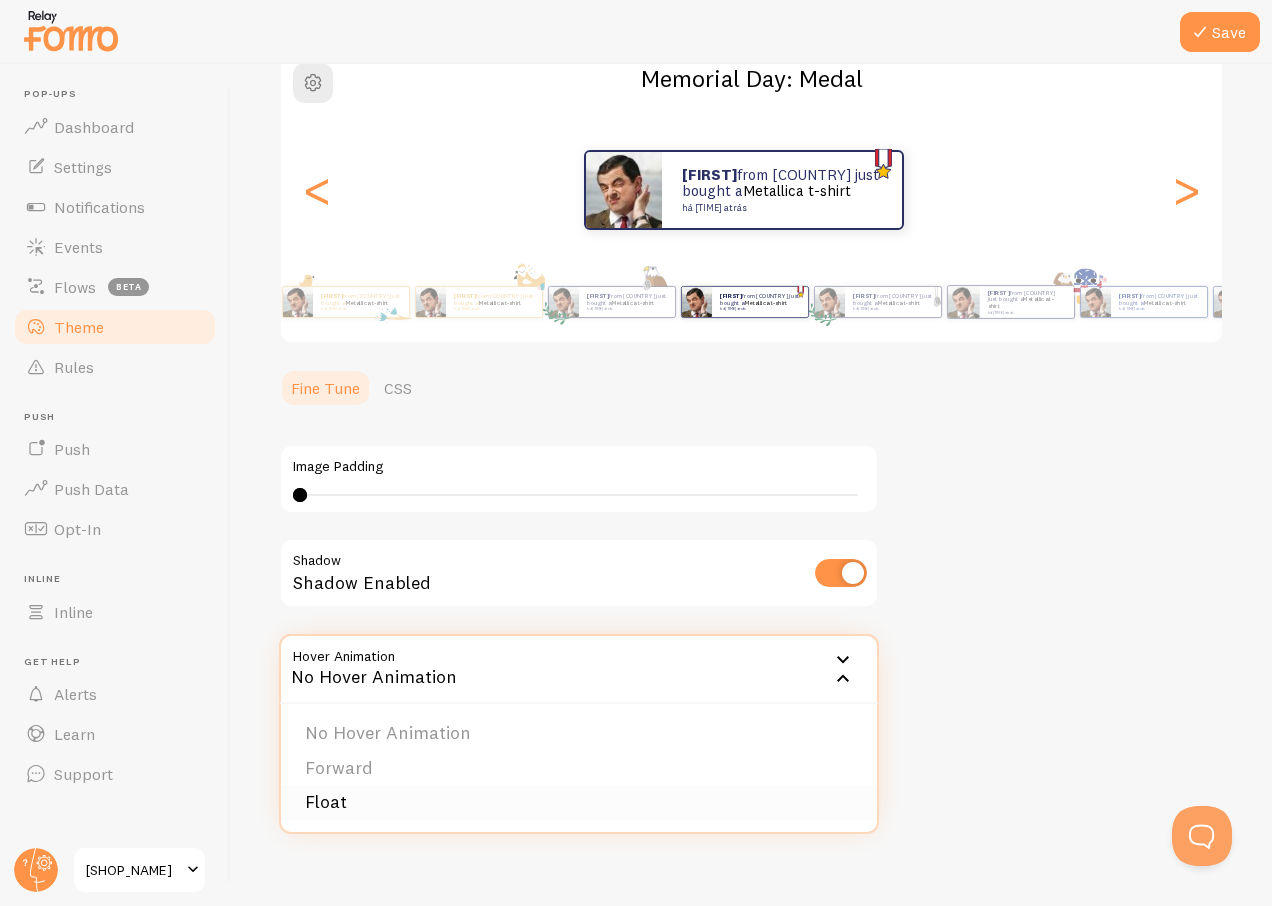 click on "Float" at bounding box center [579, 802] 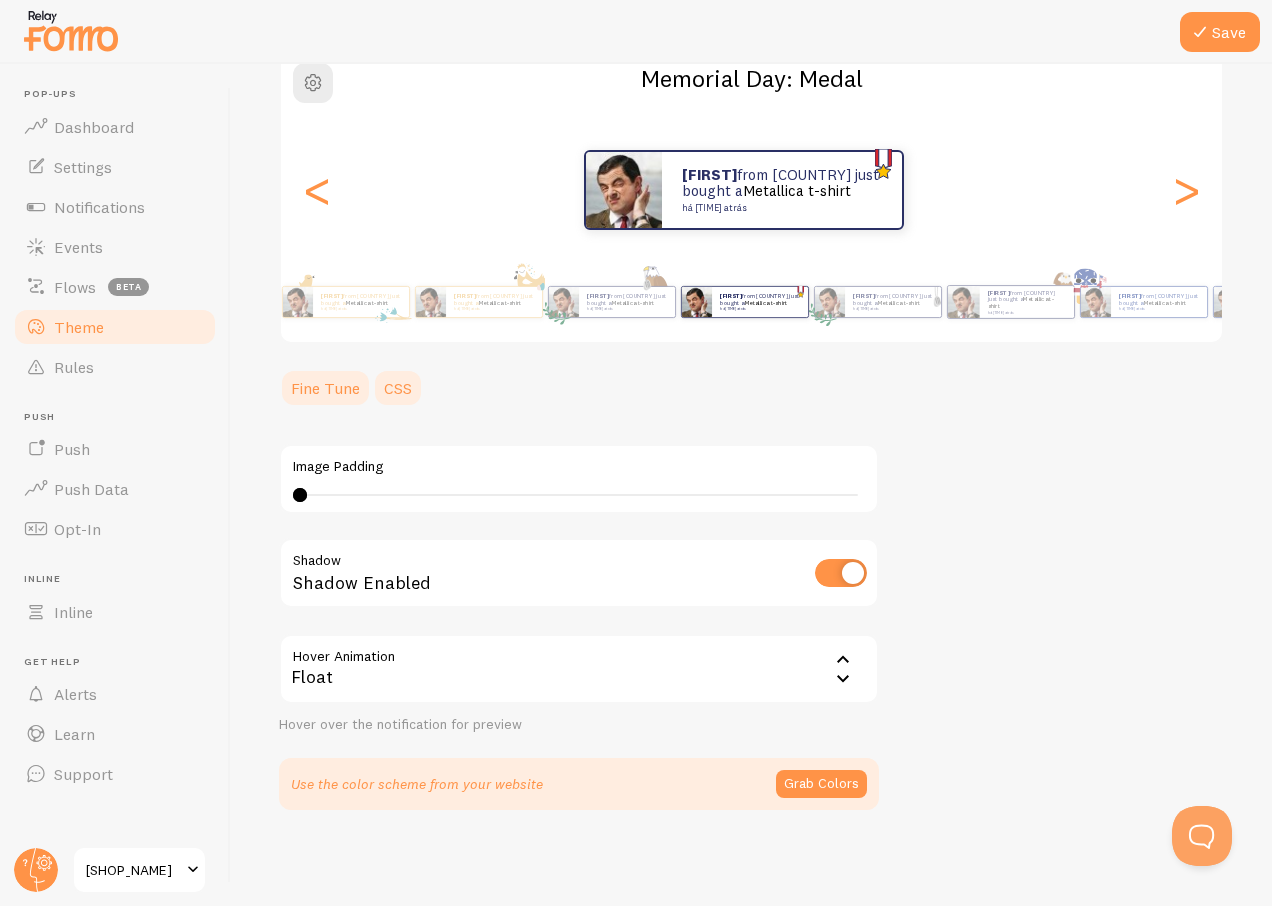 click on "CSS" at bounding box center (398, 388) 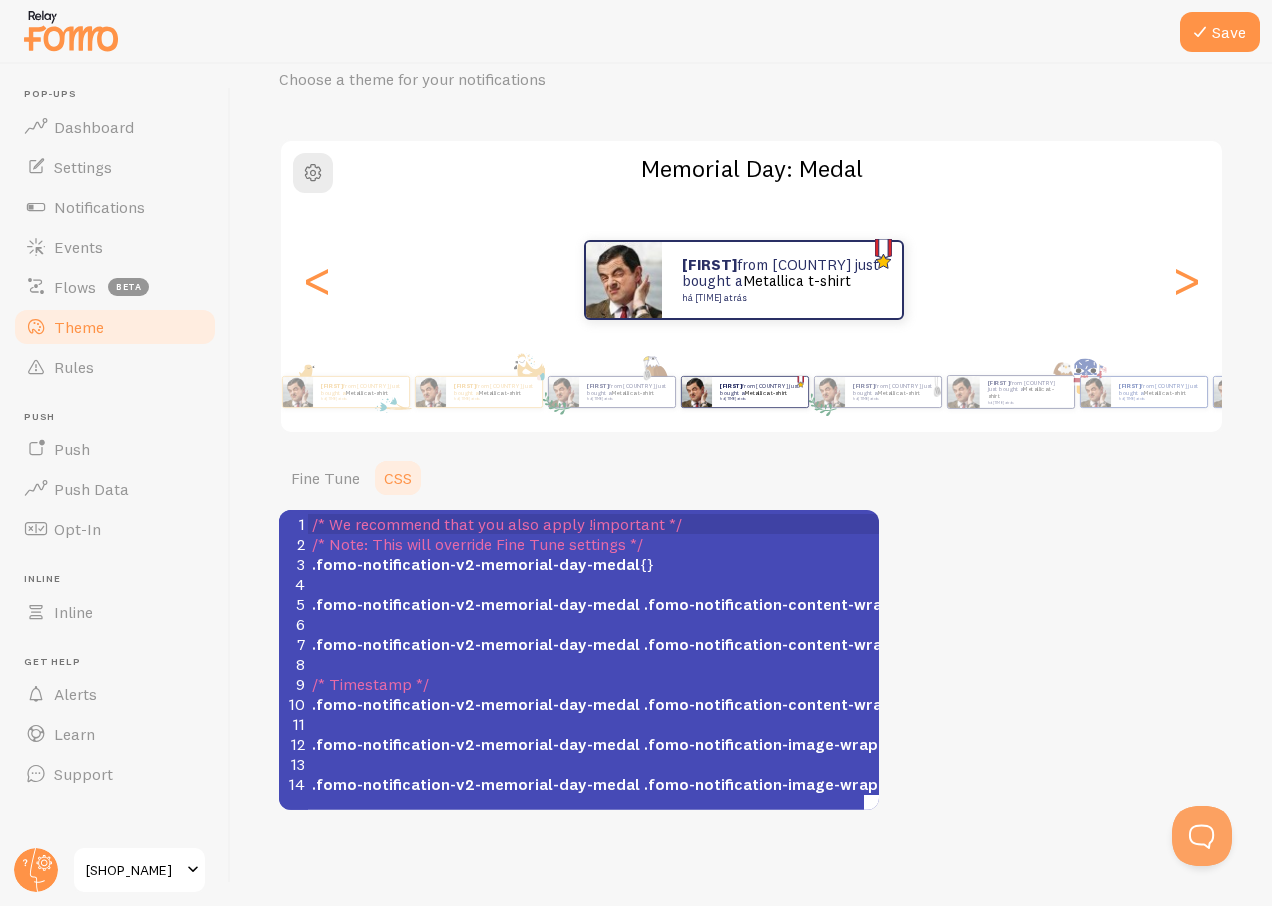 scroll, scrollTop: 91, scrollLeft: 0, axis: vertical 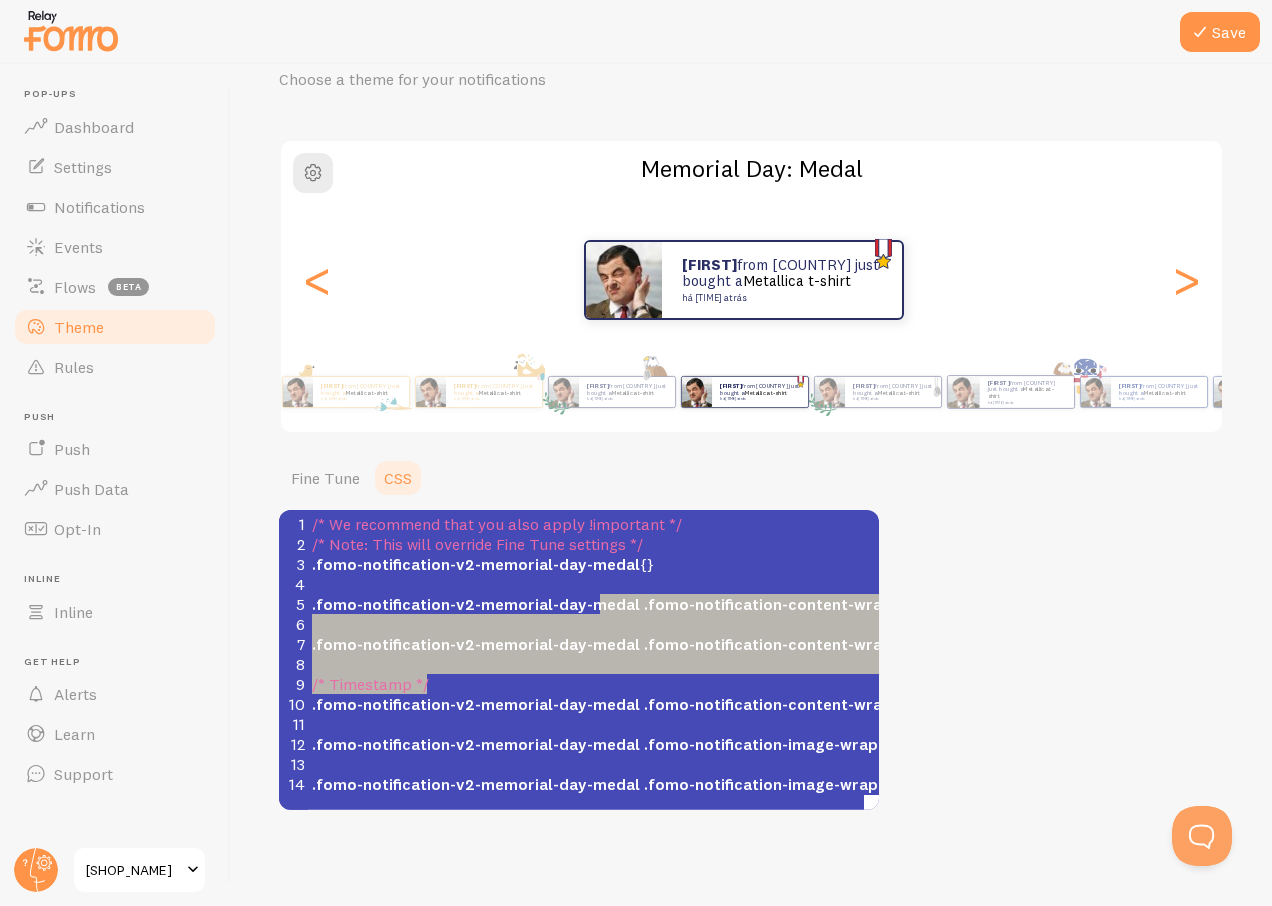 type on "/* Timestamp */" 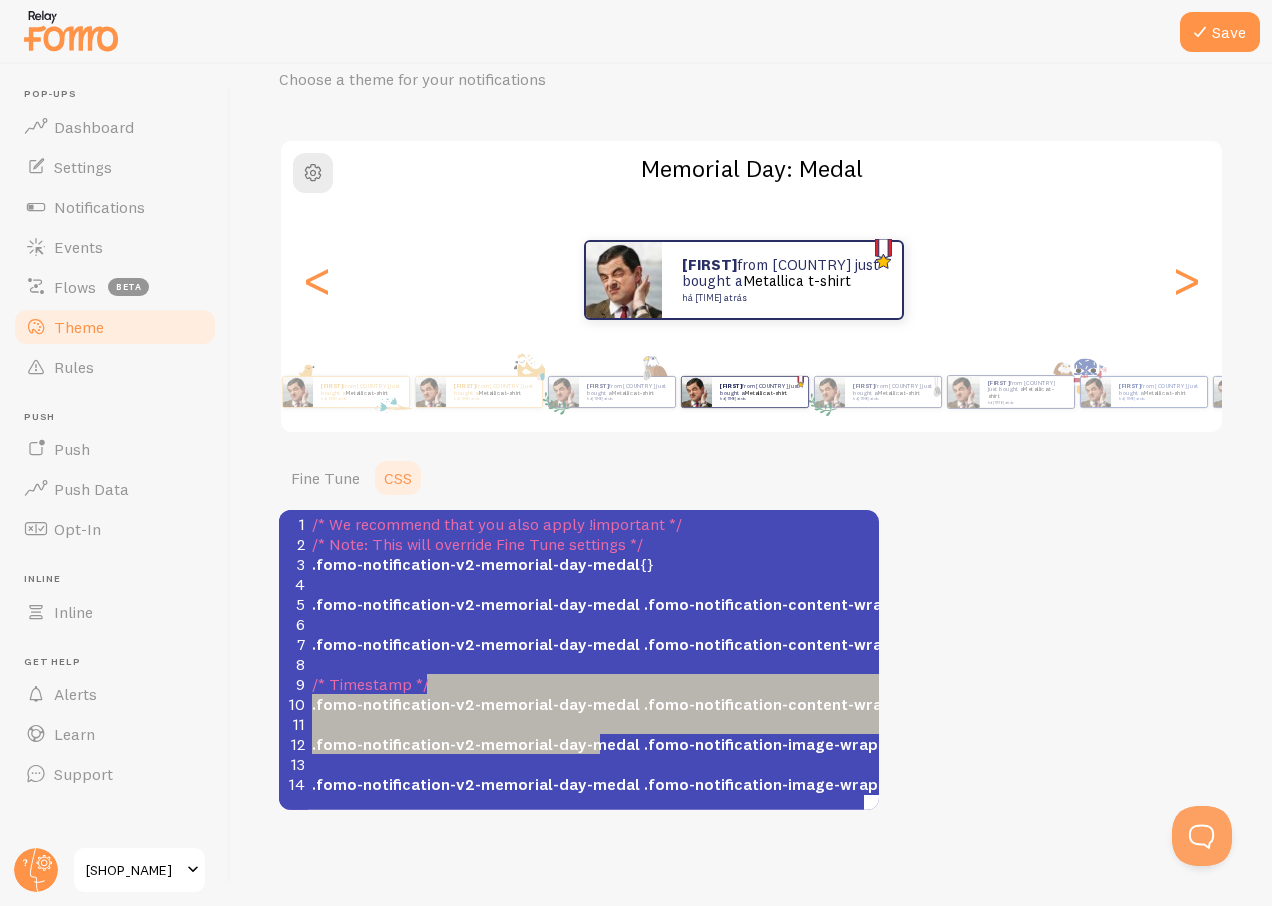 type on ".fomo-notification-v2-memorial-day-medal .fomo-notification-content-wrapper small {}
.fomo-notification-v2-memorial-day-medal .fomo-notification-image-wrapper {}
.fomo-notification-v2-memorial-day-medal .fomo-notification-image-wrapper img {}" 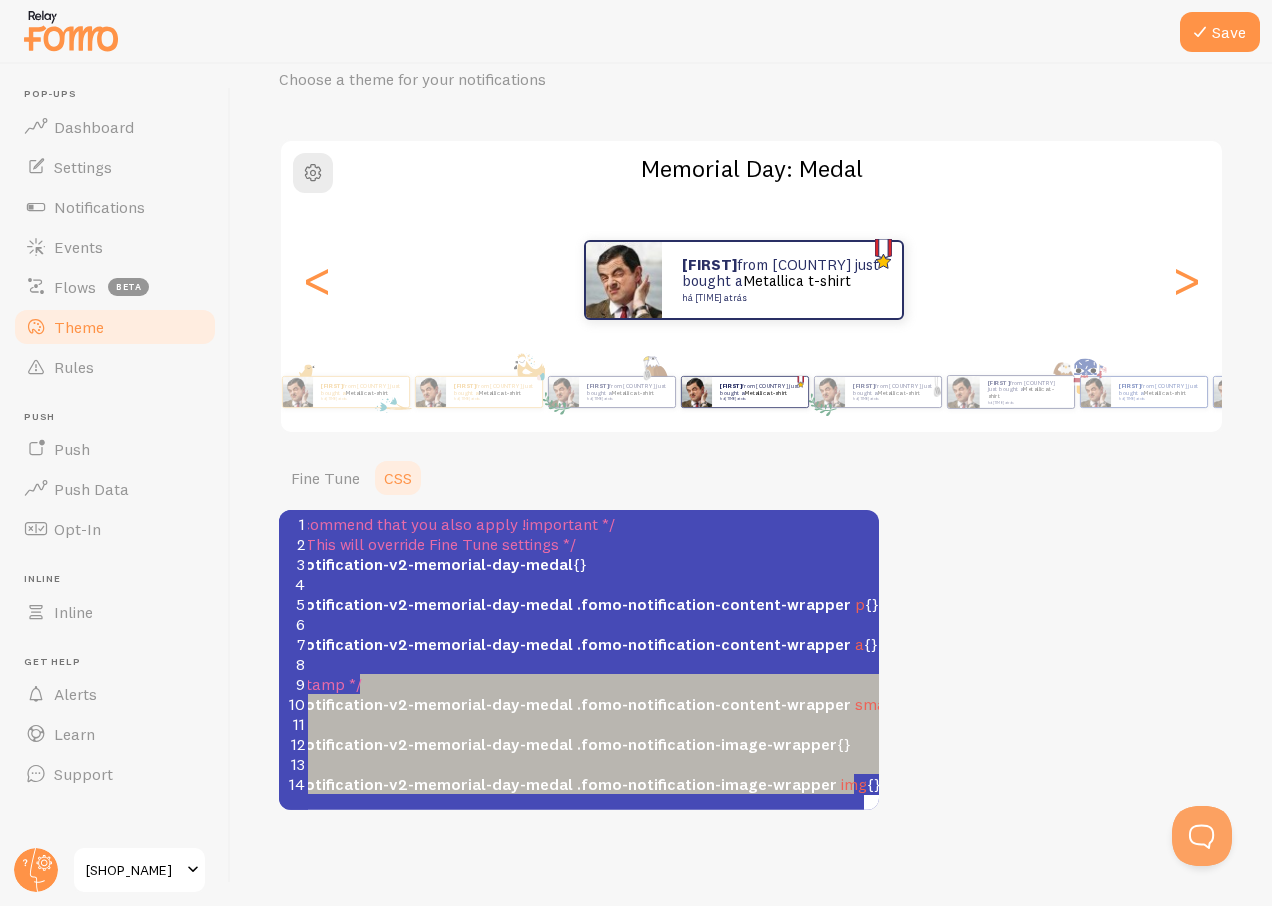drag, startPoint x: 673, startPoint y: 677, endPoint x: 894, endPoint y: 781, distance: 244.24782 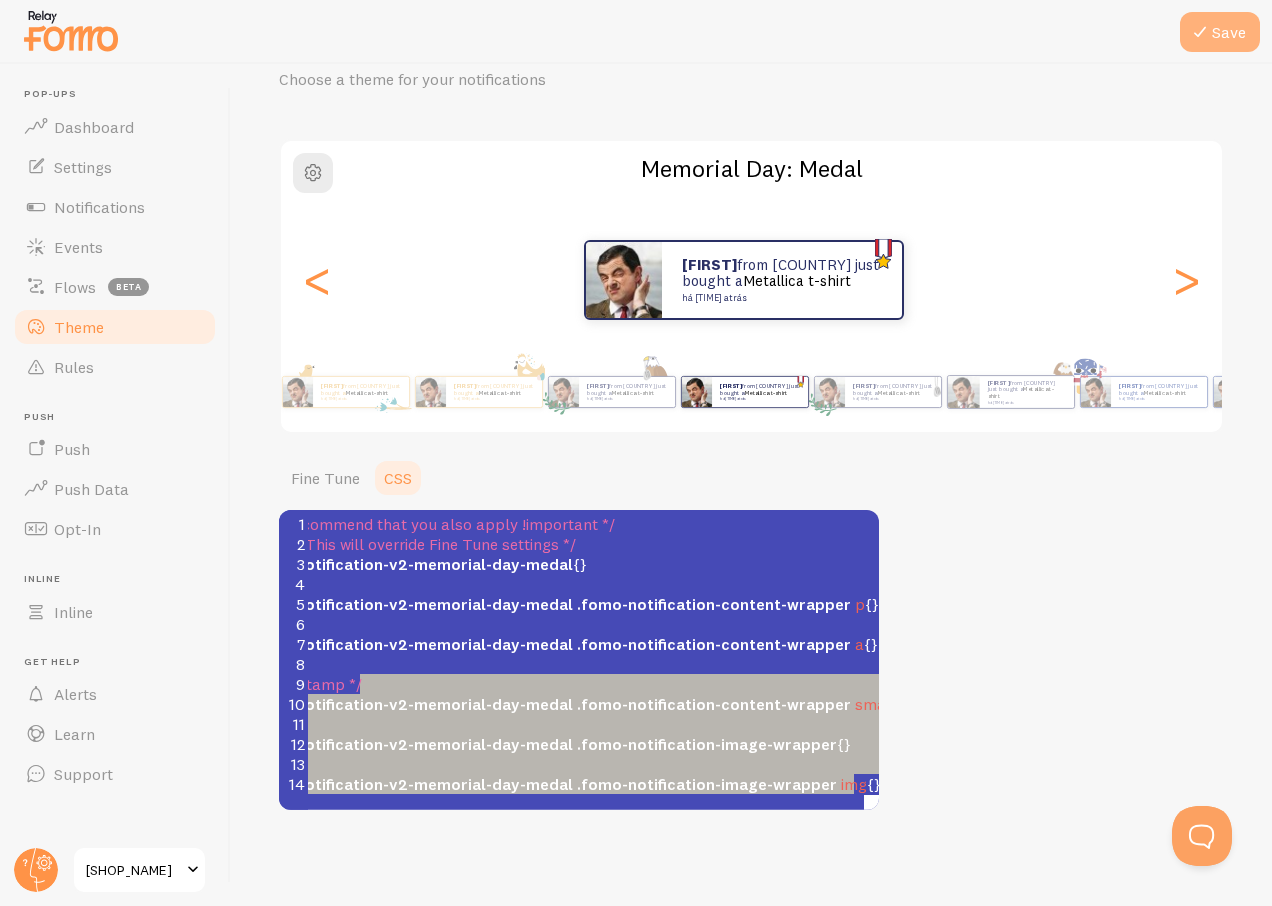 click on "Save" at bounding box center (1220, 32) 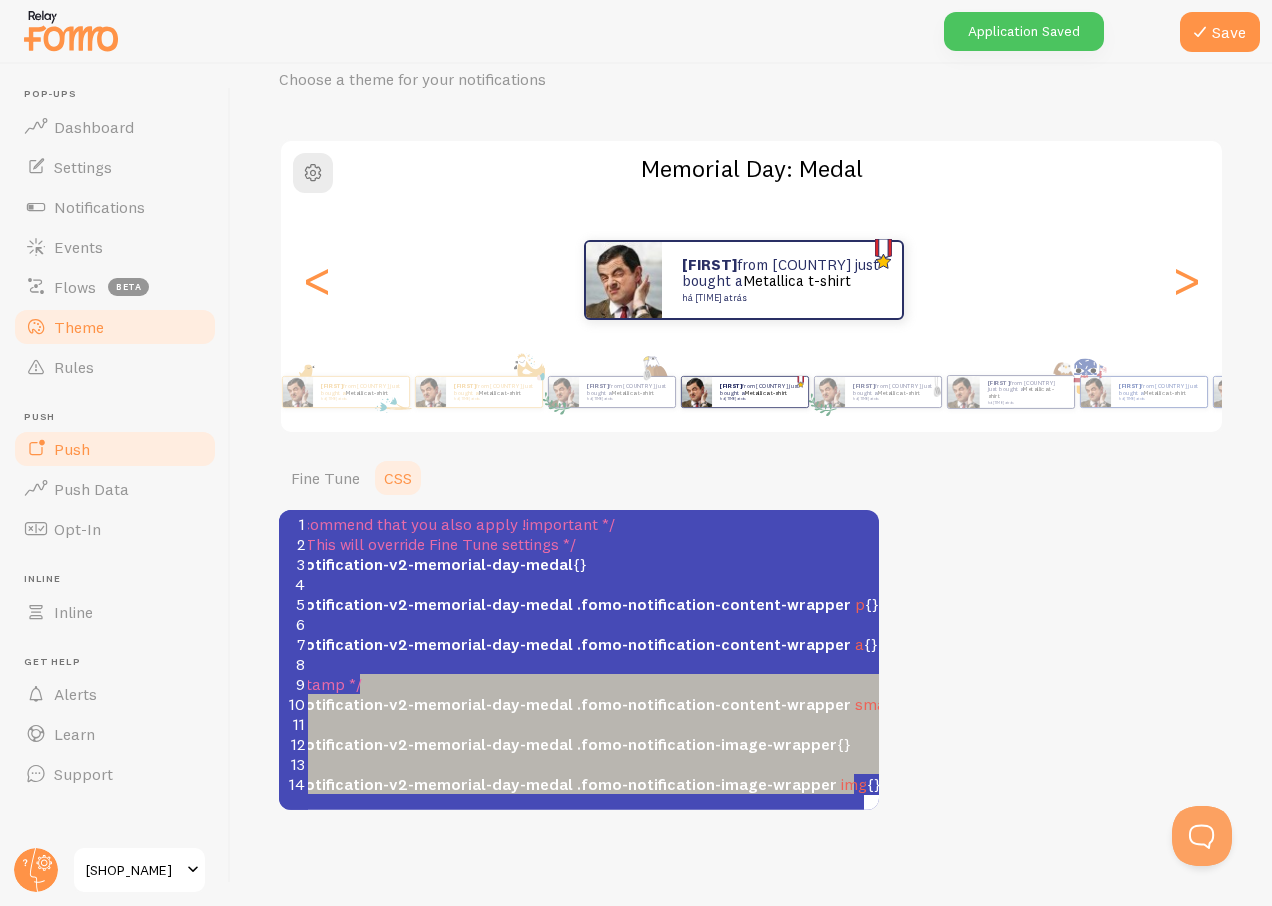 click on "Push" at bounding box center (115, 449) 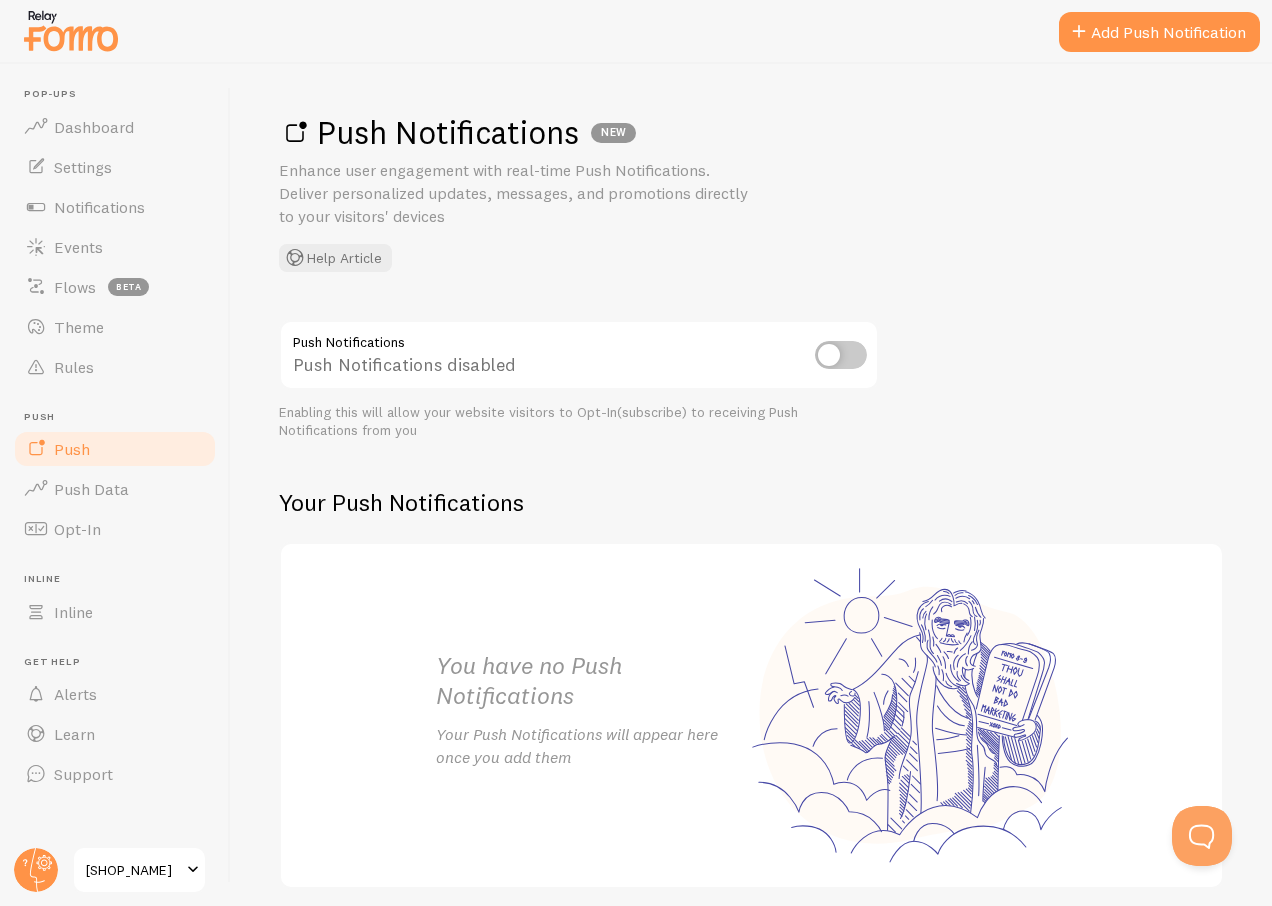 click at bounding box center (841, 355) 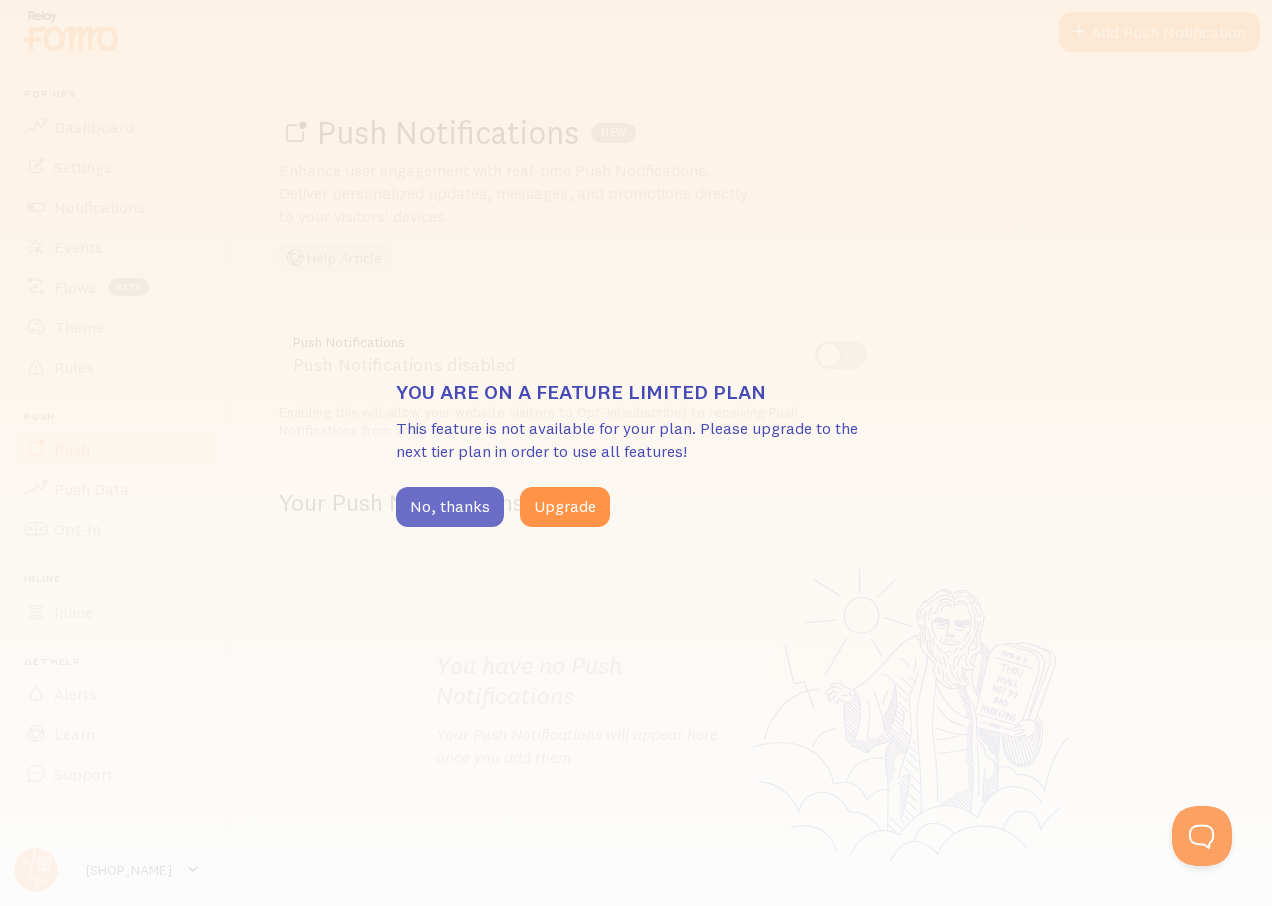 click on "No, thanks" at bounding box center (450, 507) 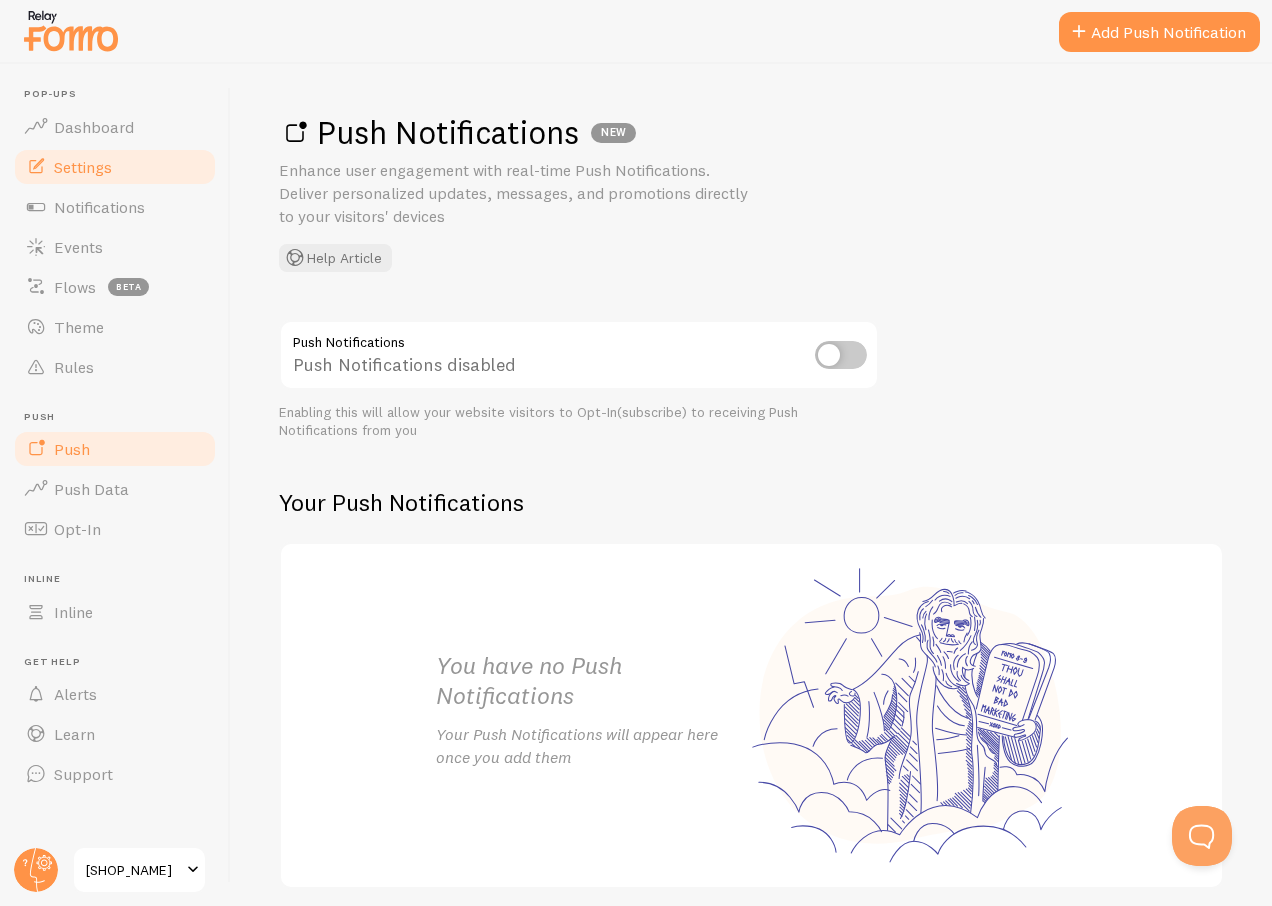 click on "Settings" at bounding box center (83, 167) 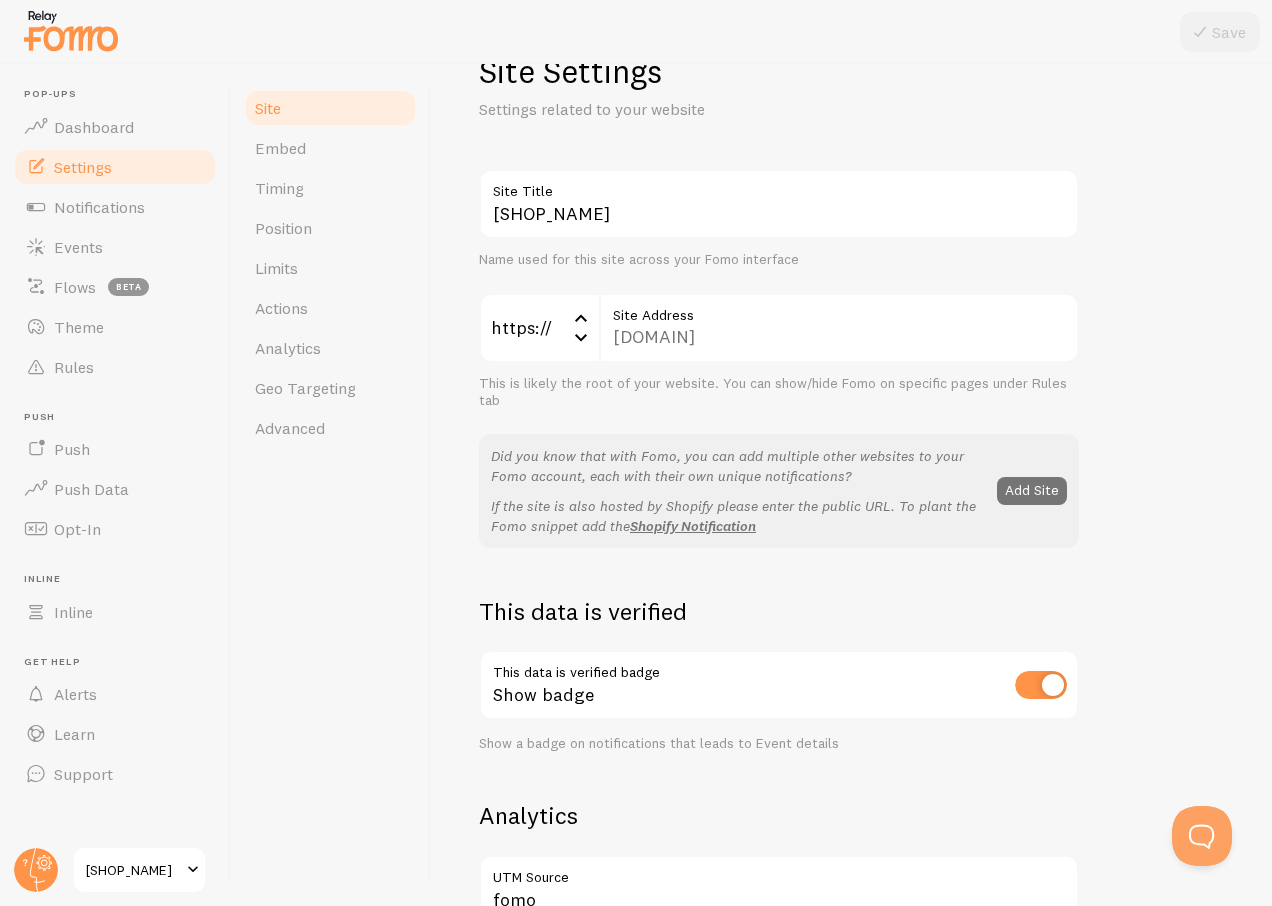 scroll, scrollTop: 300, scrollLeft: 0, axis: vertical 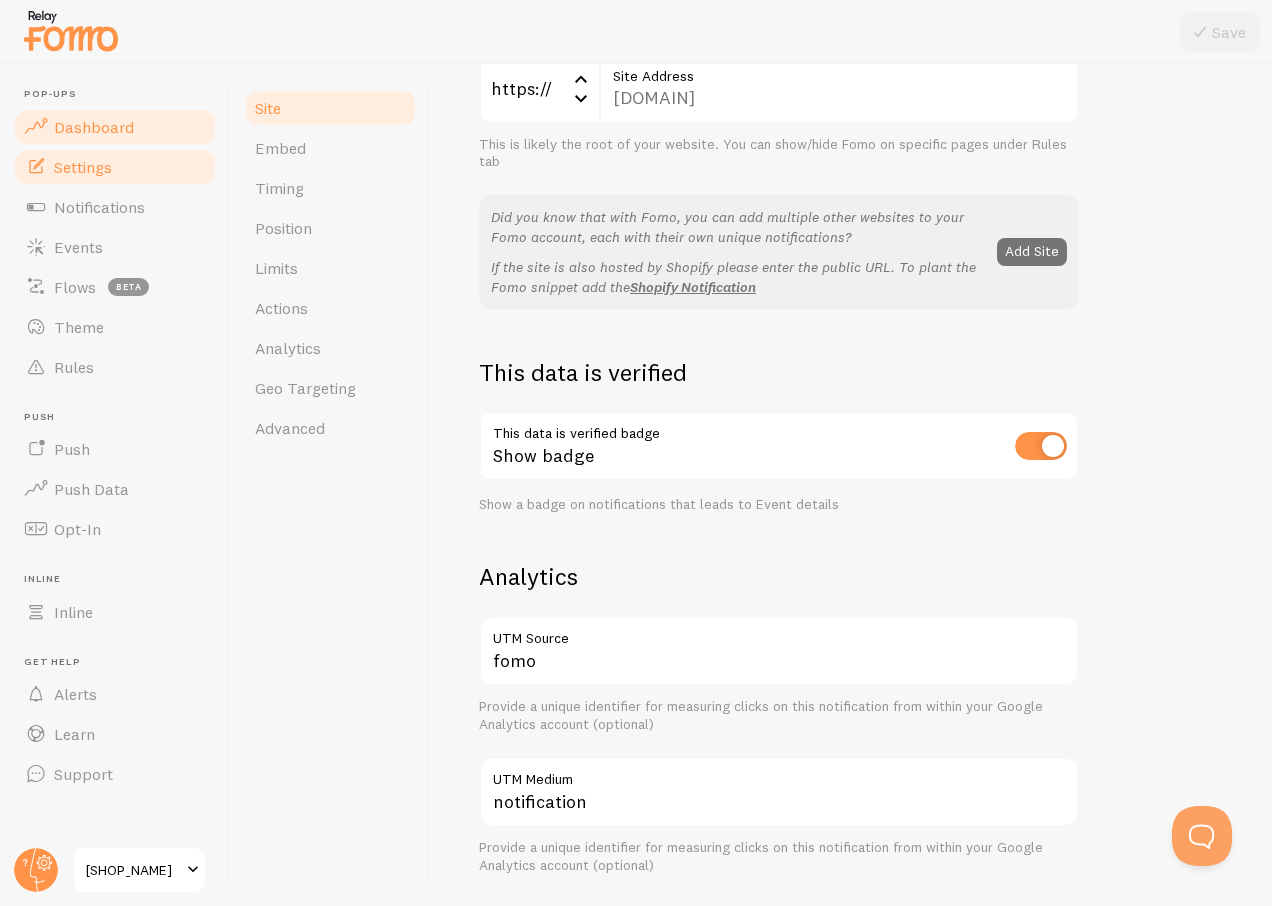 click on "Dashboard" at bounding box center [115, 127] 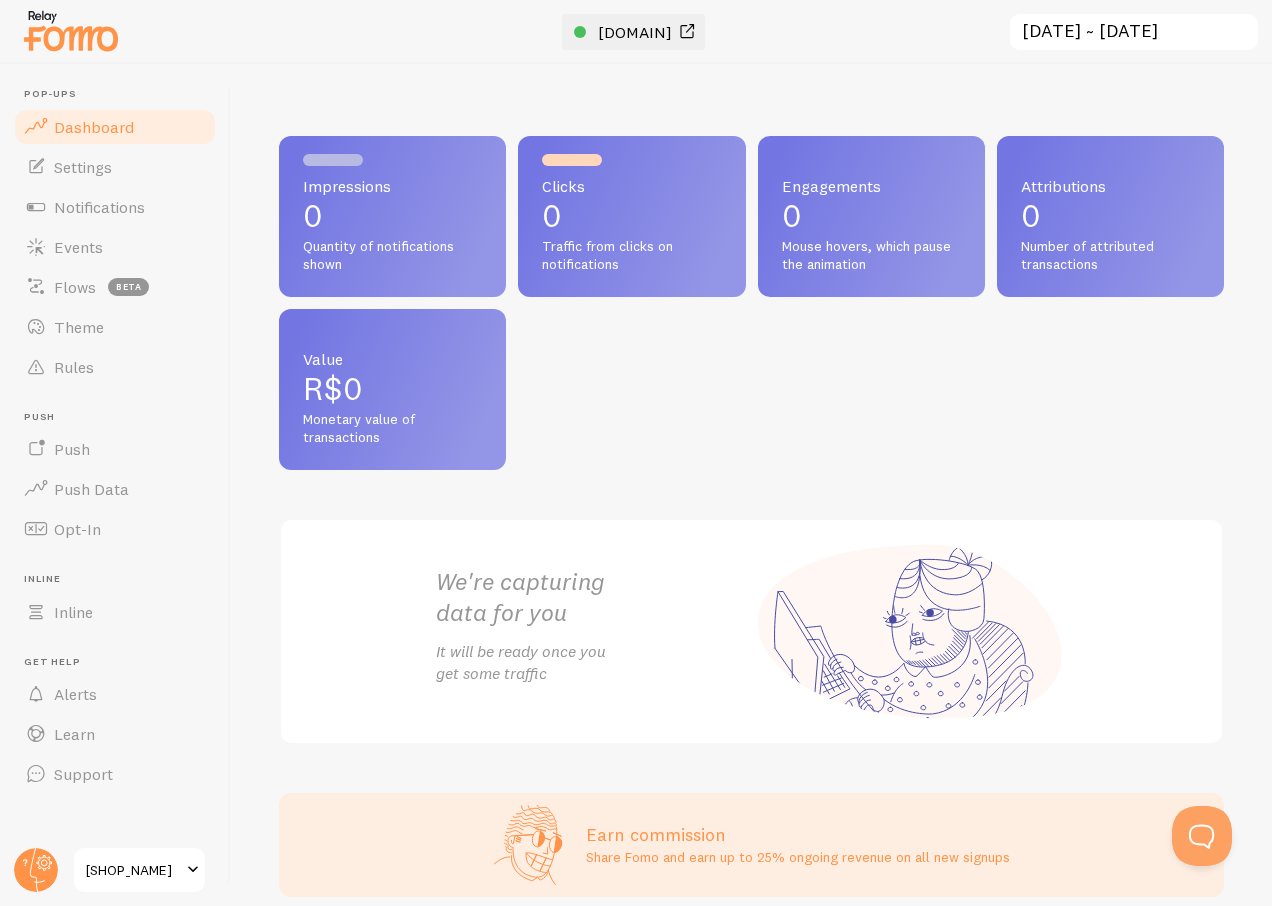 click at bounding box center (687, 32) 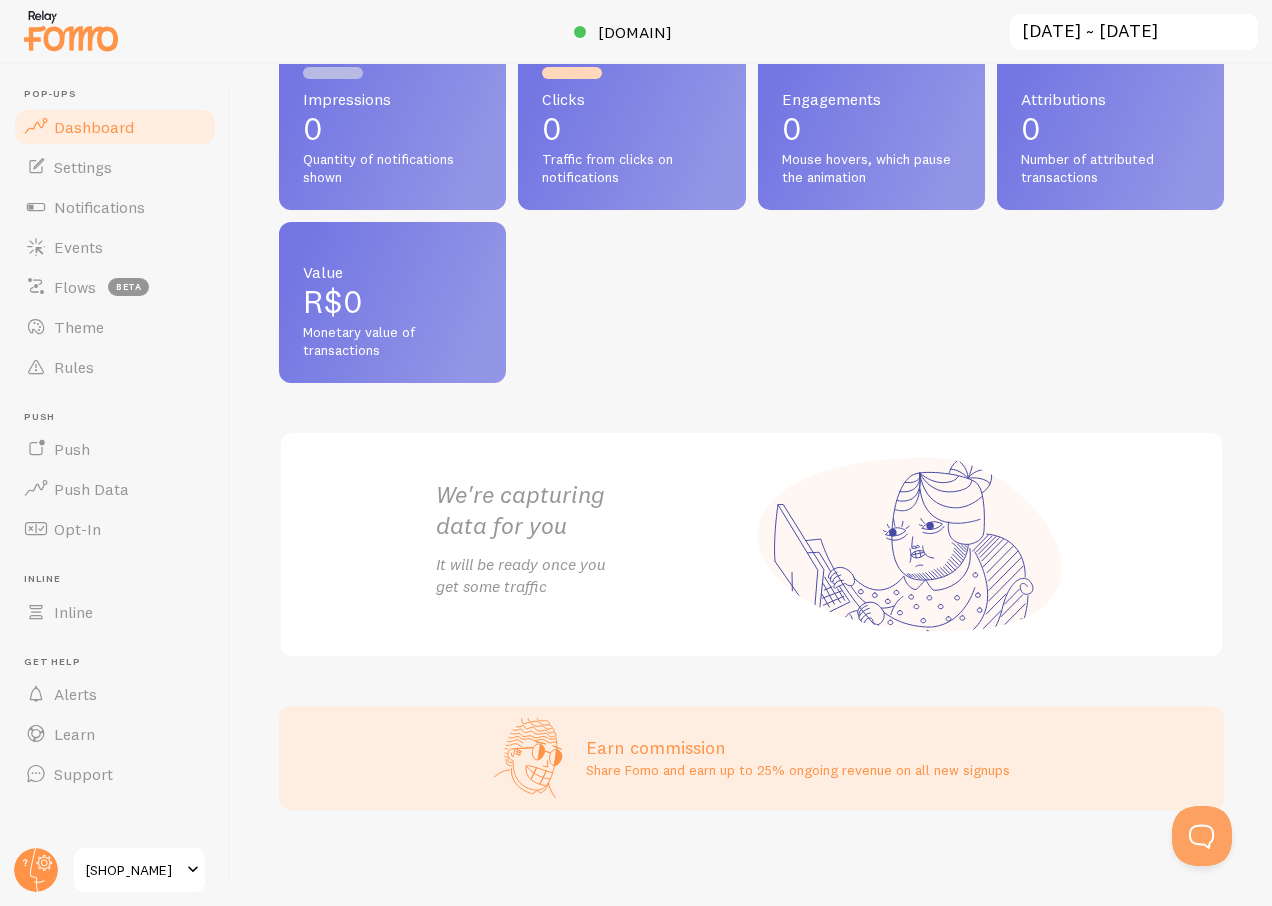 scroll, scrollTop: 0, scrollLeft: 0, axis: both 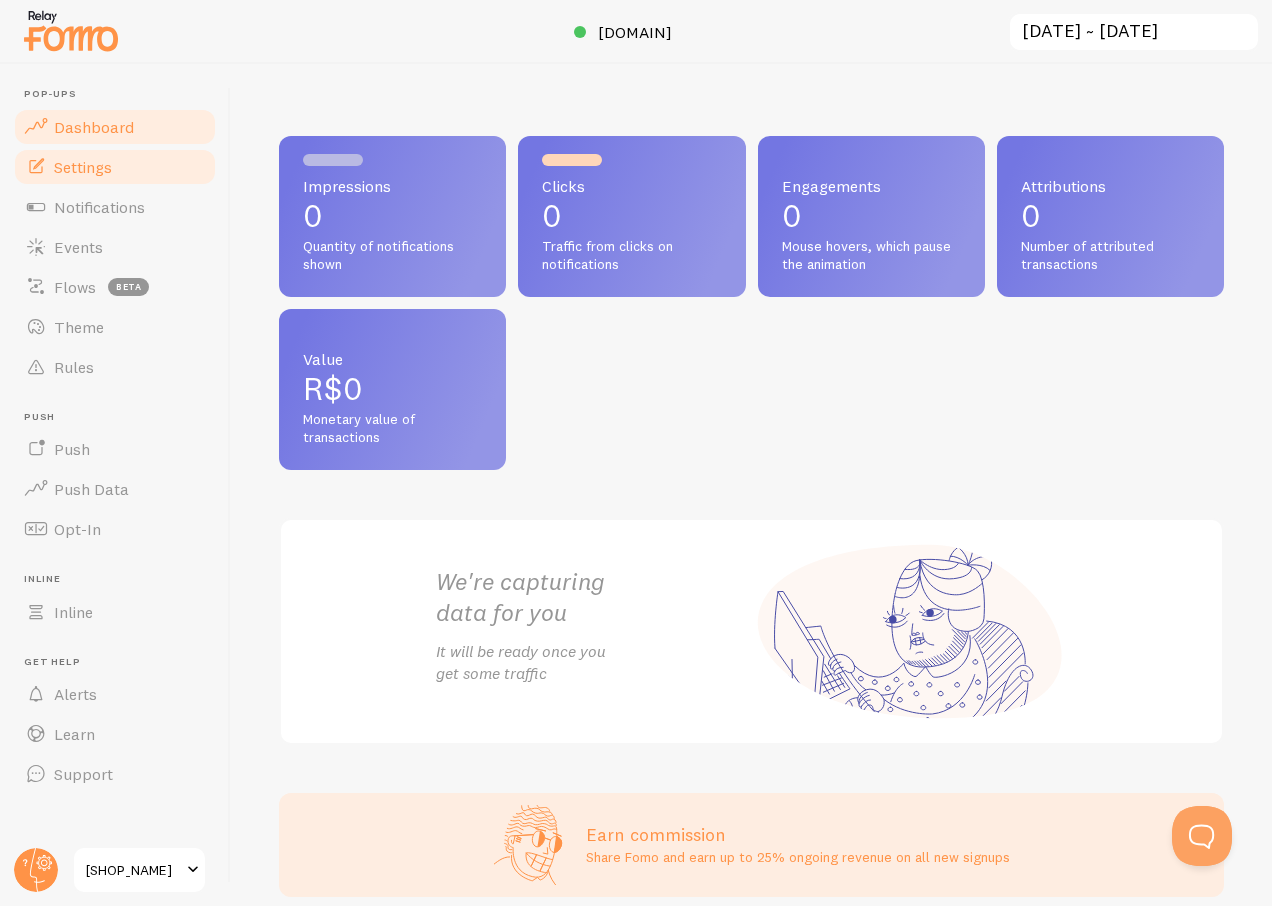 click on "Settings" at bounding box center [115, 167] 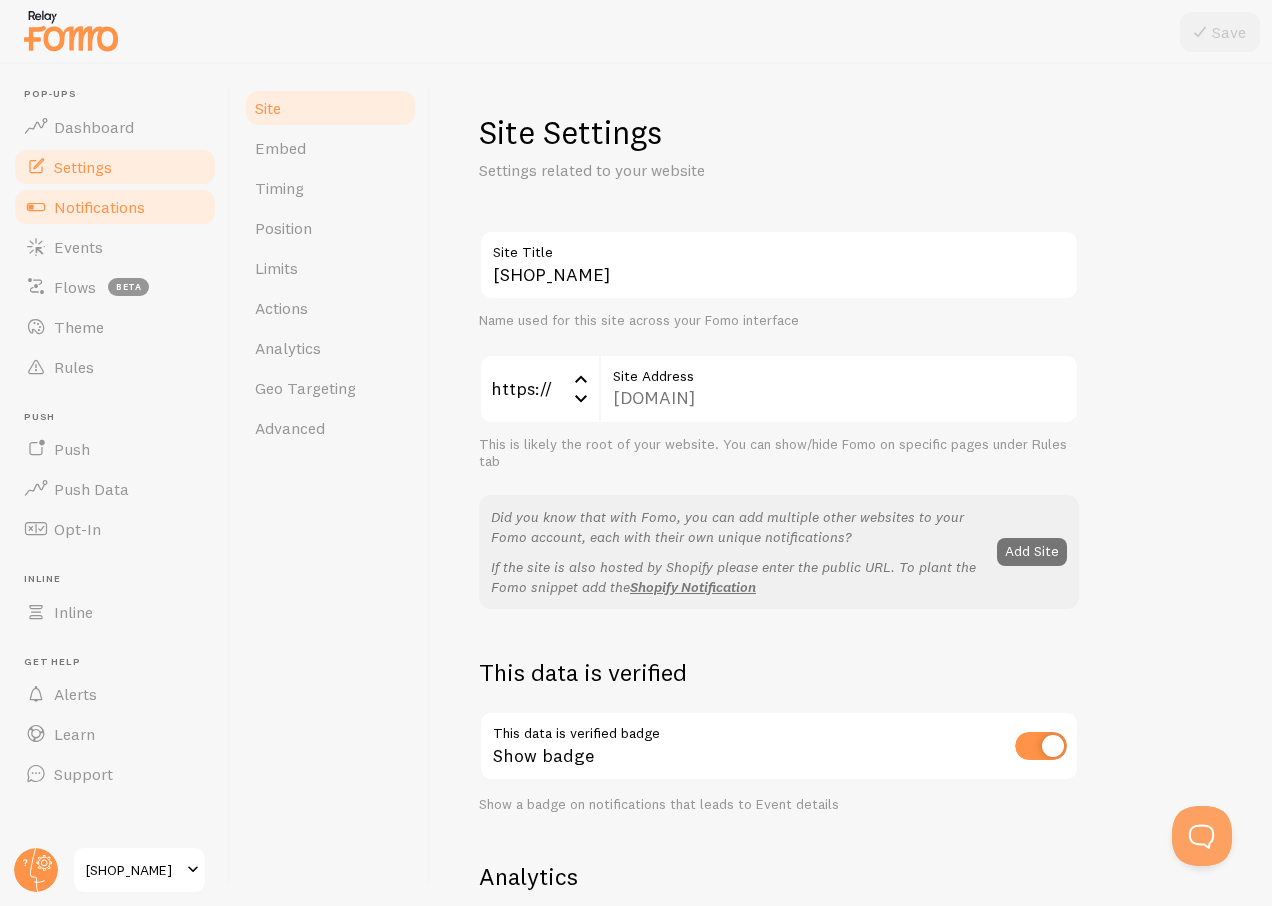 click on "Notifications" at bounding box center (115, 207) 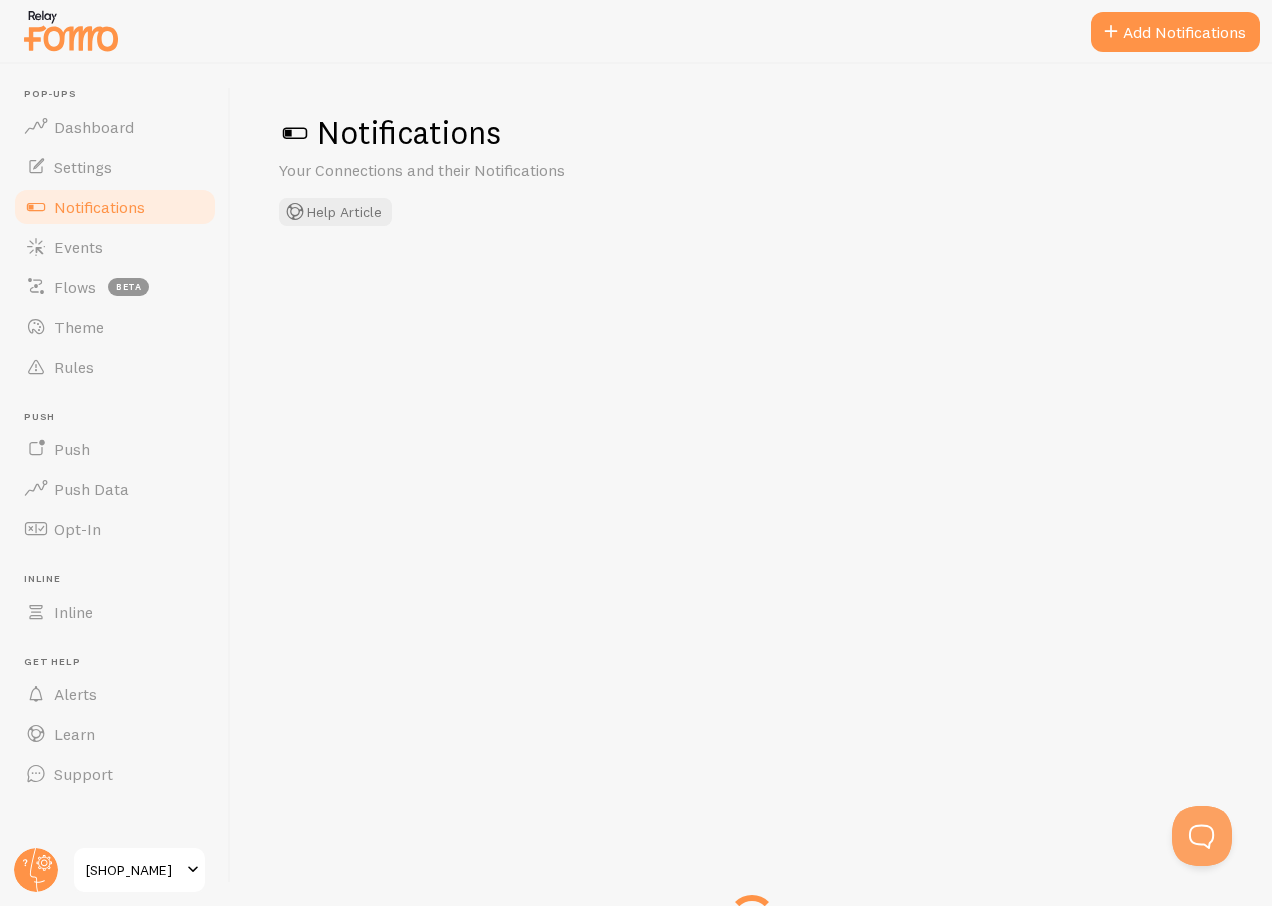 click on "Notifications" at bounding box center (751, 132) 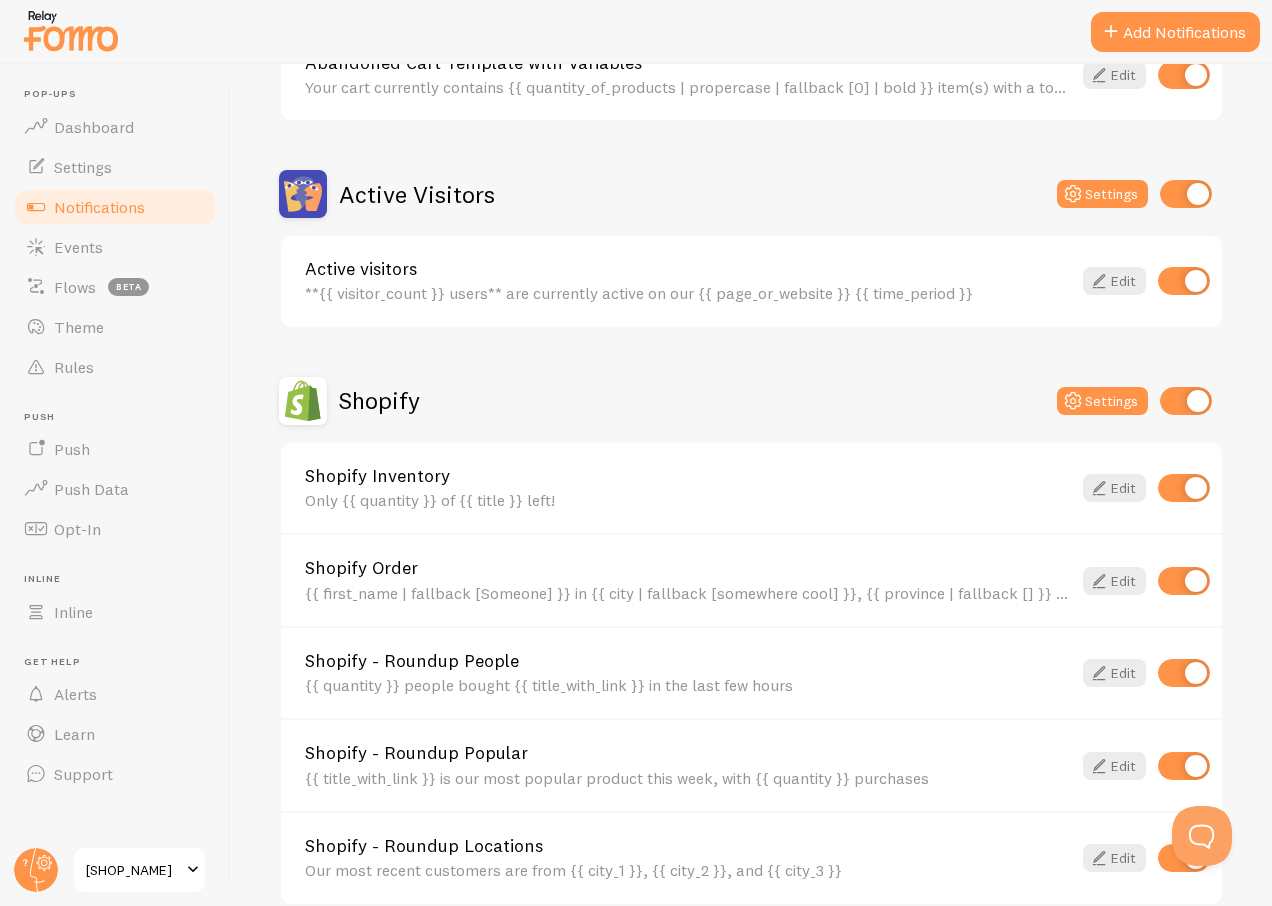 scroll, scrollTop: 405, scrollLeft: 0, axis: vertical 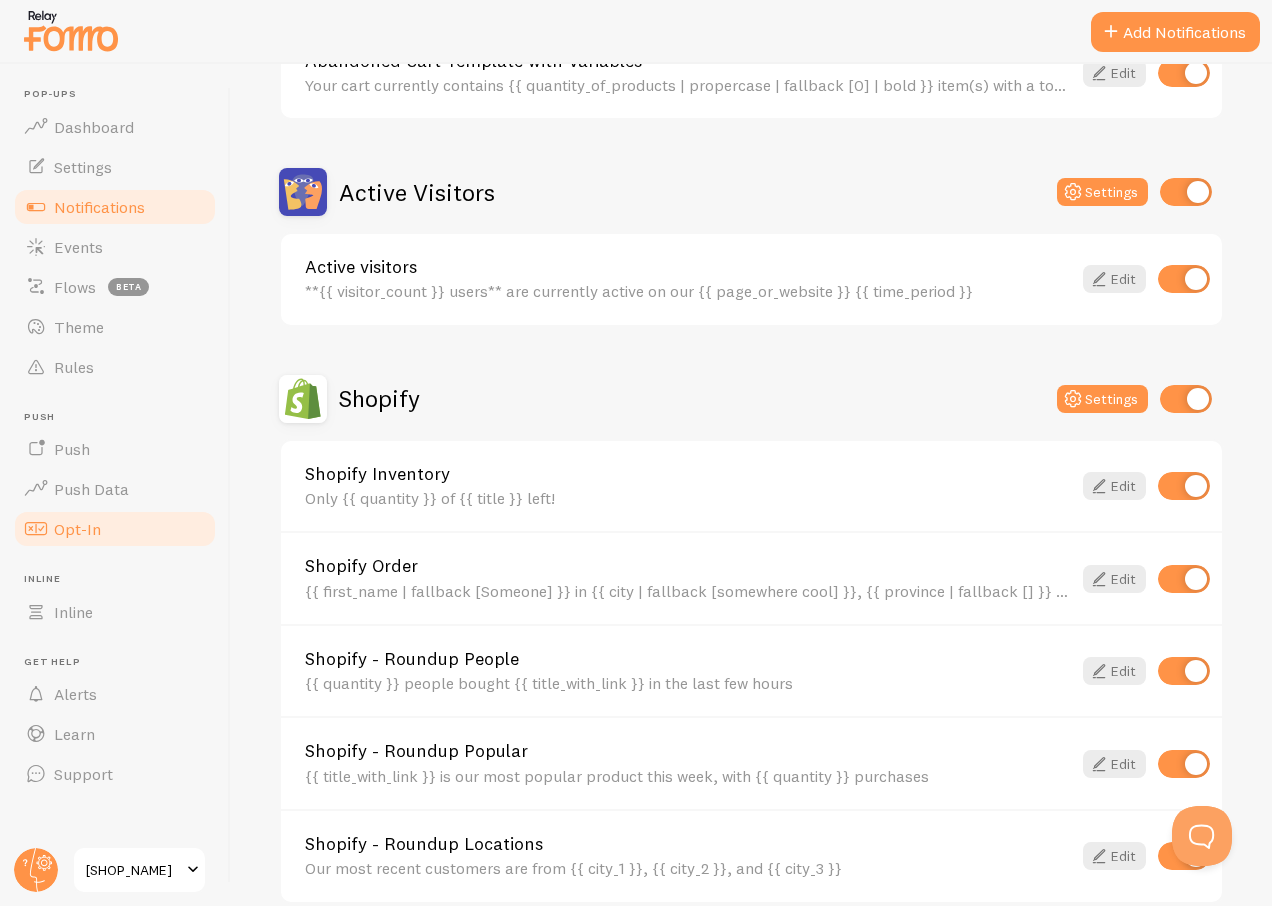 click on "Opt-In" at bounding box center [115, 529] 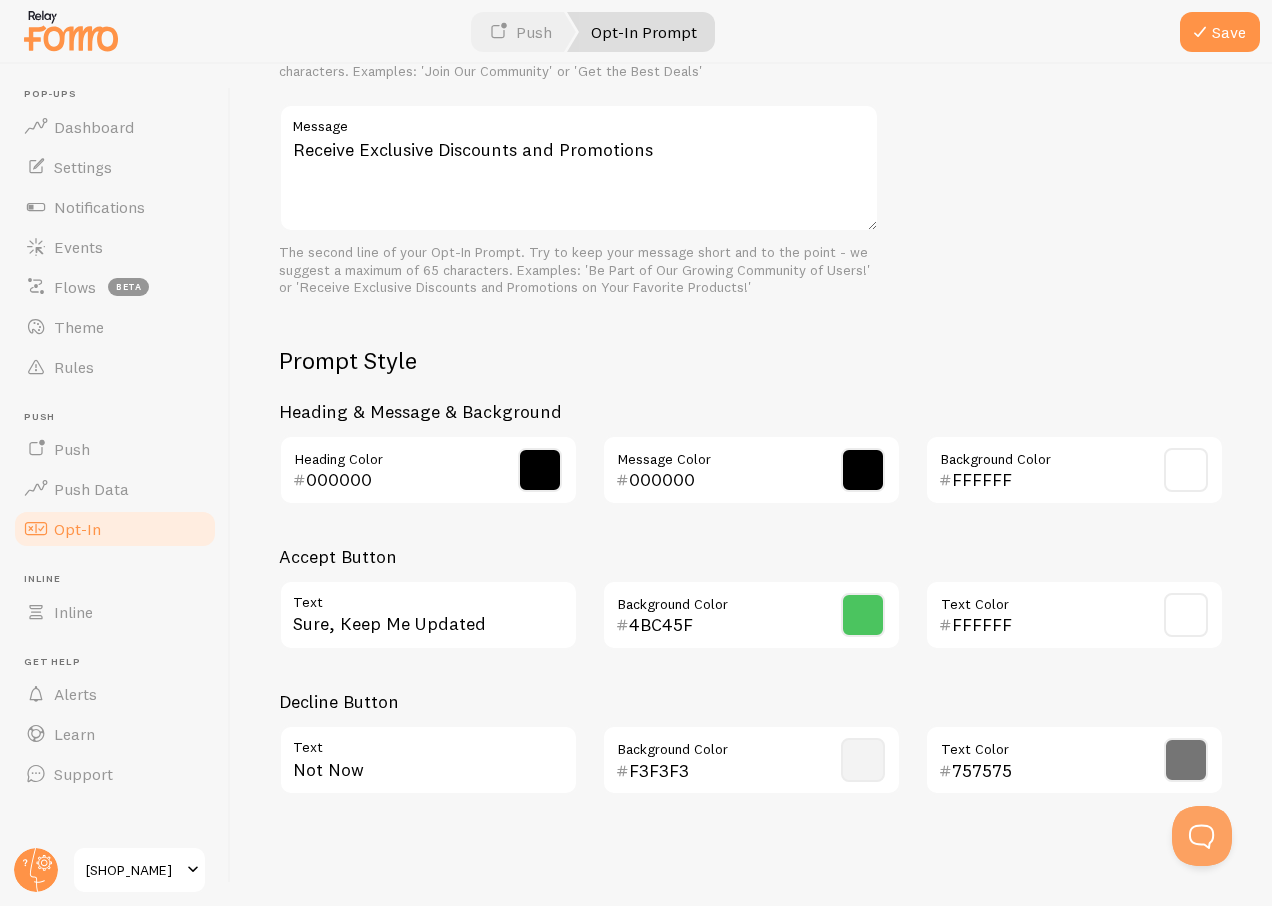 scroll, scrollTop: 731, scrollLeft: 0, axis: vertical 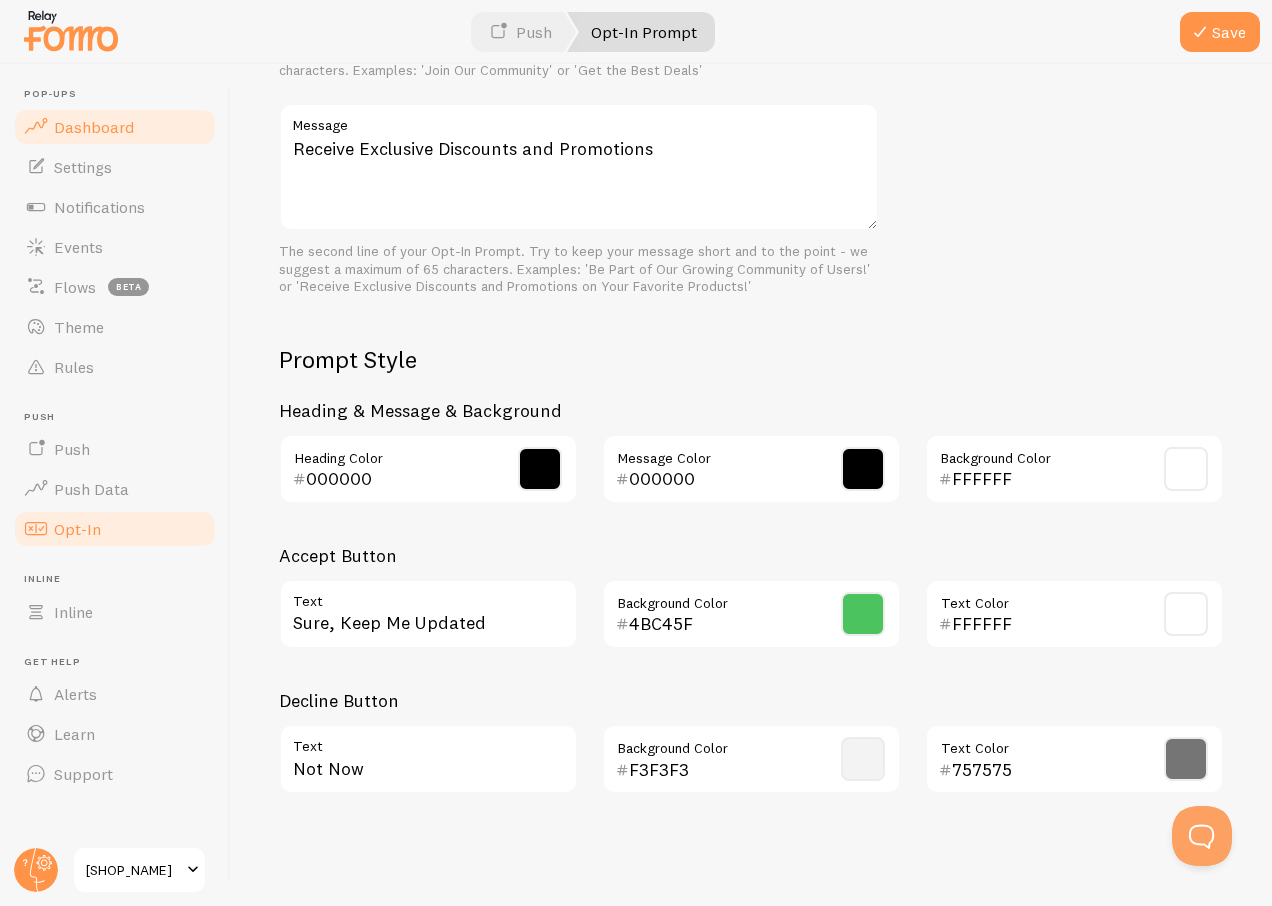 click on "Dashboard" at bounding box center (94, 127) 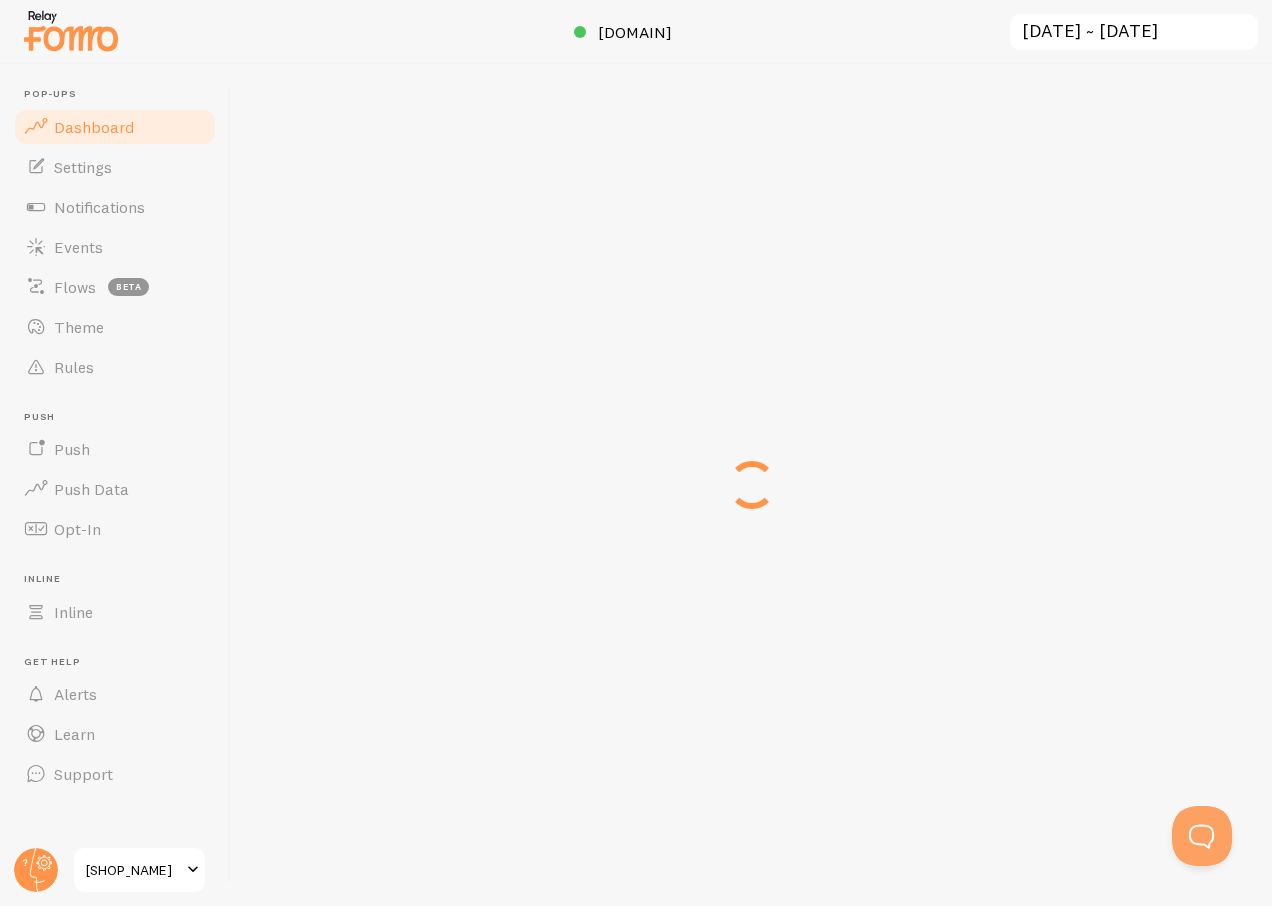 click on "[SHOP_NAME]" at bounding box center (139, 870) 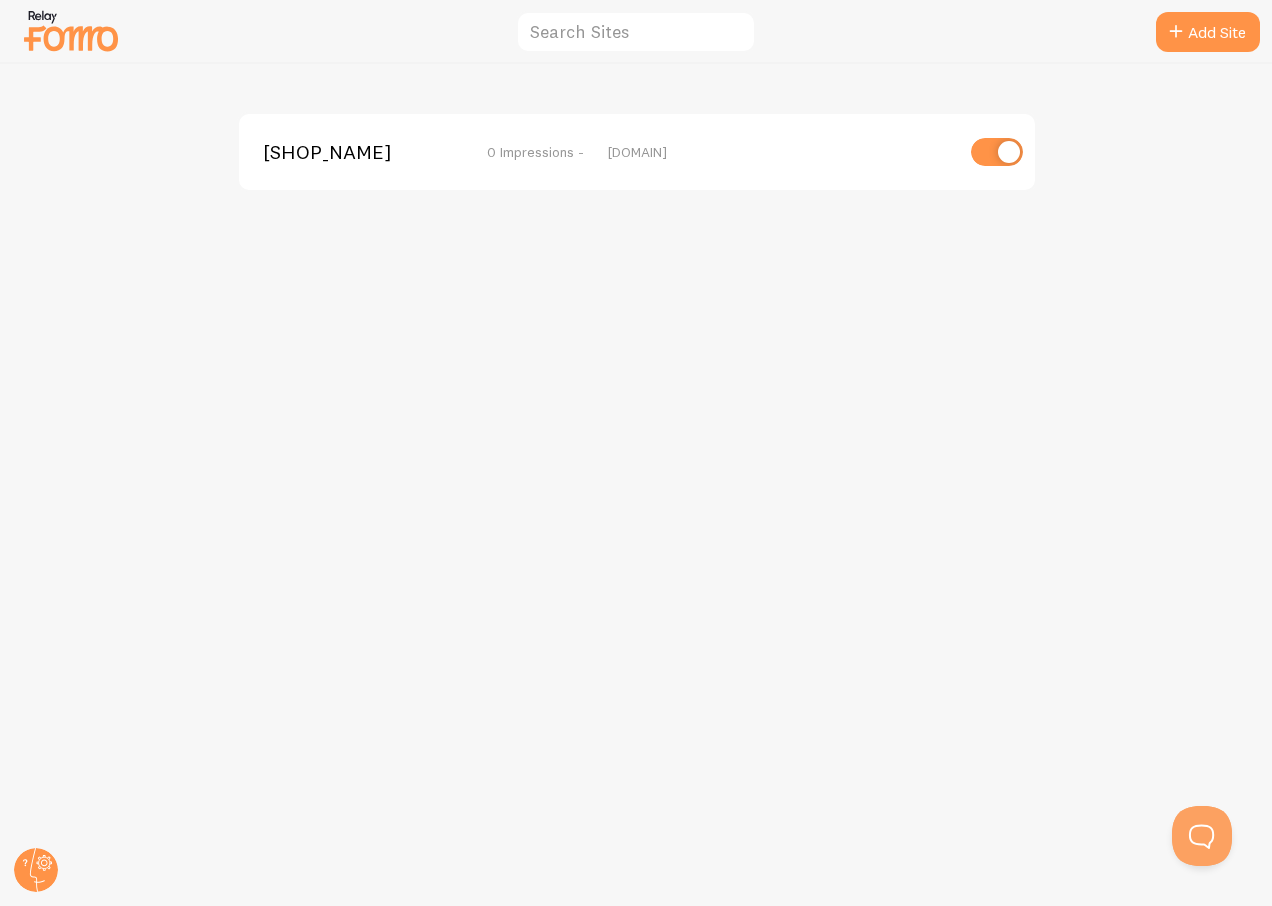 click on "[SHOP_NAME]    0 Impressions -   [DOMAIN]" at bounding box center (637, 152) 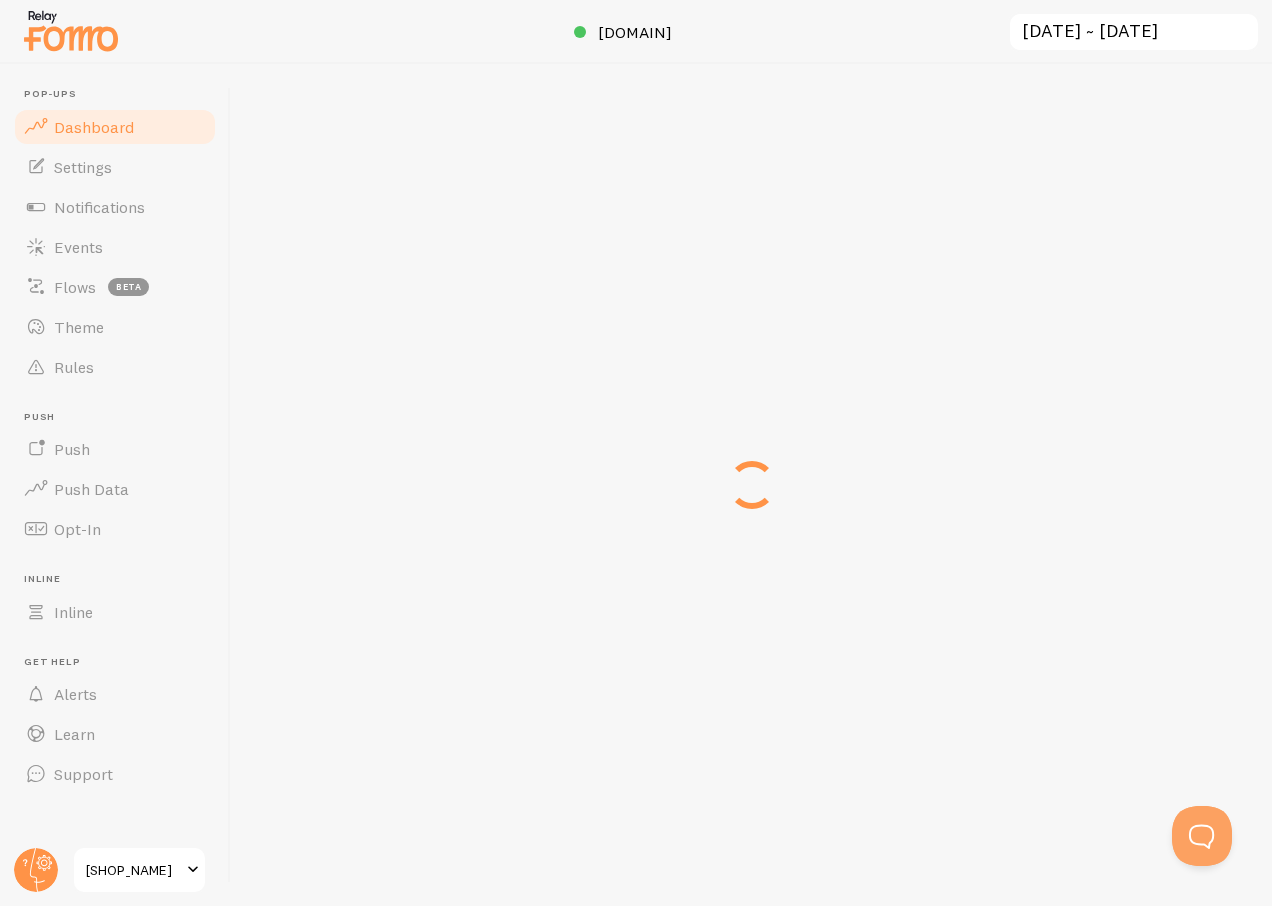 click on "[SHOP_NAME]     [DATE] ~ [DATE]   previous 7 days previous 30 days   «   ‹   »   ›   Jul   2025   Sun Mon Tue Wed Thu Fri Sat   29 30 1 2 3 4 5 6 7 8 9 10 11 12 13 14 15 16 17 18 19 20 21 22 23 24 25 26 27 28 29 30 31 1 2 3 4 5 6 7 8 9     Jan Feb Mar Apr May Jun Jul Aug Sep Oct Nov Dec   «   ‹   »   ›   Aug   2025   Sun Mon Tue Wed Thu Fri Sat   27 28 29 30 31 1 2 3 4 5 6 7 8 9 10 11 12 13 14 15 16 17 18 19 20 21 22 23 24 25 26 27 28 29 30 31 1 2 3 4 5 6     Jan Feb Mar Apr May Jun Jul Aug Sep Oct Nov Dec
Impressions
0
Quantity of notifications shown
Clicks
0
Traffic from clicks on notifications
Engagements
0
Mouse hovers, which pause the animation
Attributions
0
Number of attributed transactions
Value
R$0   Monetary value of transactions" at bounding box center (751, 485) 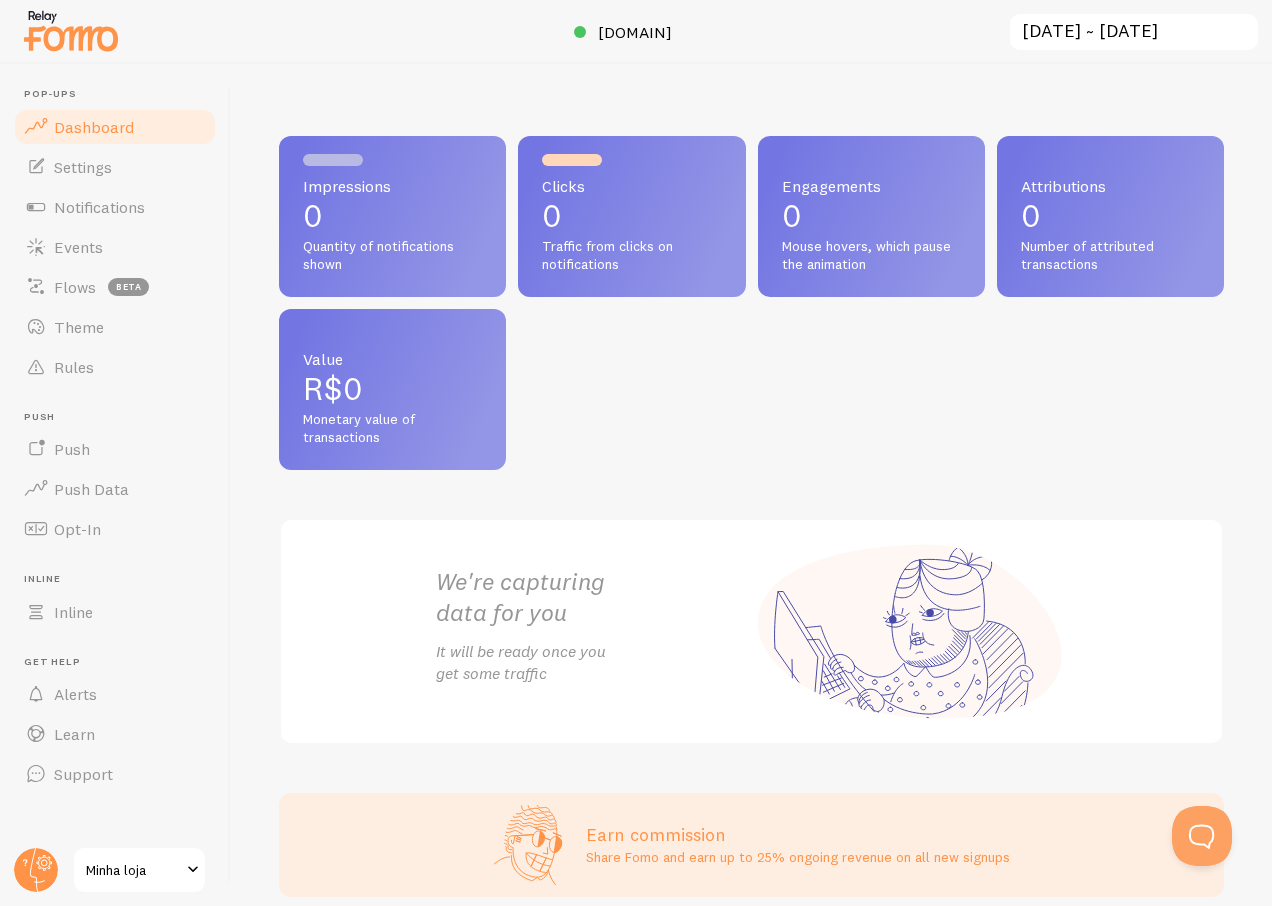 scroll, scrollTop: 0, scrollLeft: 0, axis: both 